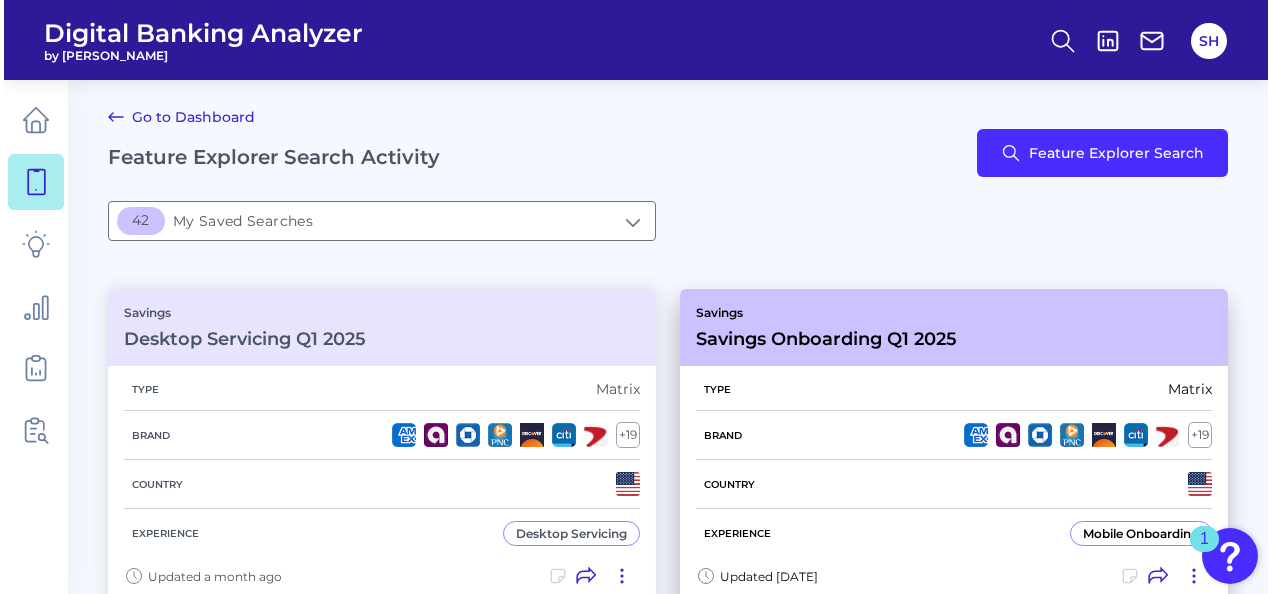 scroll, scrollTop: 0, scrollLeft: 0, axis: both 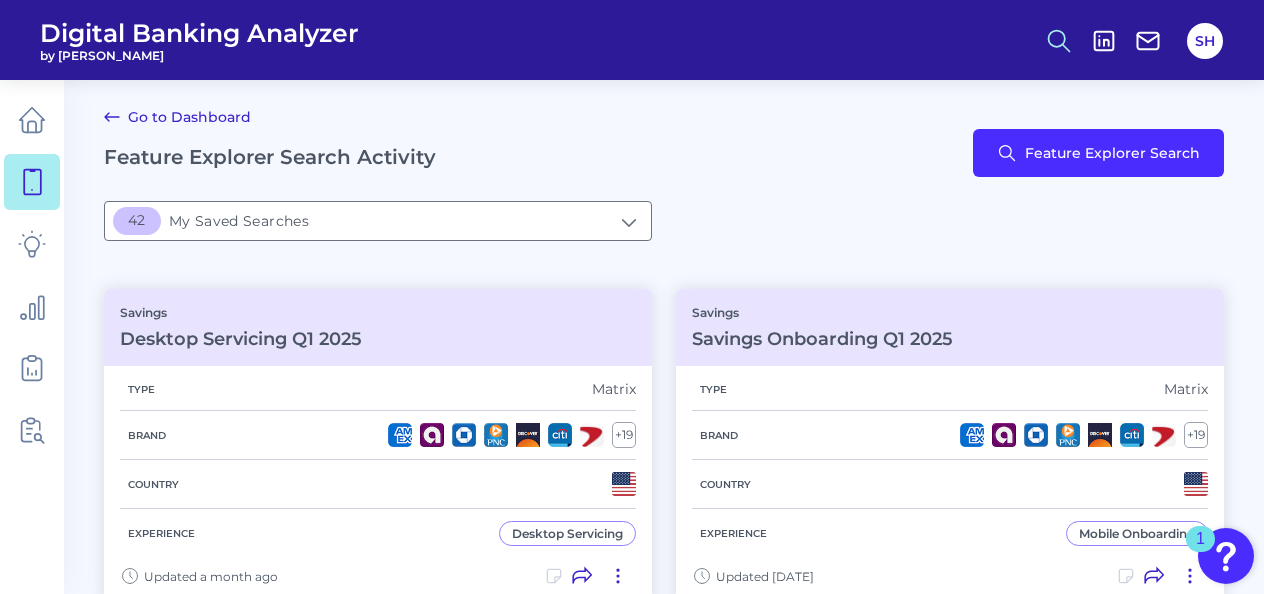 click 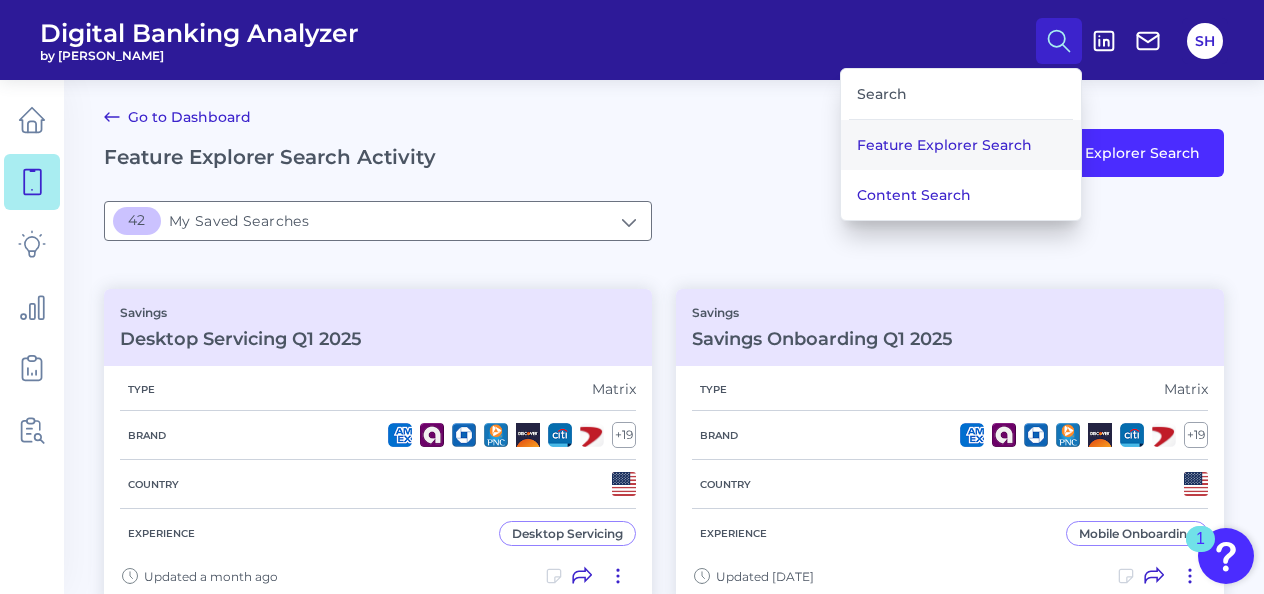 click on "Feature Explorer Search" at bounding box center (961, 145) 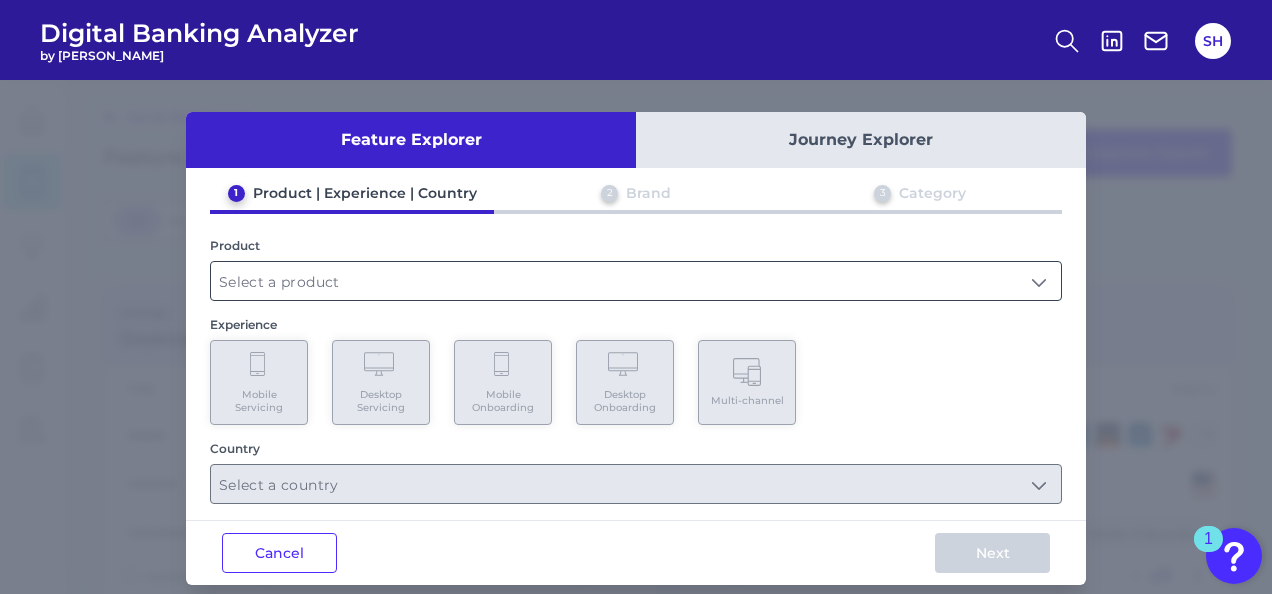click at bounding box center (636, 281) 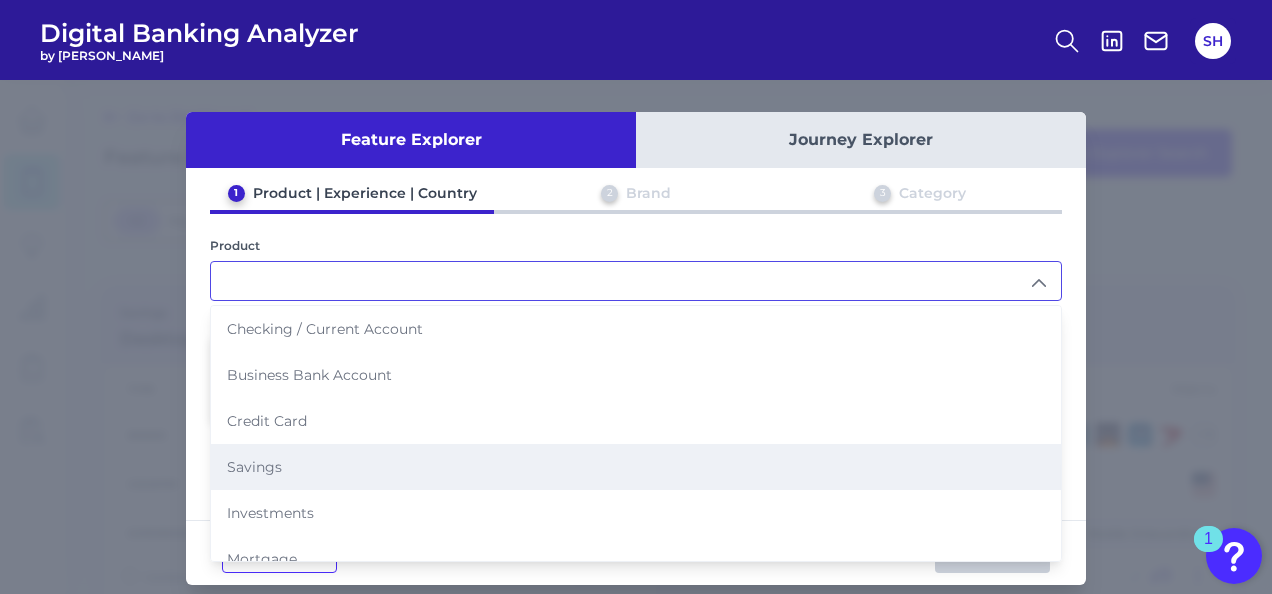 click on "Savings" at bounding box center (254, 467) 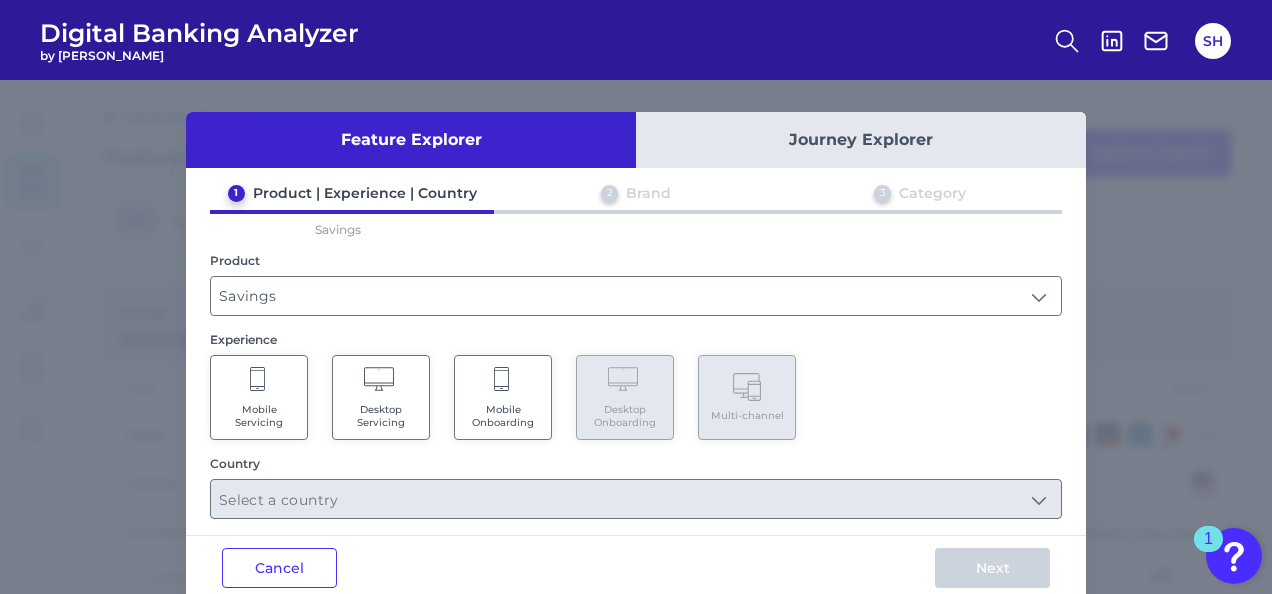 click on "Mobile Servicing" at bounding box center (259, 416) 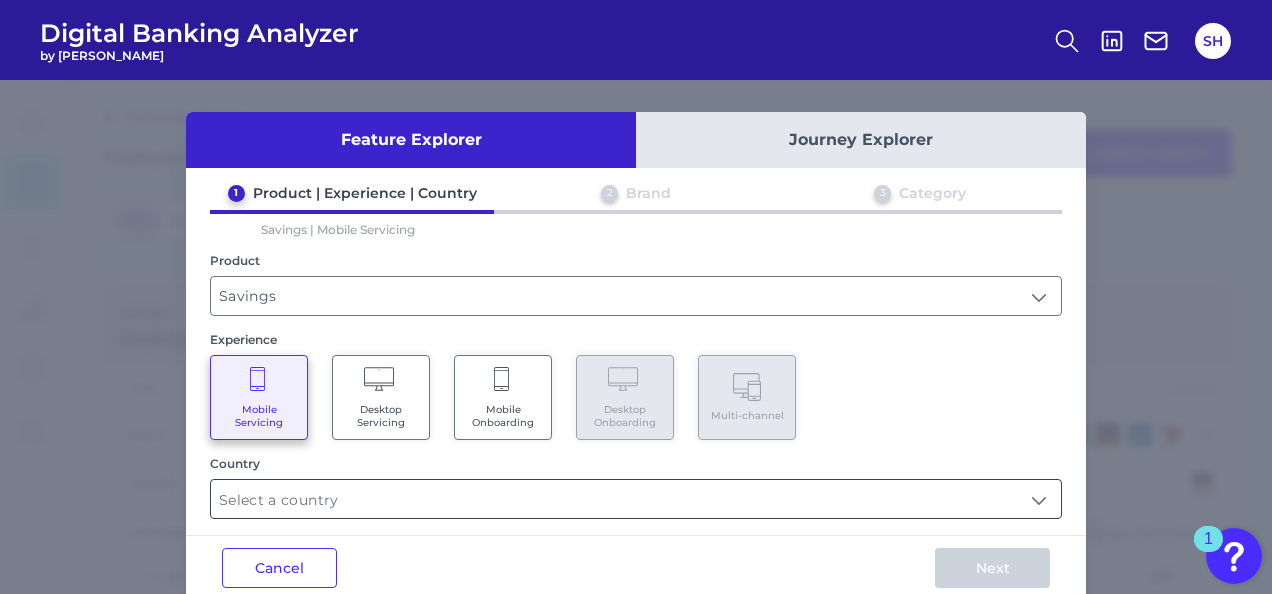 click at bounding box center [636, 499] 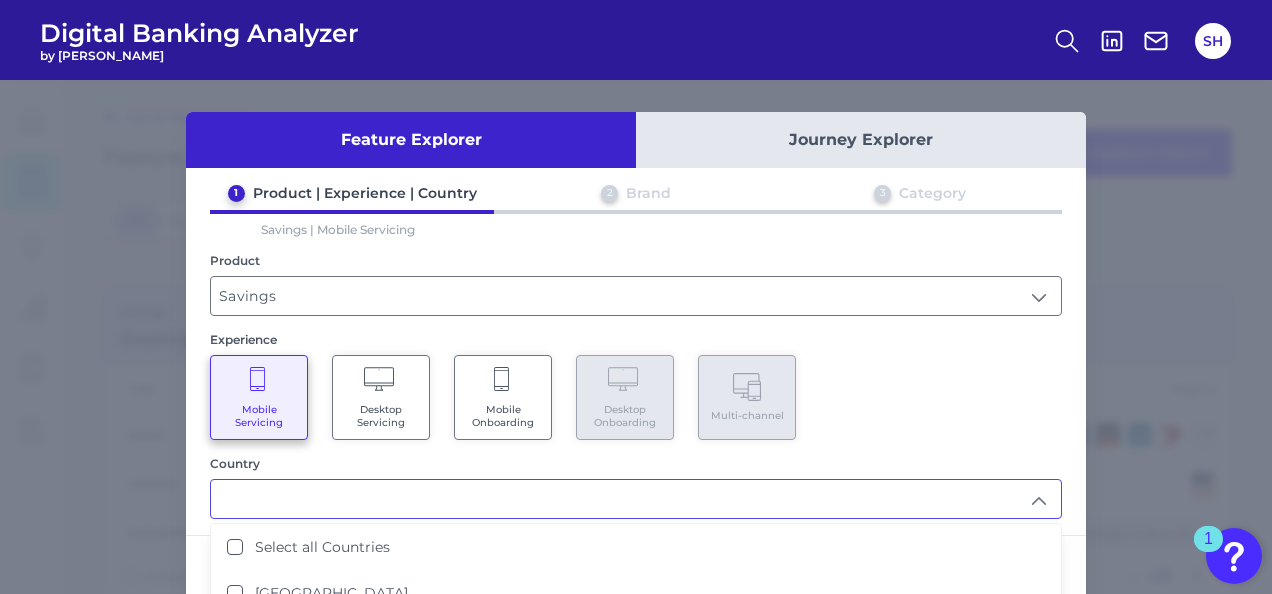 scroll, scrollTop: 62, scrollLeft: 0, axis: vertical 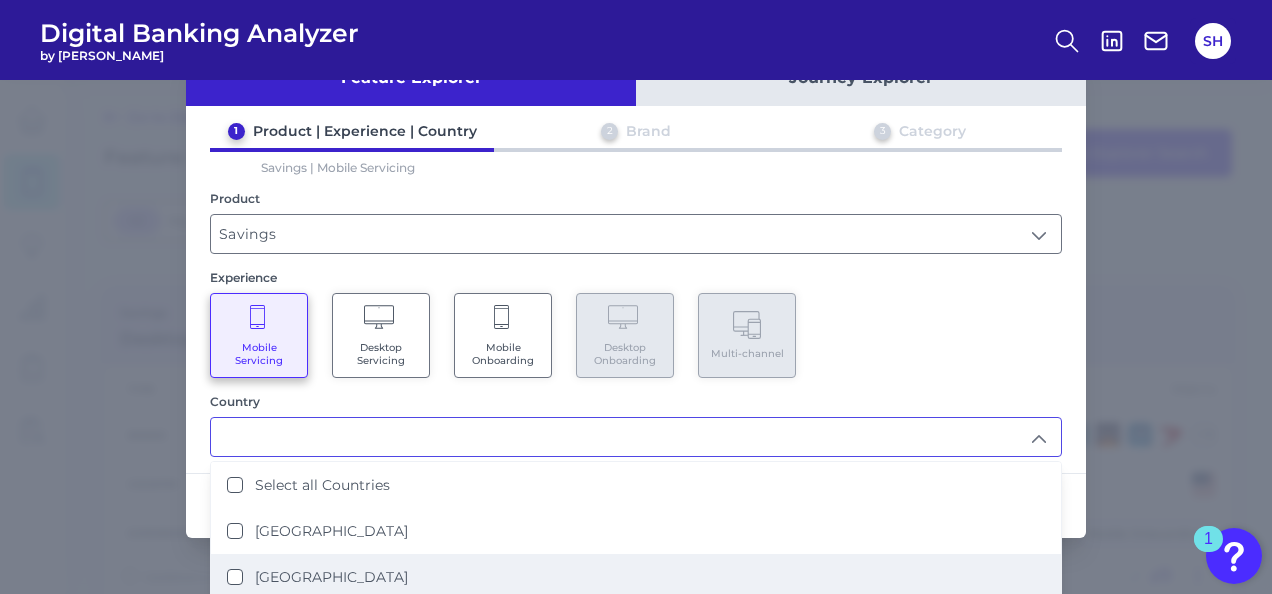click on "[GEOGRAPHIC_DATA]" at bounding box center (235, 577) 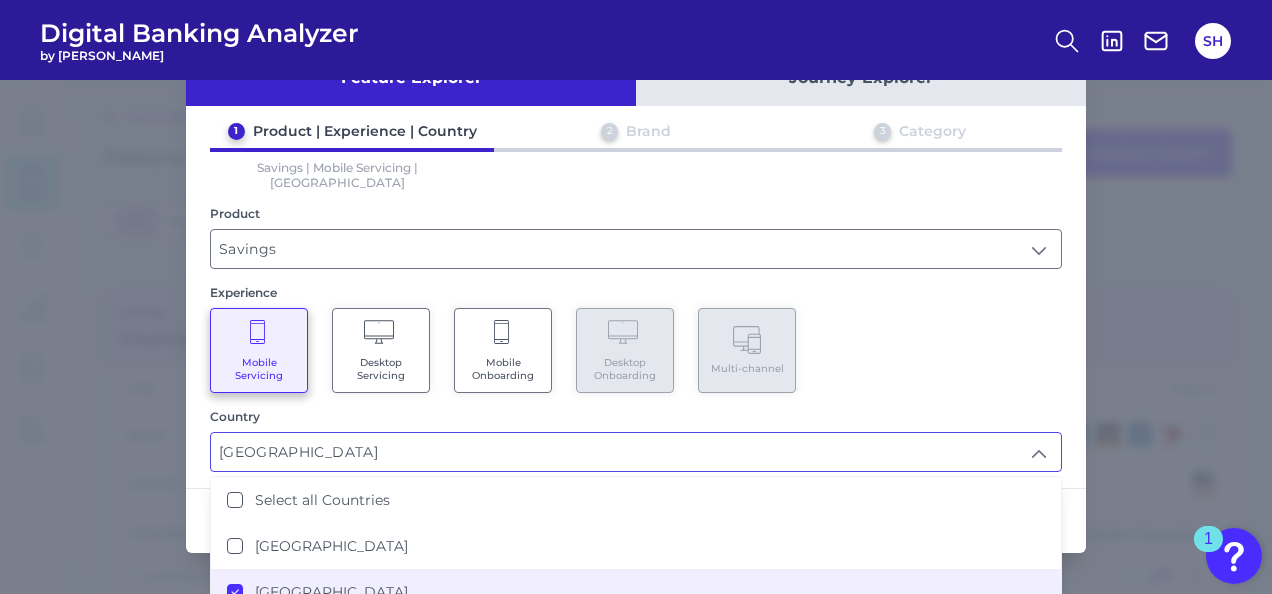 click on "1 Product | Experience | Country  2 Brand 3 Category Savings | Mobile Servicing | [GEOGRAPHIC_DATA] Product Savings Savings Experience Mobile Servicing Desktop Servicing Mobile Onboarding Desktop Onboarding Multi-channel Country [GEOGRAPHIC_DATA] [GEOGRAPHIC_DATA] Select all Countries [GEOGRAPHIC_DATA] [GEOGRAPHIC_DATA]" at bounding box center [636, 297] 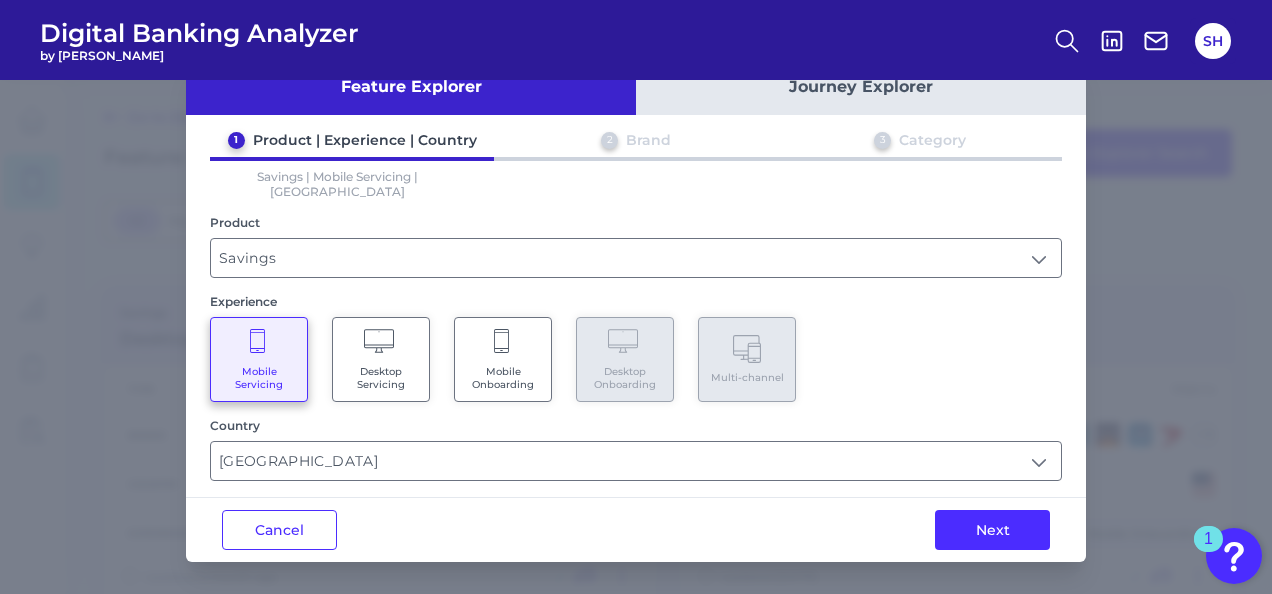 scroll, scrollTop: 33, scrollLeft: 0, axis: vertical 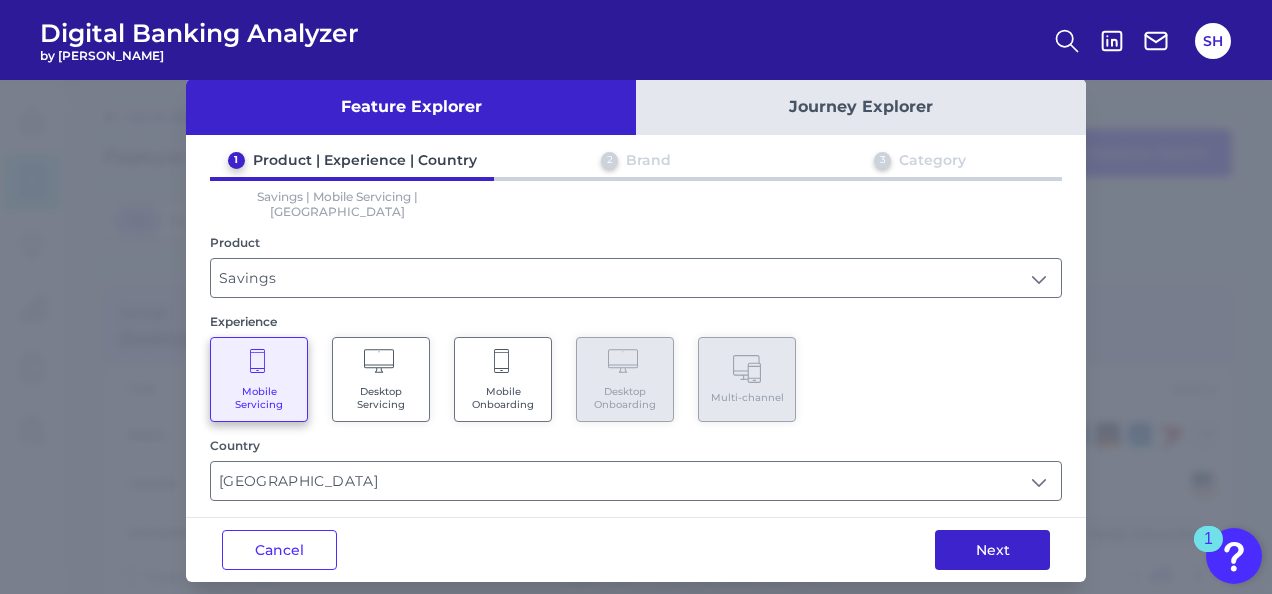 click on "Next" at bounding box center [992, 550] 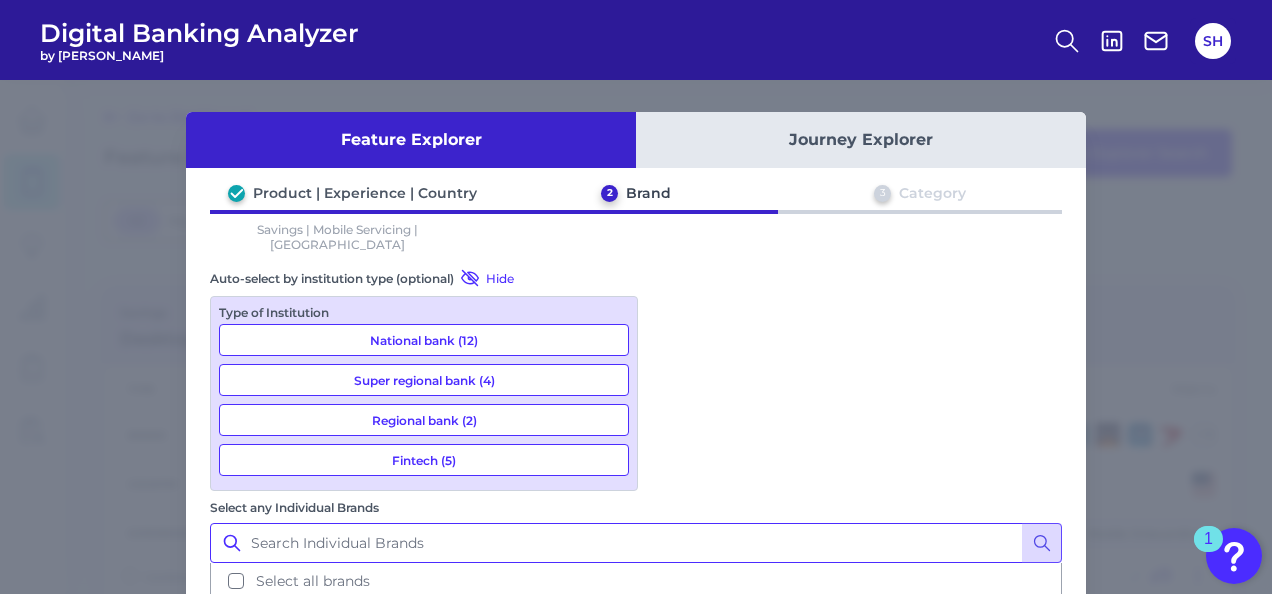 click on "Select any Individual Brands" at bounding box center (636, 543) 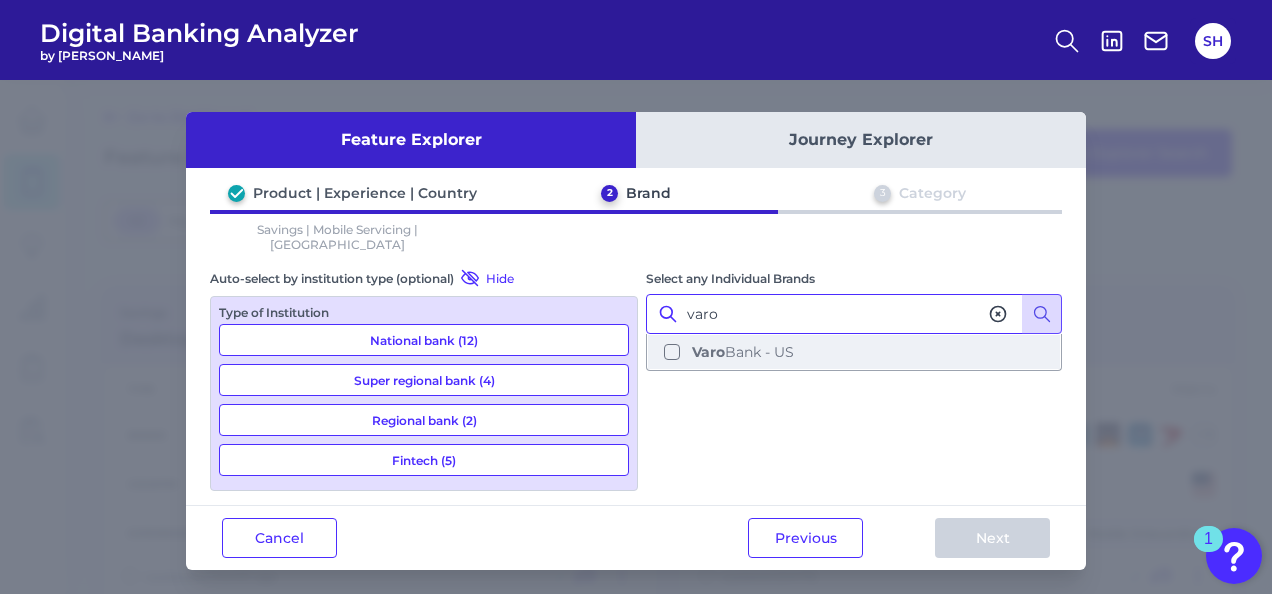 click on "Varo  Bank - US" at bounding box center [854, 352] 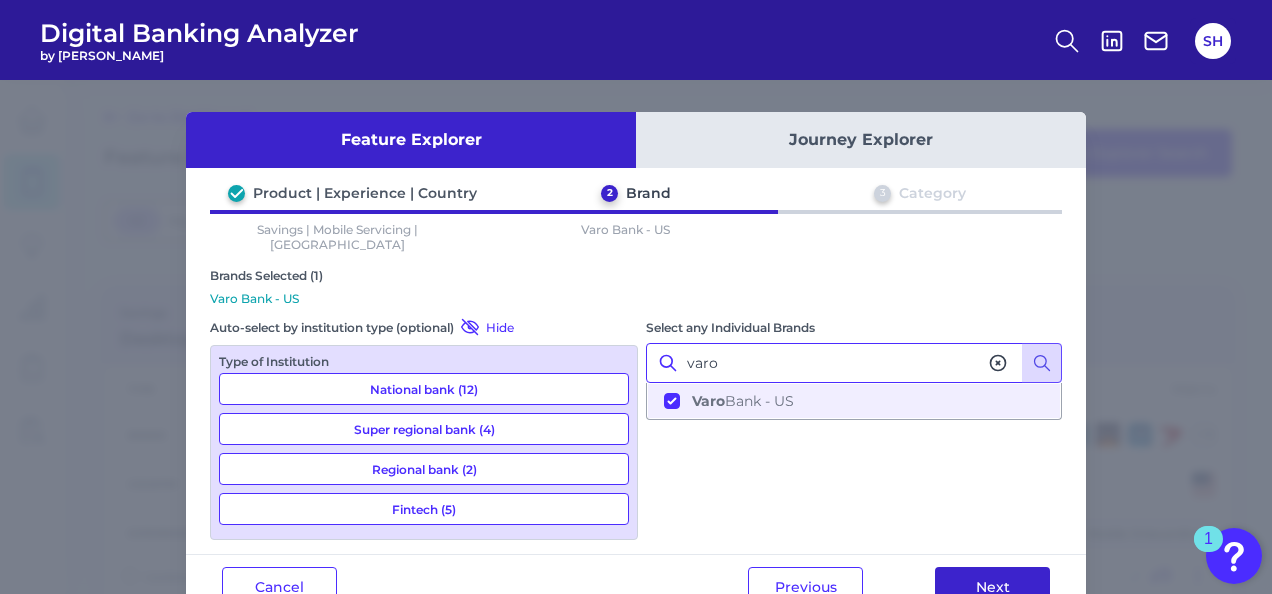 type on "varo" 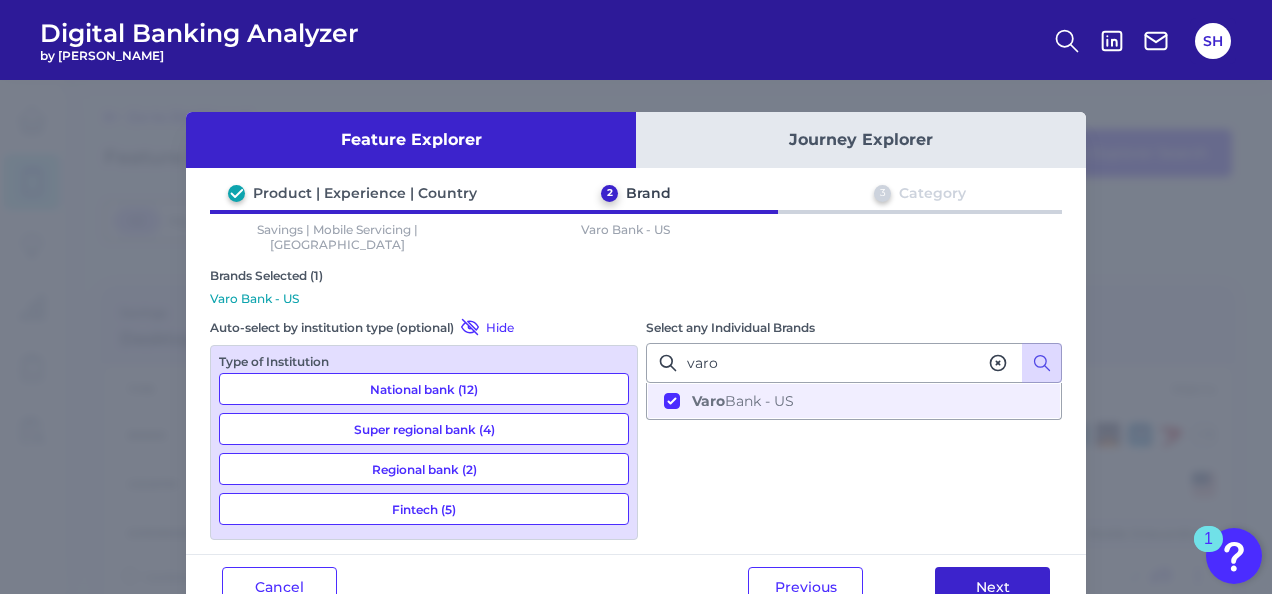 click on "Next" at bounding box center [992, 587] 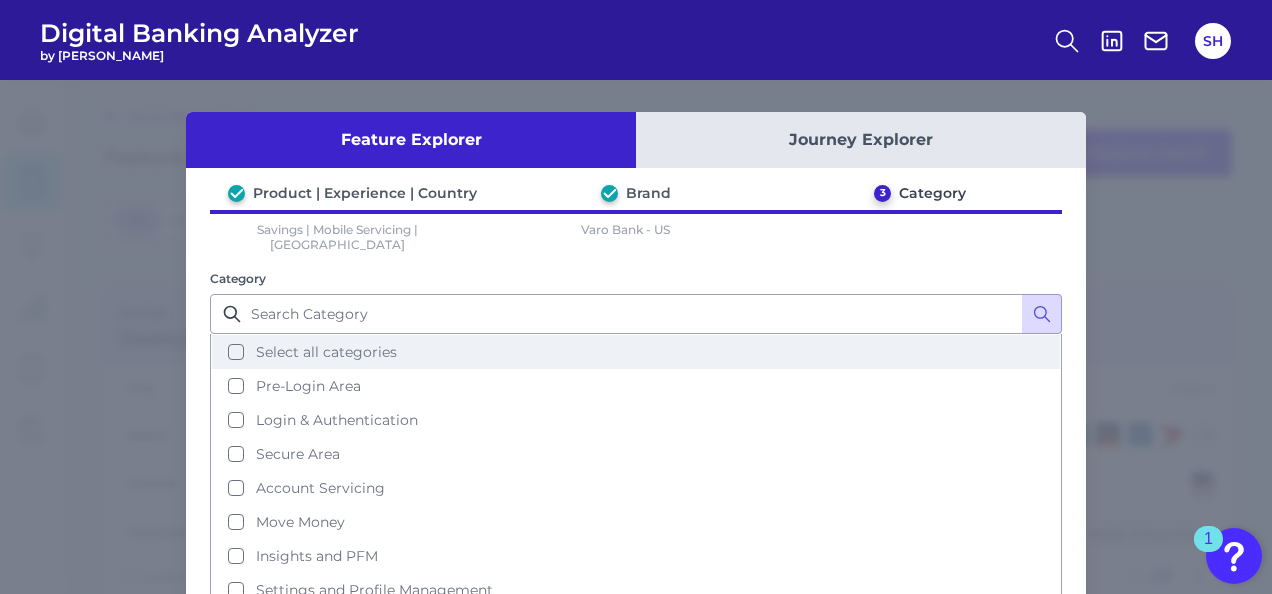 click on "Select all categories" at bounding box center [636, 352] 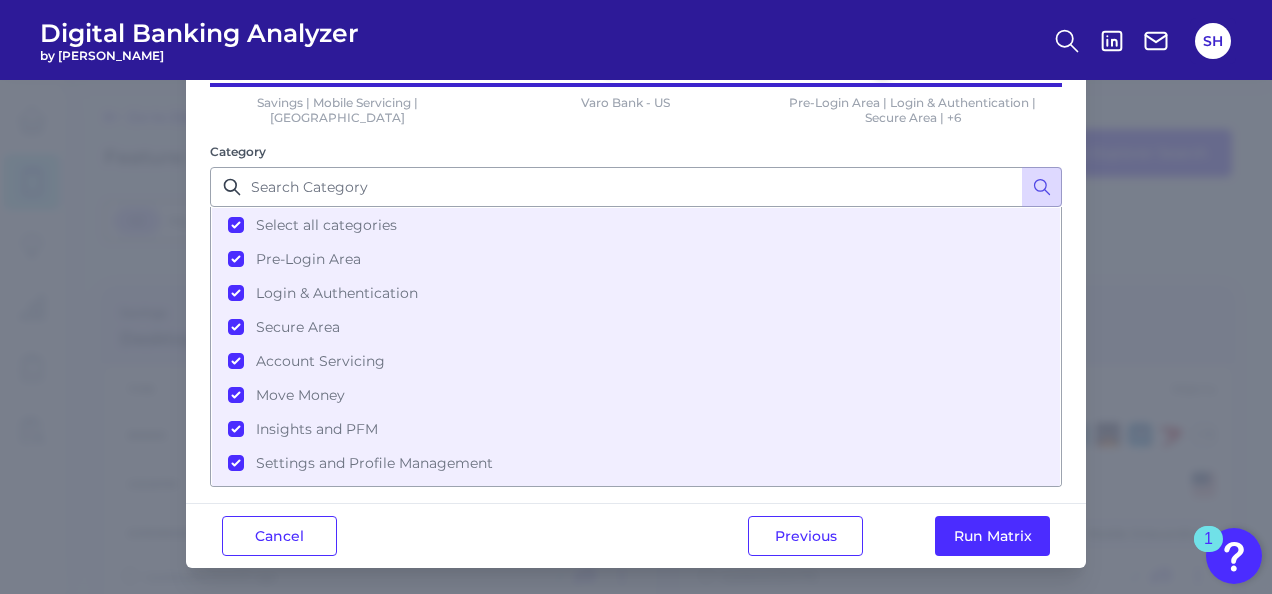 scroll, scrollTop: 130, scrollLeft: 0, axis: vertical 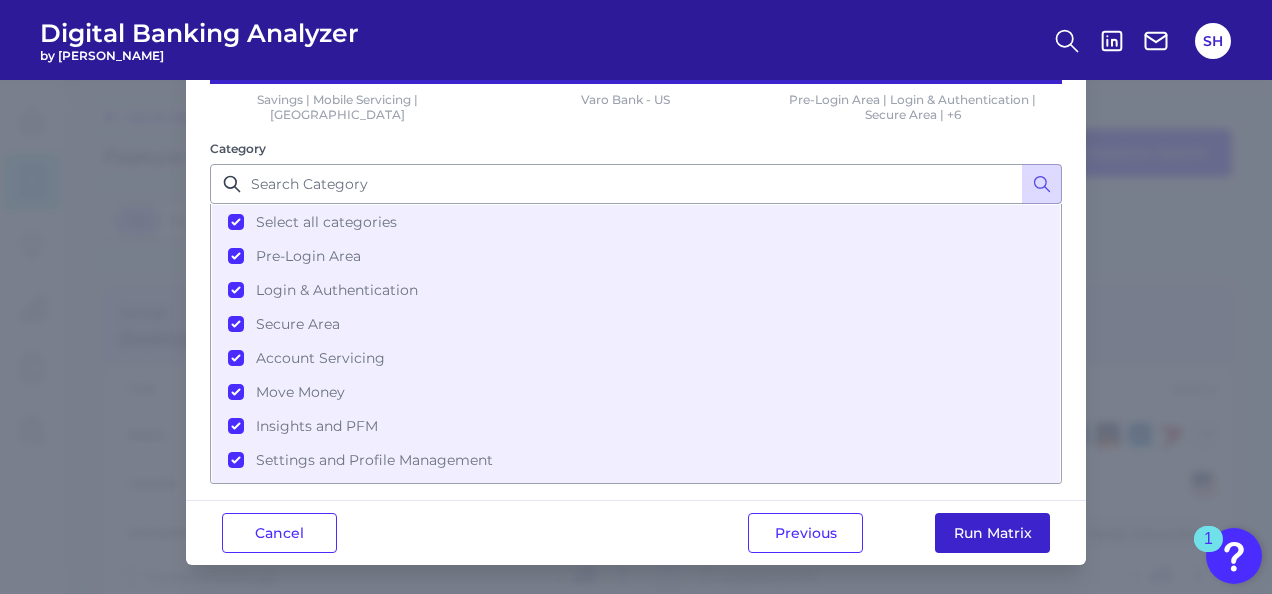 click on "Run Matrix" at bounding box center [992, 533] 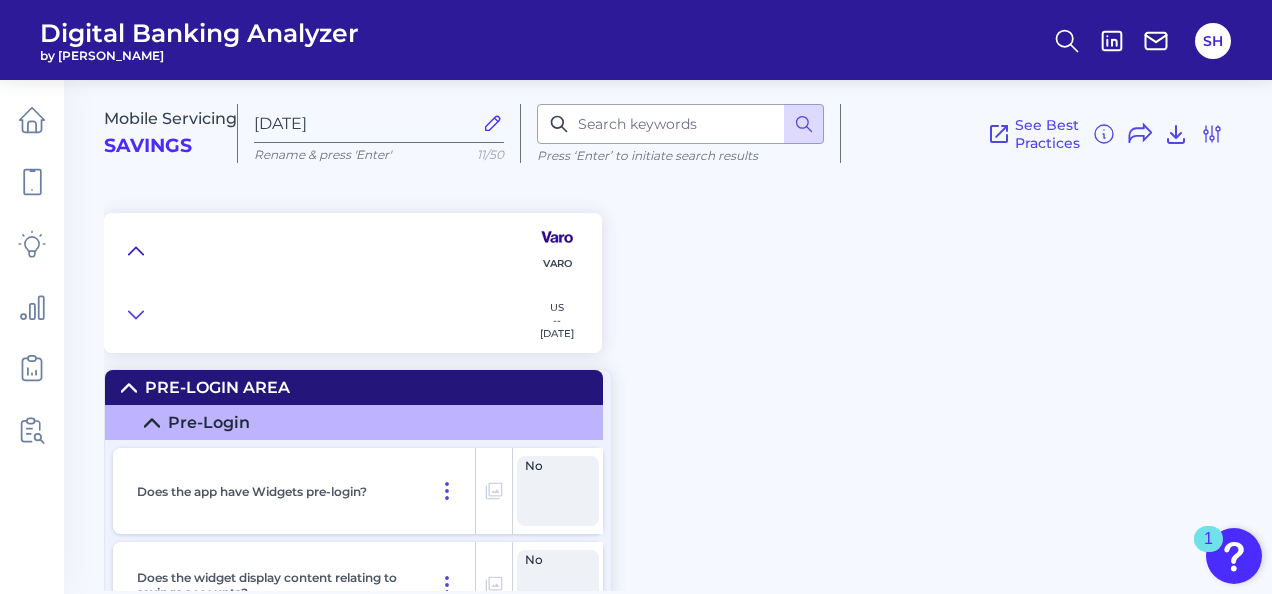 click at bounding box center [136, 251] 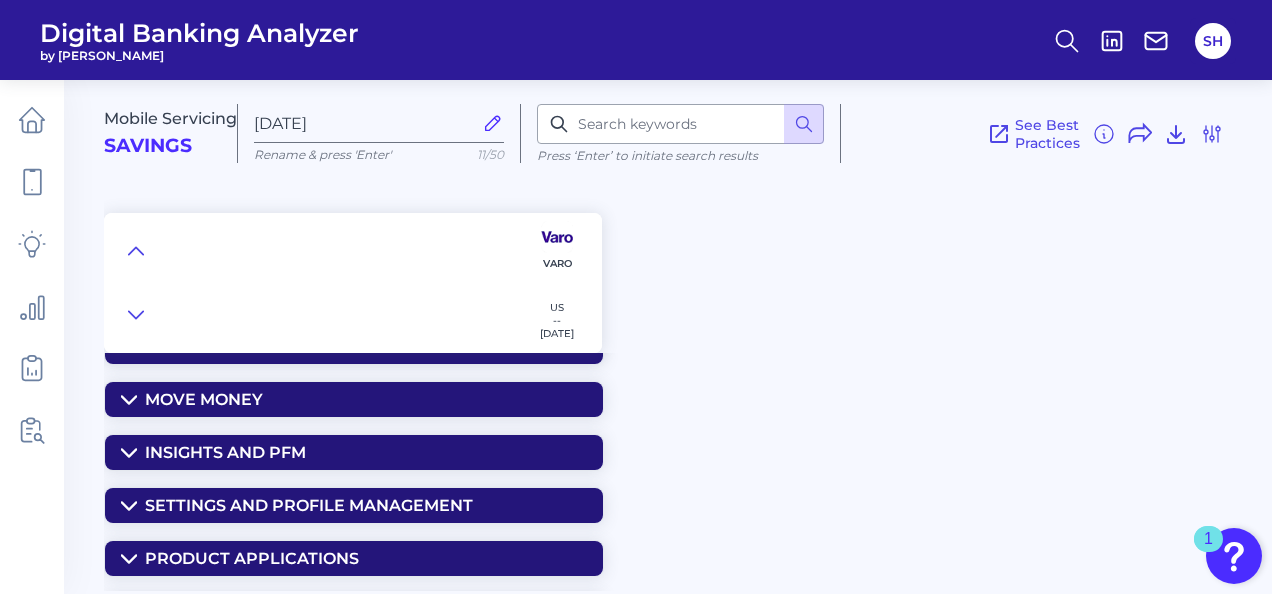 scroll, scrollTop: 100, scrollLeft: 0, axis: vertical 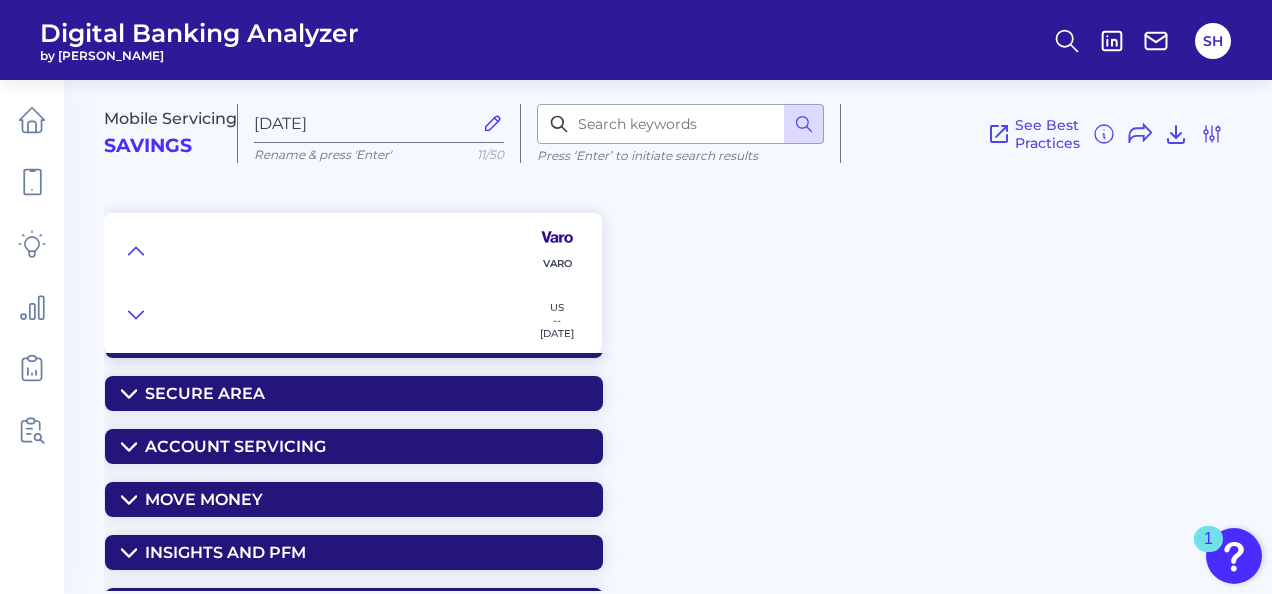 click on "Secure Area" at bounding box center (205, 393) 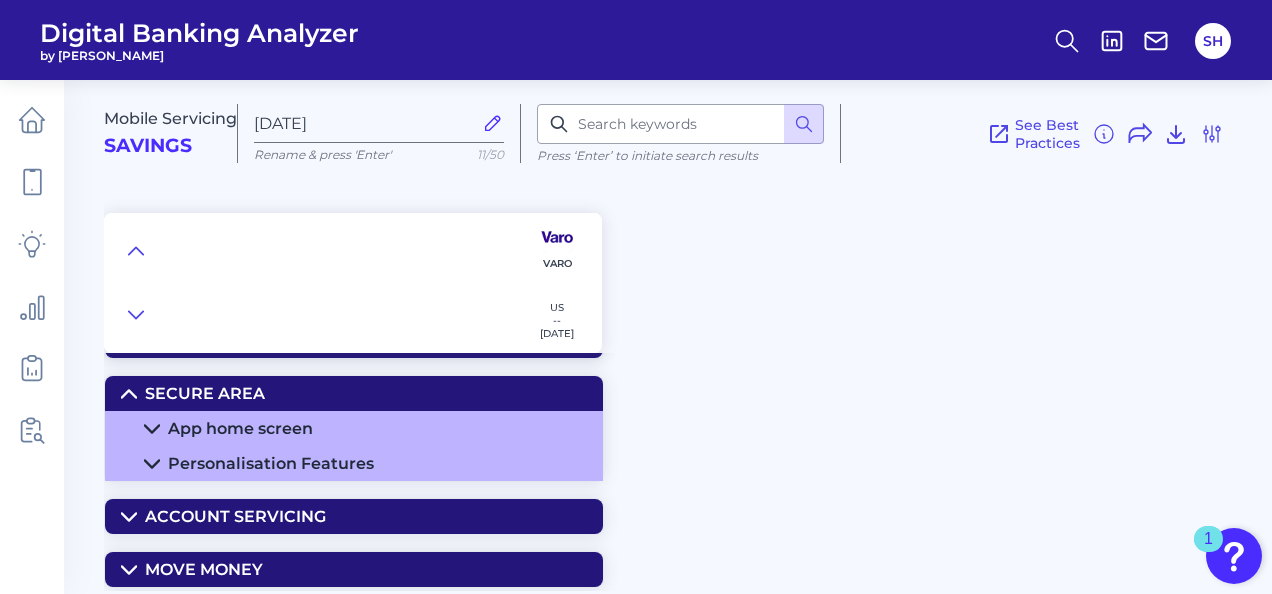 click on "App home screen" at bounding box center [240, 428] 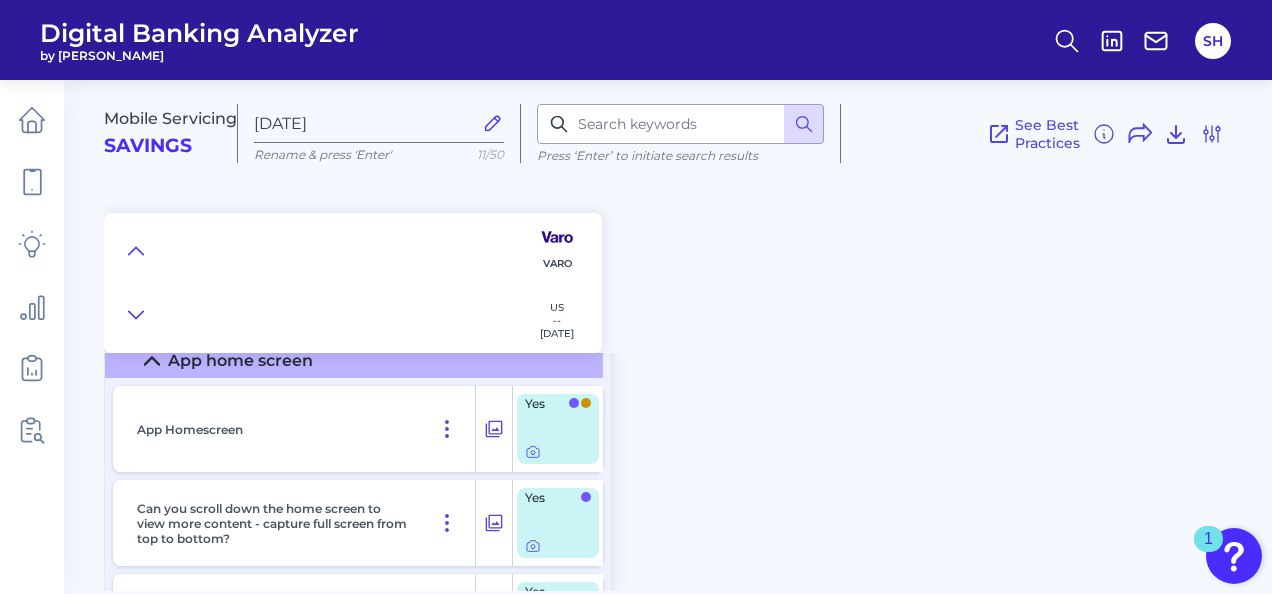 scroll, scrollTop: 200, scrollLeft: 0, axis: vertical 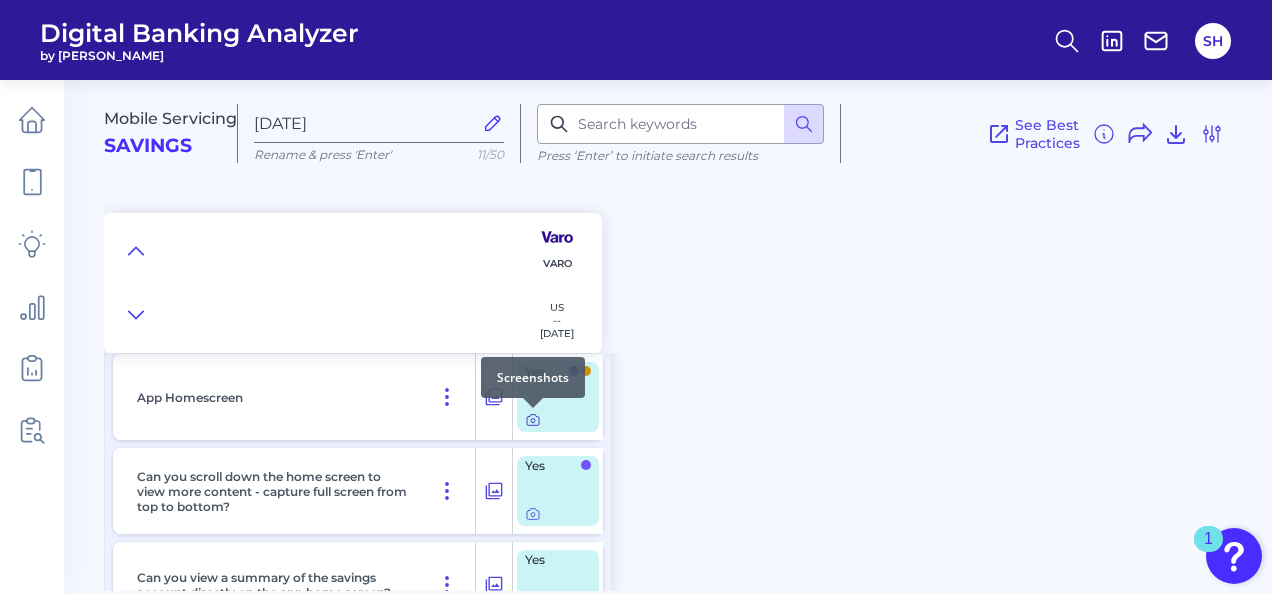 click 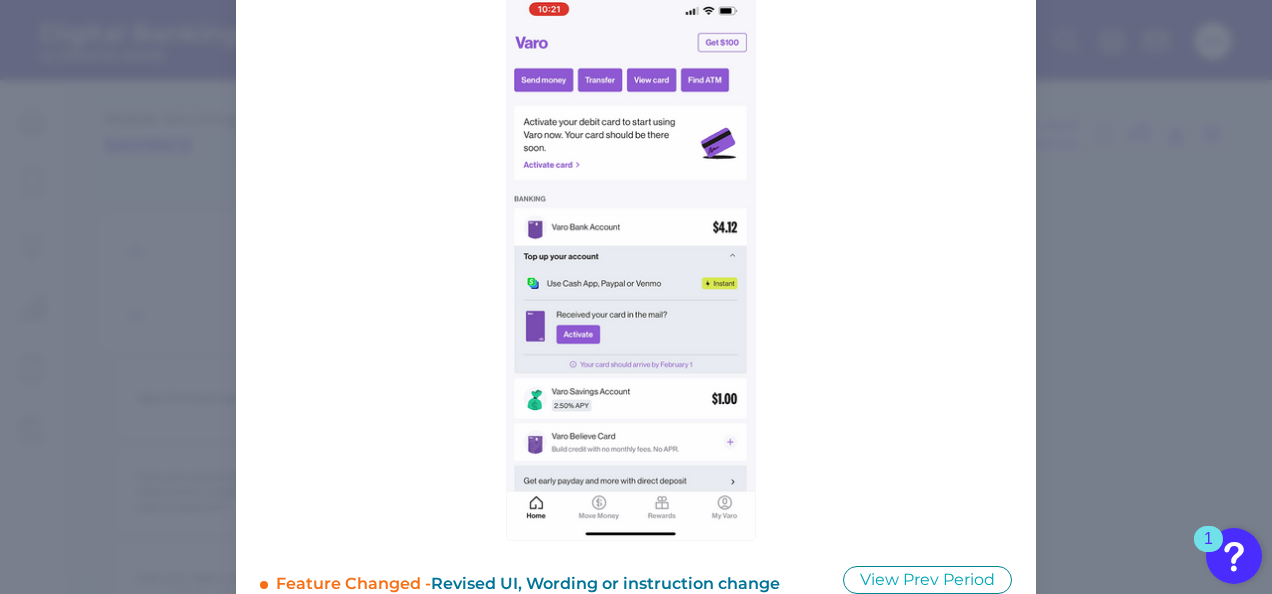 scroll, scrollTop: 0, scrollLeft: 0, axis: both 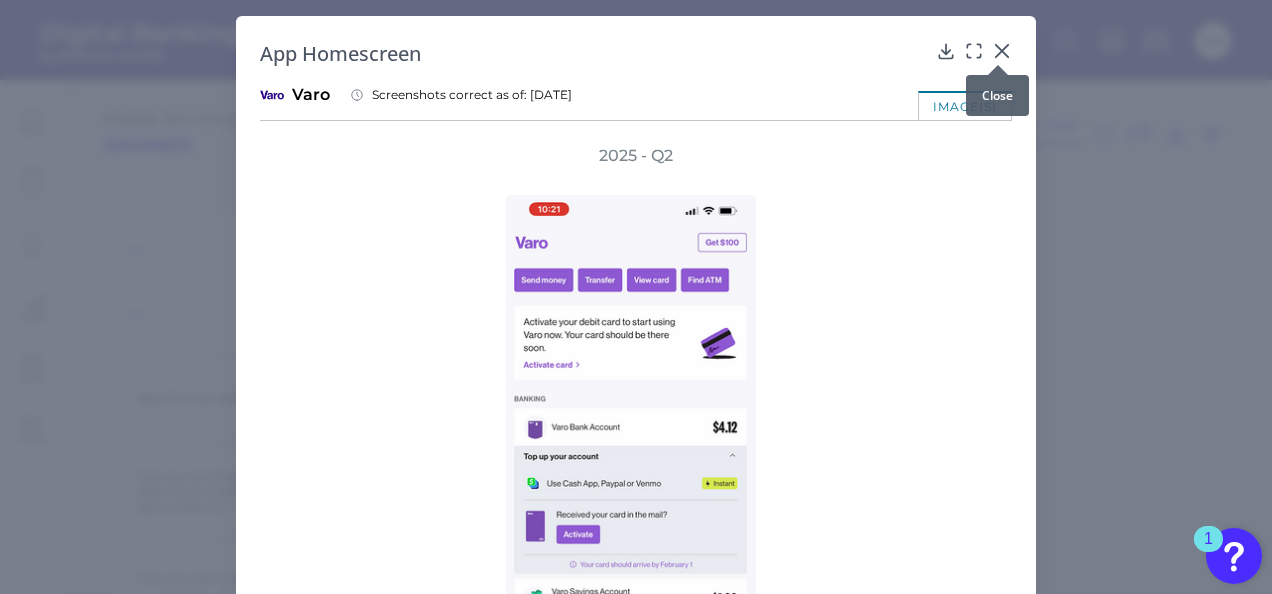 click 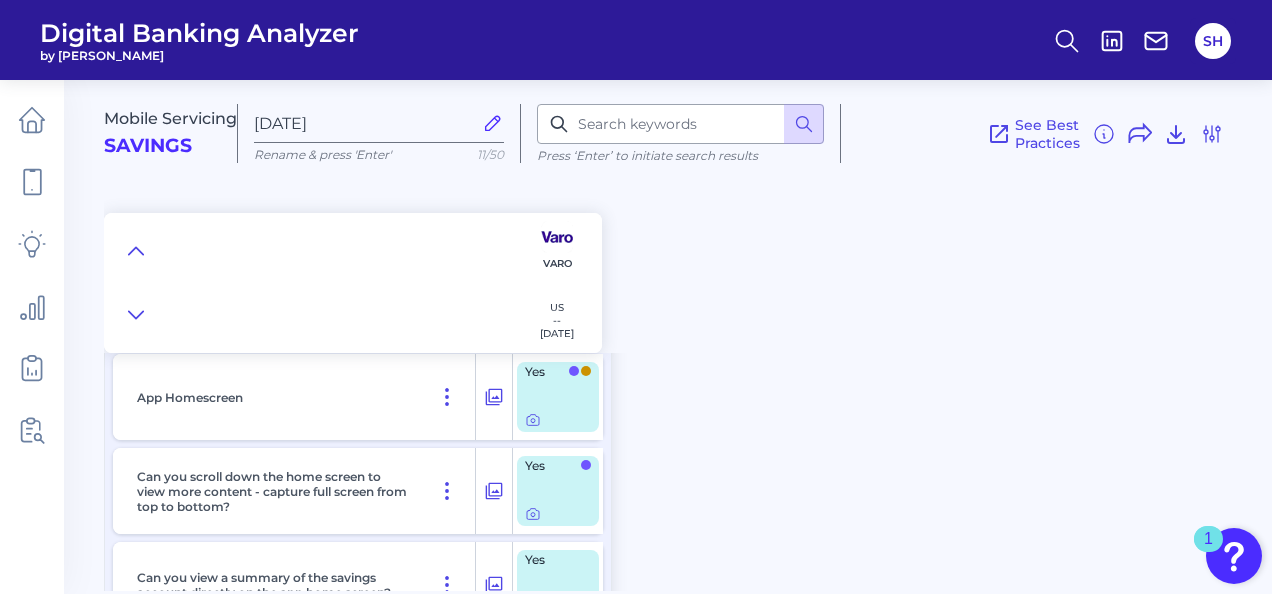 scroll, scrollTop: 300, scrollLeft: 0, axis: vertical 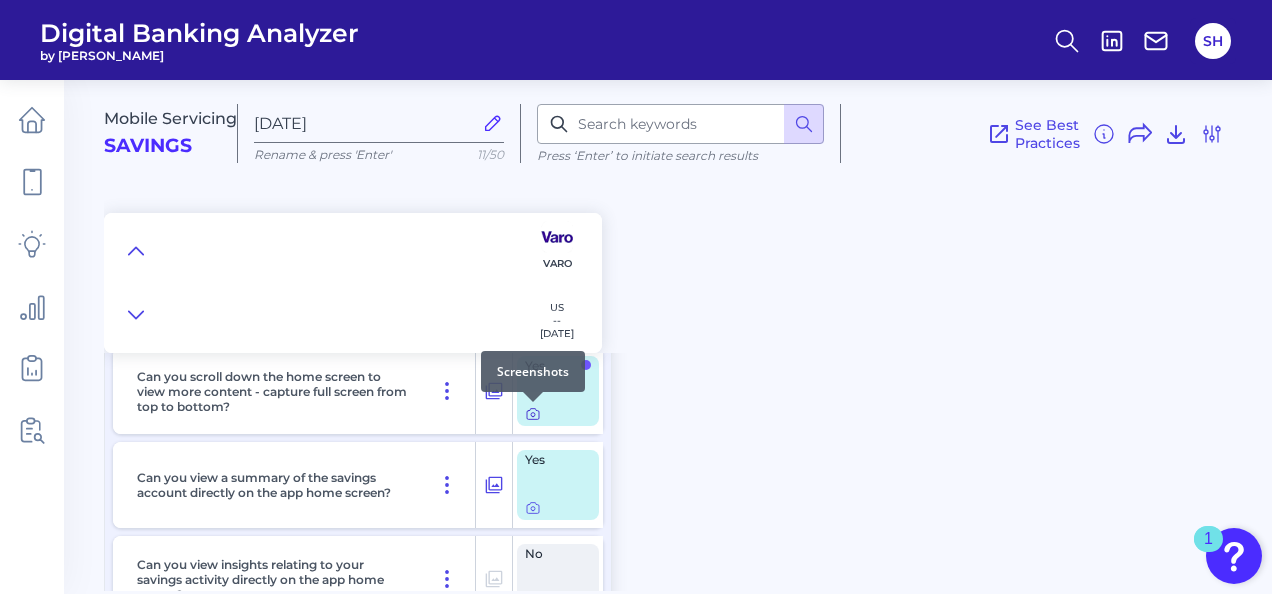 click 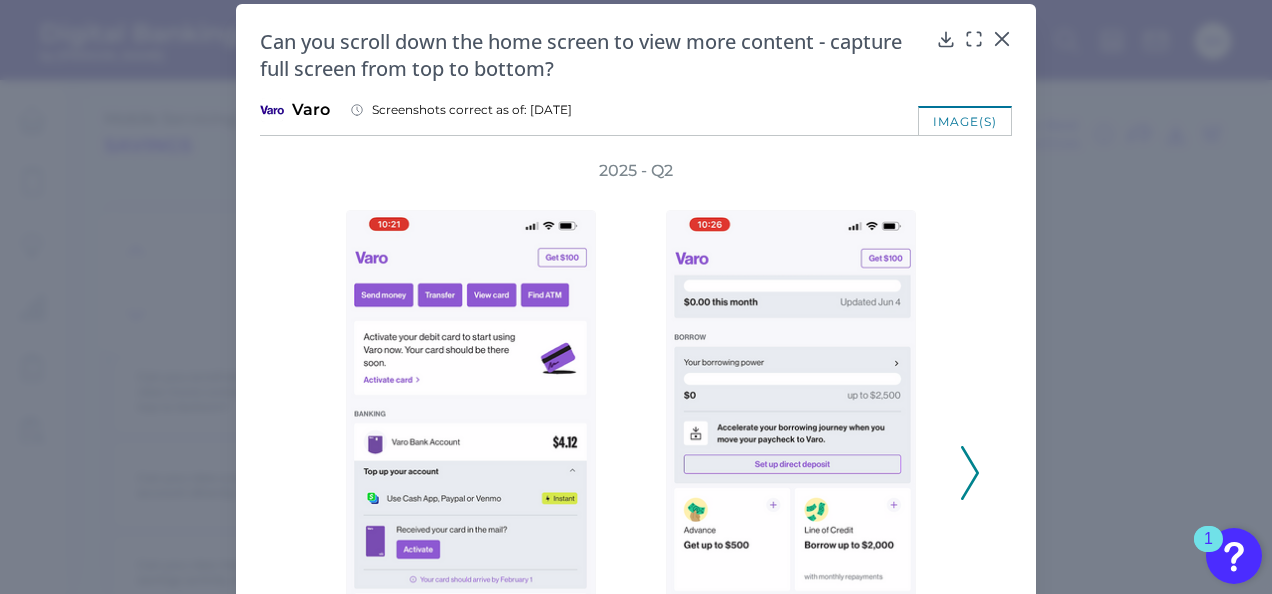 scroll, scrollTop: 0, scrollLeft: 0, axis: both 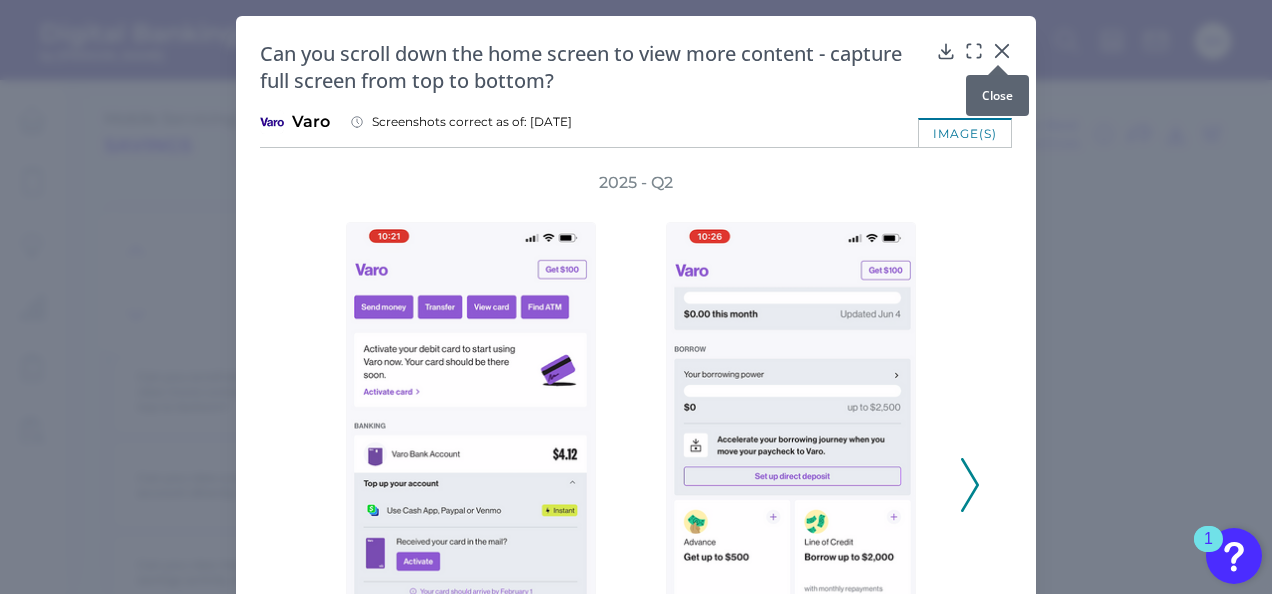 click 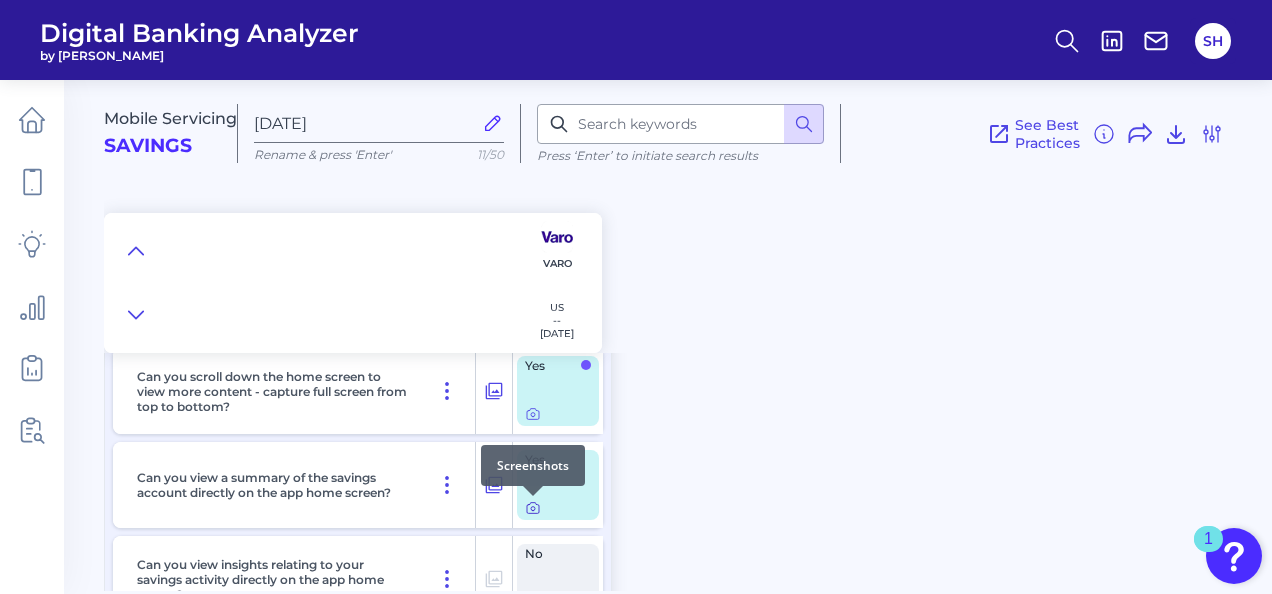 click at bounding box center [533, 496] 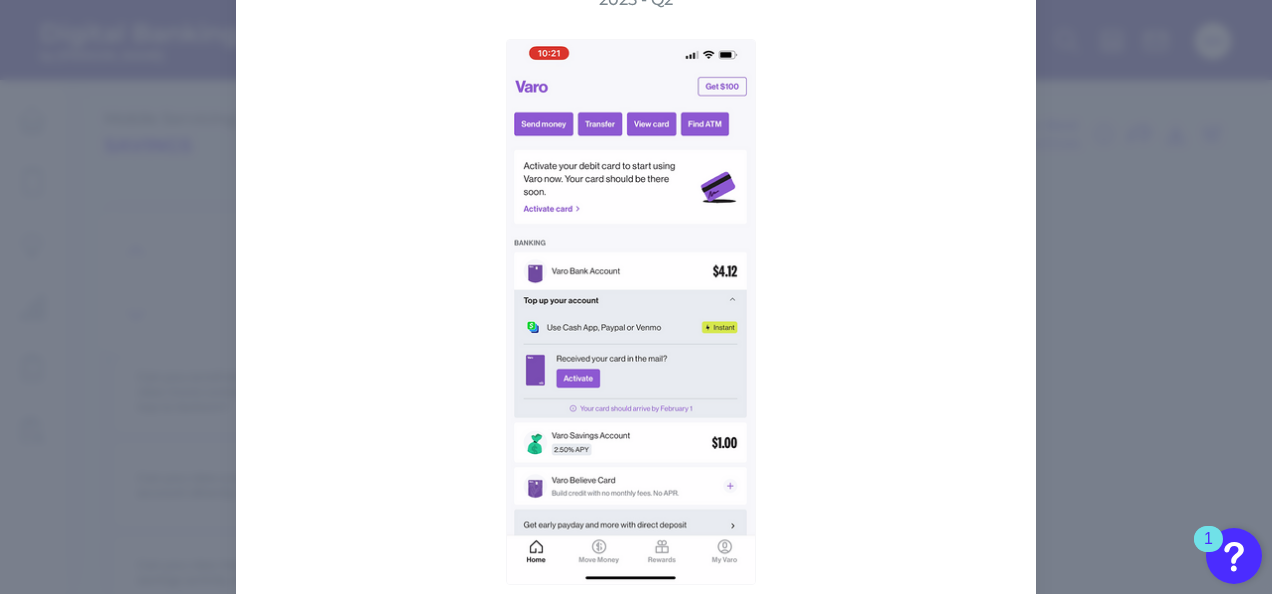 scroll, scrollTop: 0, scrollLeft: 0, axis: both 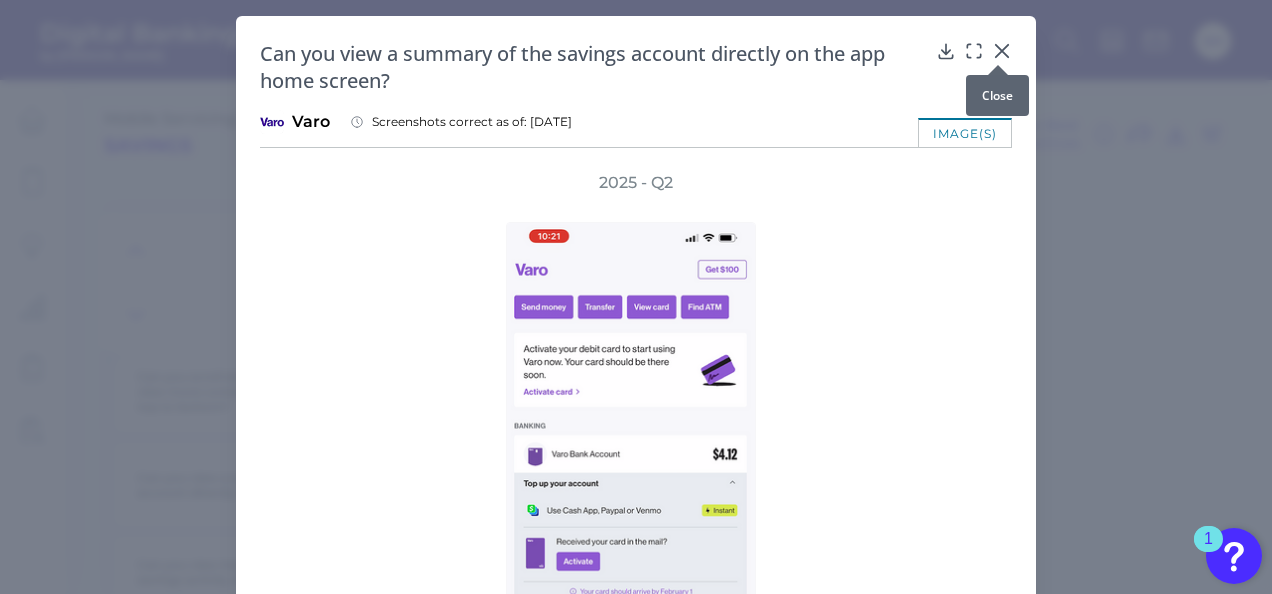click 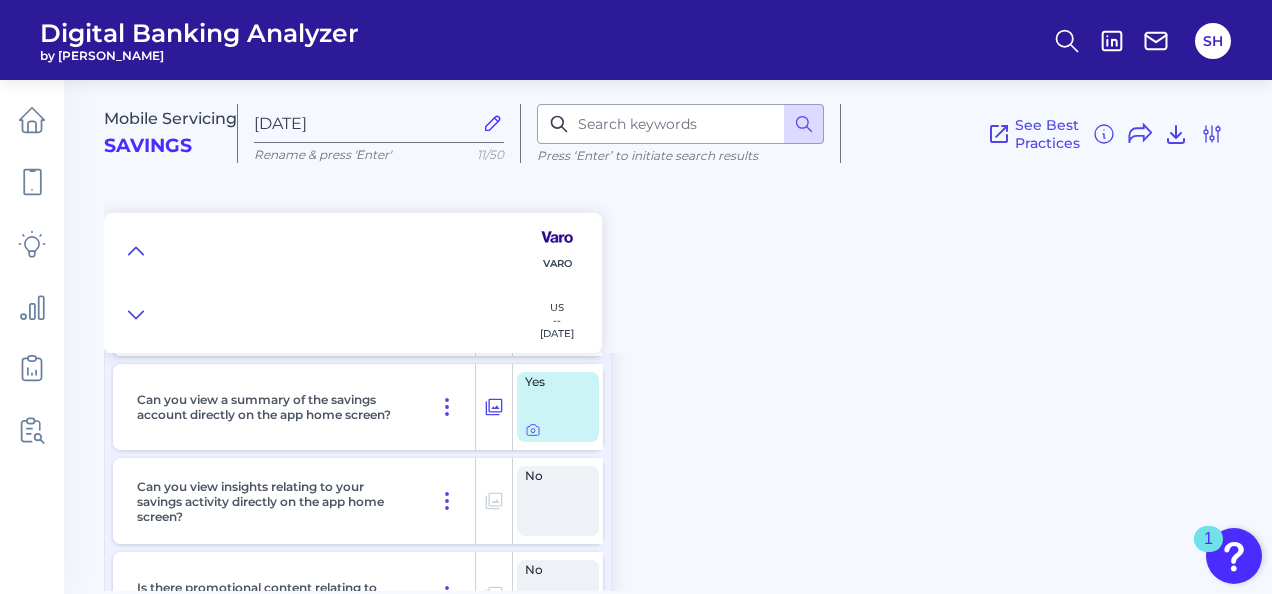 scroll, scrollTop: 300, scrollLeft: 0, axis: vertical 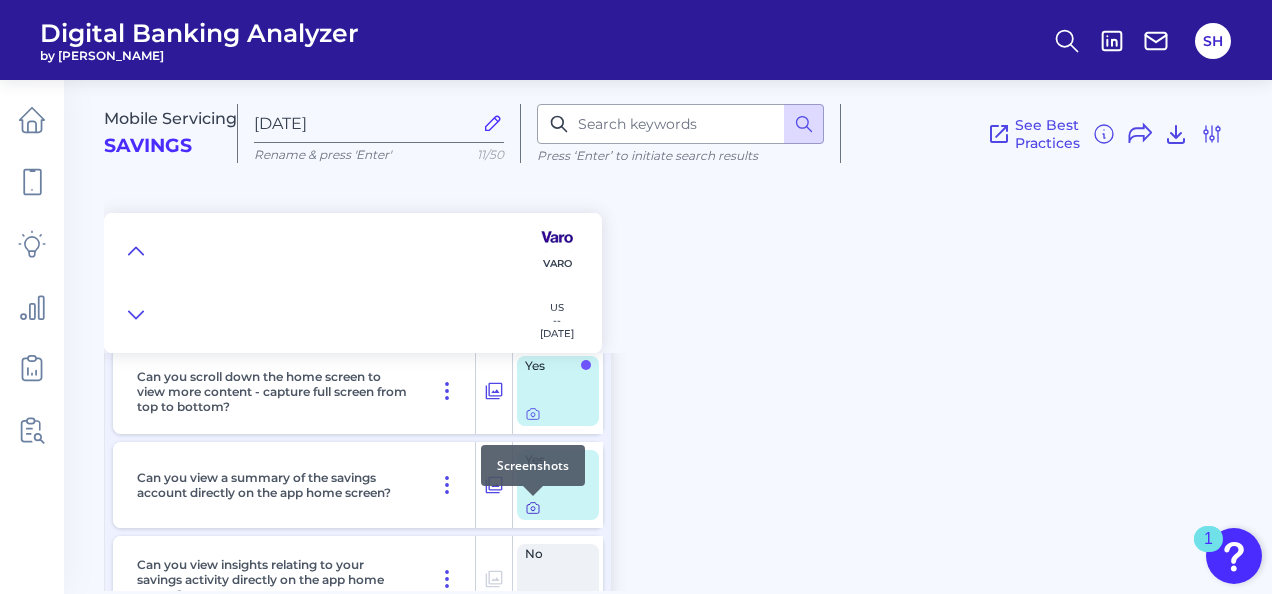 click 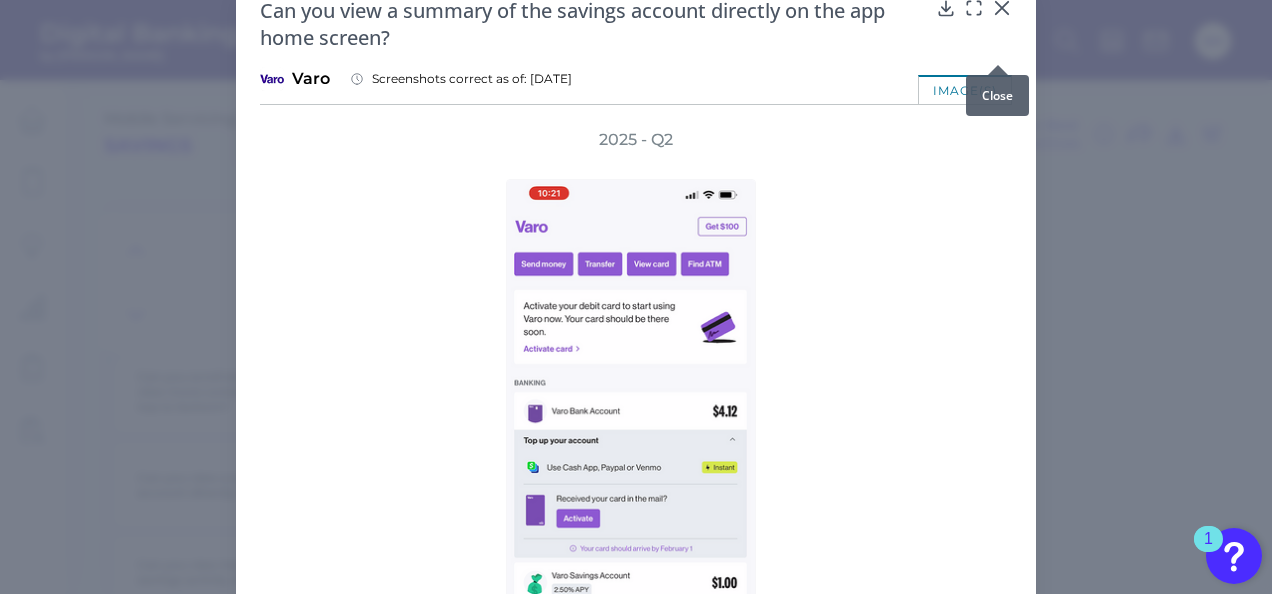 scroll, scrollTop: 0, scrollLeft: 0, axis: both 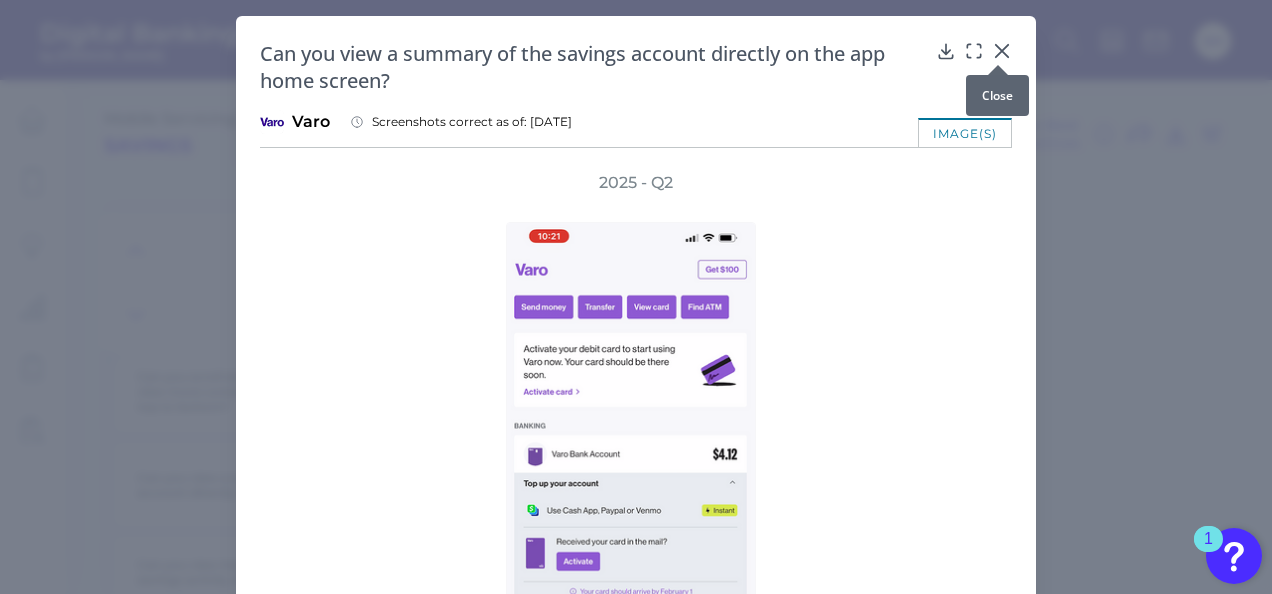 click 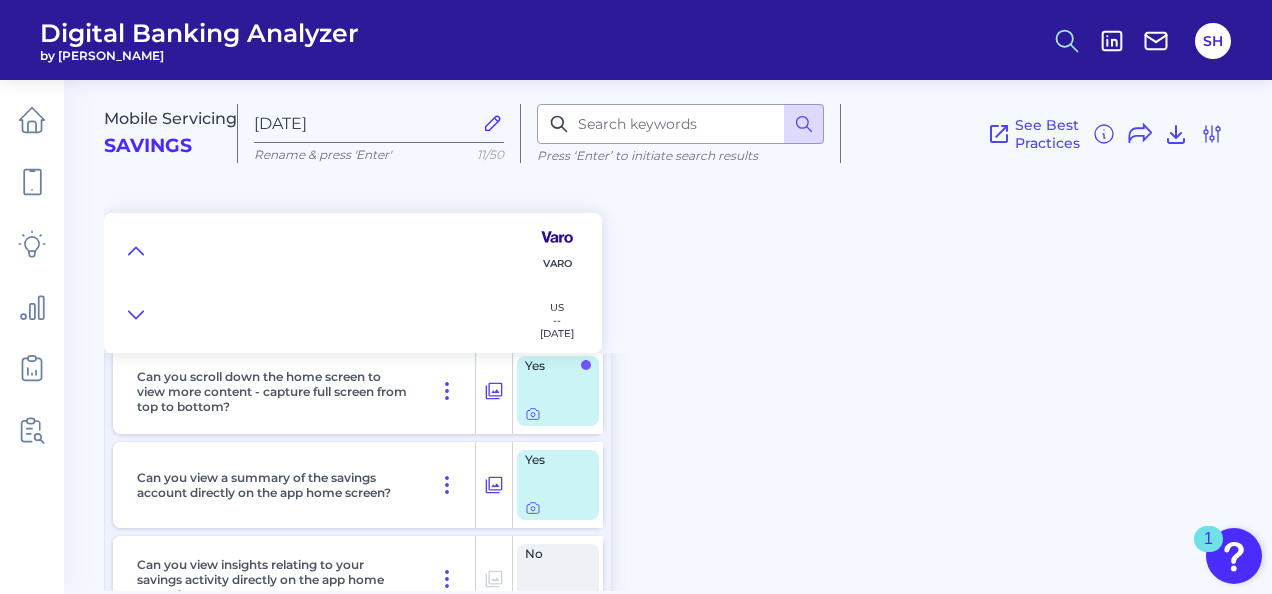 click 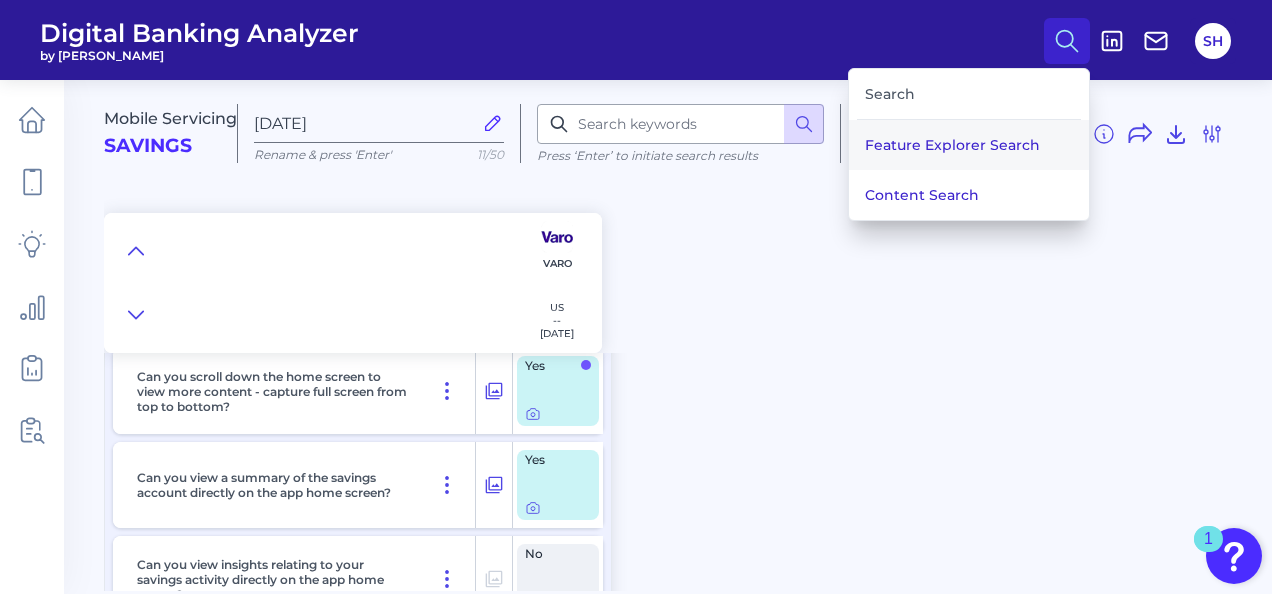 click on "Feature Explorer Search" at bounding box center (969, 145) 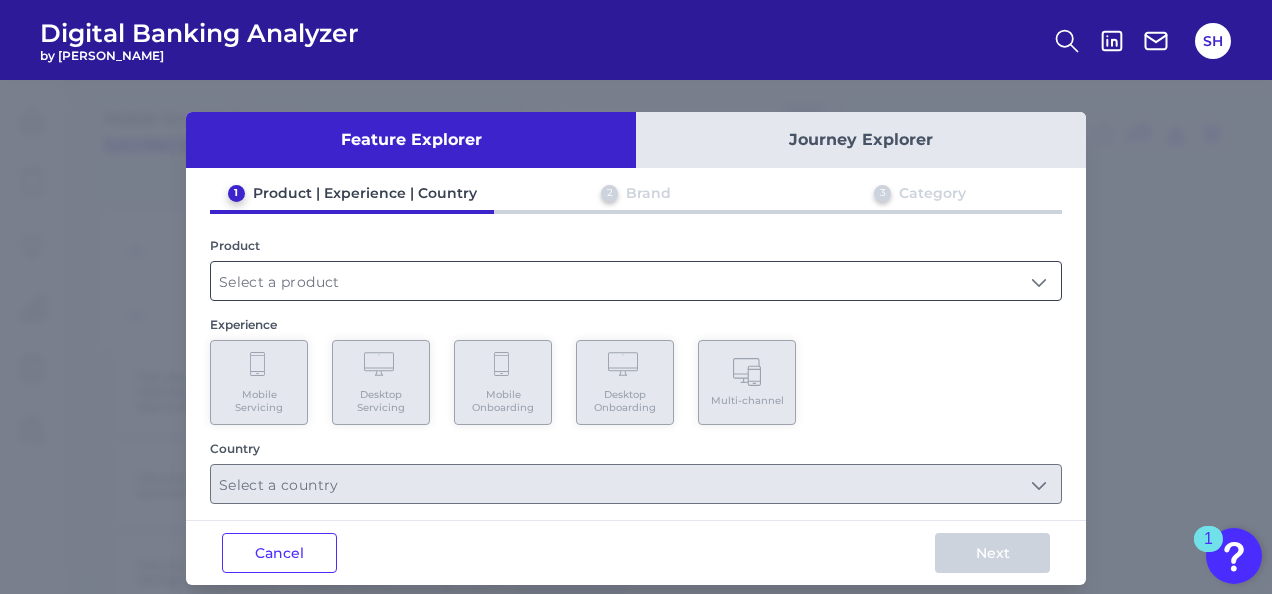click at bounding box center [636, 281] 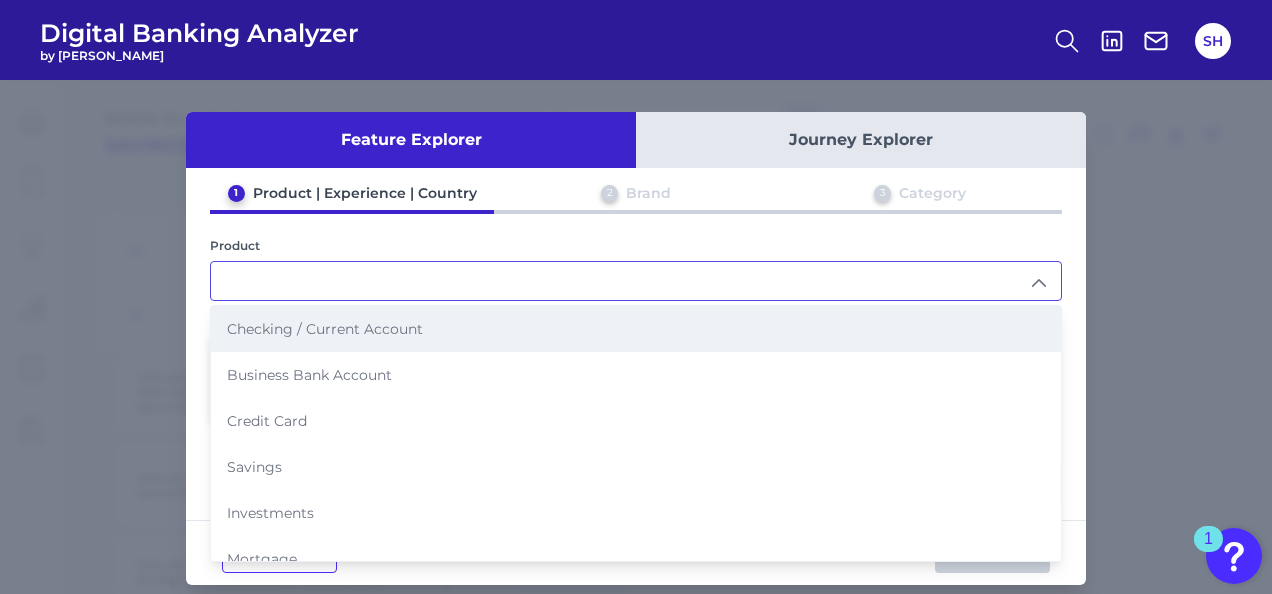 click on "Checking / Current Account" at bounding box center (325, 329) 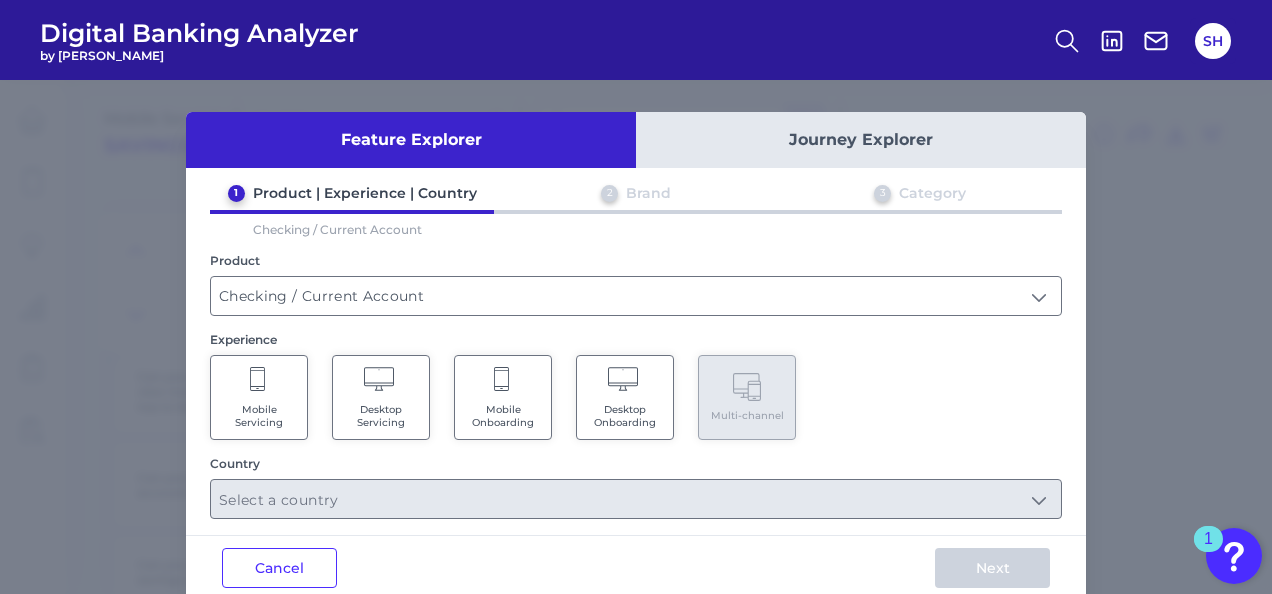 click on "Mobile Servicing" at bounding box center (259, 397) 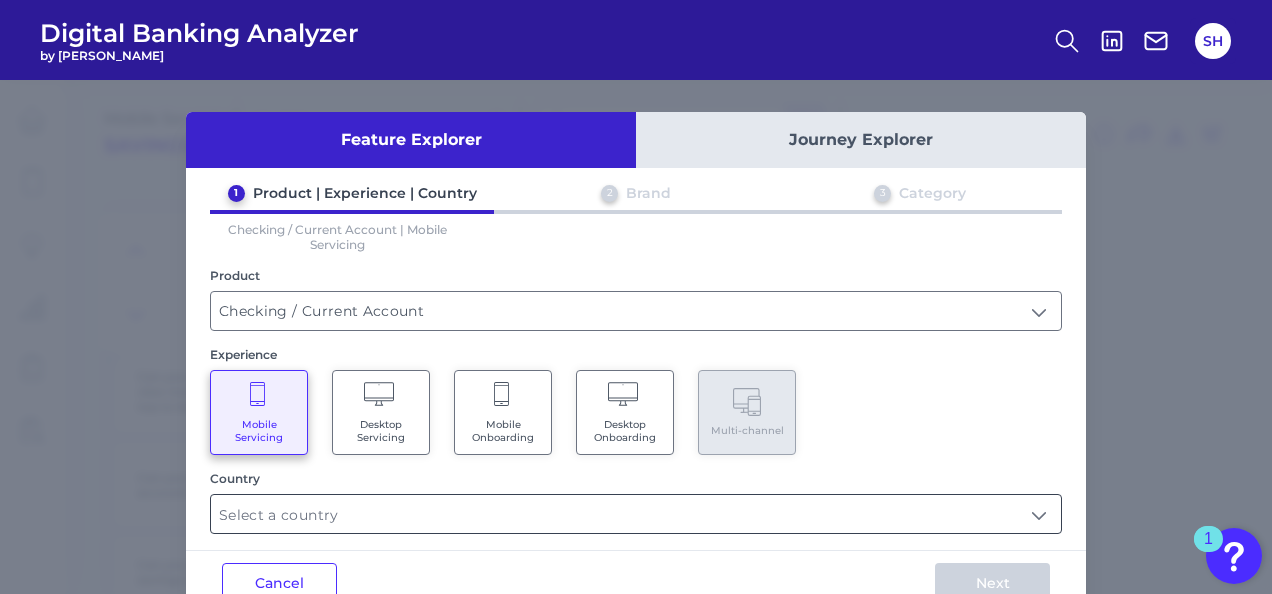 click at bounding box center (636, 514) 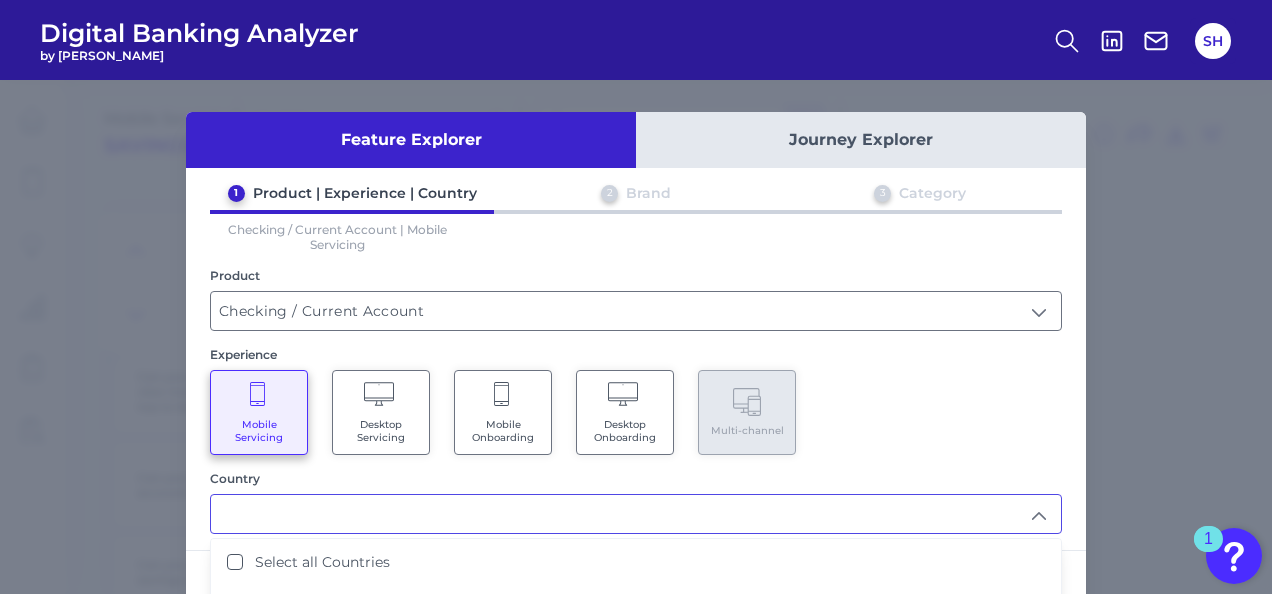 scroll, scrollTop: 198, scrollLeft: 0, axis: vertical 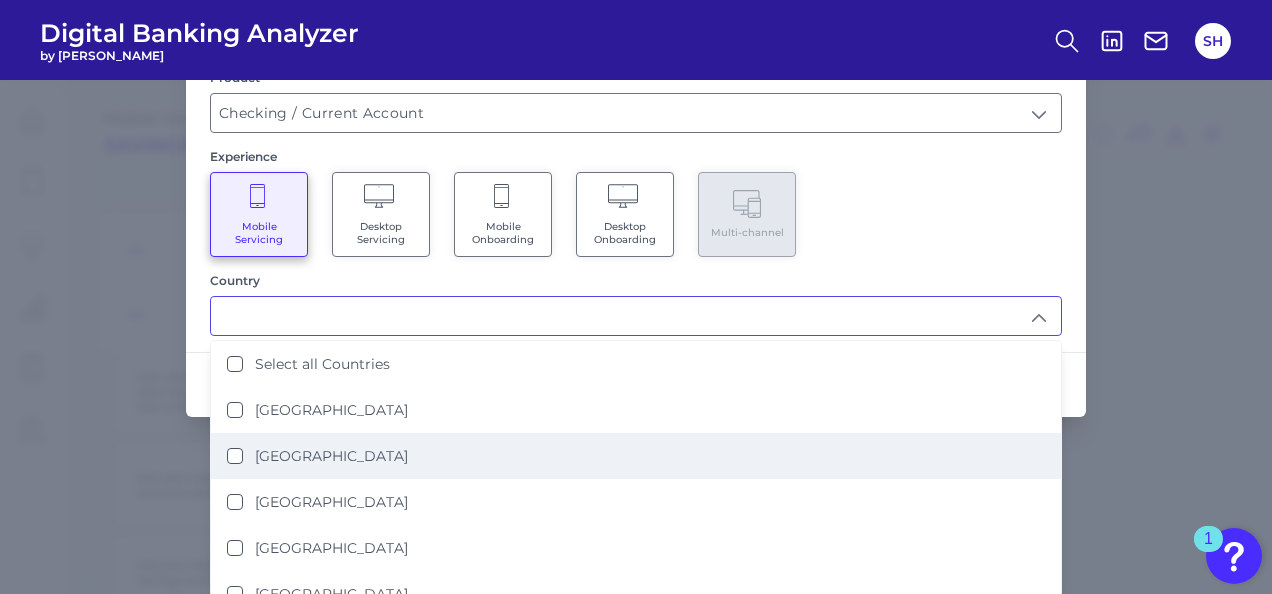 drag, startPoint x: 227, startPoint y: 442, endPoint x: 927, endPoint y: 428, distance: 700.14 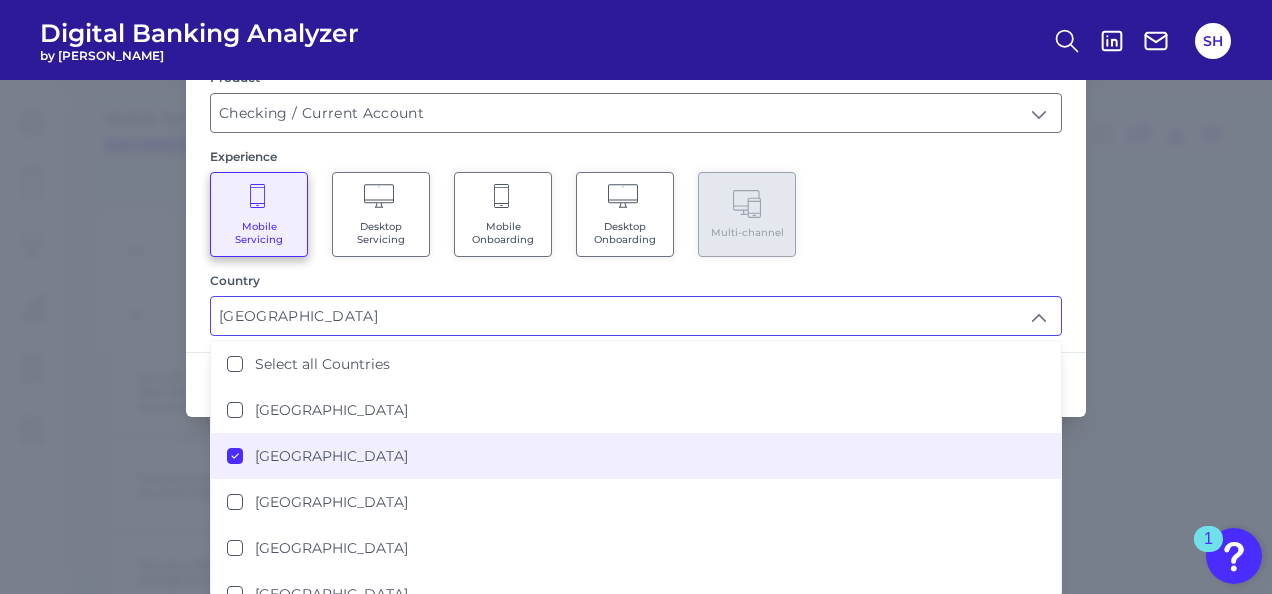 click on "1 Product | Experience | Country  2 Brand 3 Category Checking / Current Account | Mobile Servicing | [GEOGRAPHIC_DATA] Product Checking / Current Account Checking / Current Account Experience Mobile Servicing Desktop Servicing Mobile Onboarding Desktop Onboarding Multi-channel Country [GEOGRAPHIC_DATA] [GEOGRAPHIC_DATA] Select all Countries [GEOGRAPHIC_DATA] [GEOGRAPHIC_DATA] [GEOGRAPHIC_DATA] [GEOGRAPHIC_DATA] [GEOGRAPHIC_DATA] [GEOGRAPHIC_DATA] [GEOGRAPHIC_DATA] [GEOGRAPHIC_DATA] [GEOGRAPHIC_DATA] [GEOGRAPHIC_DATA] of [GEOGRAPHIC_DATA] [GEOGRAPHIC_DATA] [GEOGRAPHIC_DATA] [GEOGRAPHIC_DATA] [GEOGRAPHIC_DATA] [GEOGRAPHIC_DATA] [GEOGRAPHIC_DATA] [GEOGRAPHIC_DATA]" at bounding box center (636, 161) 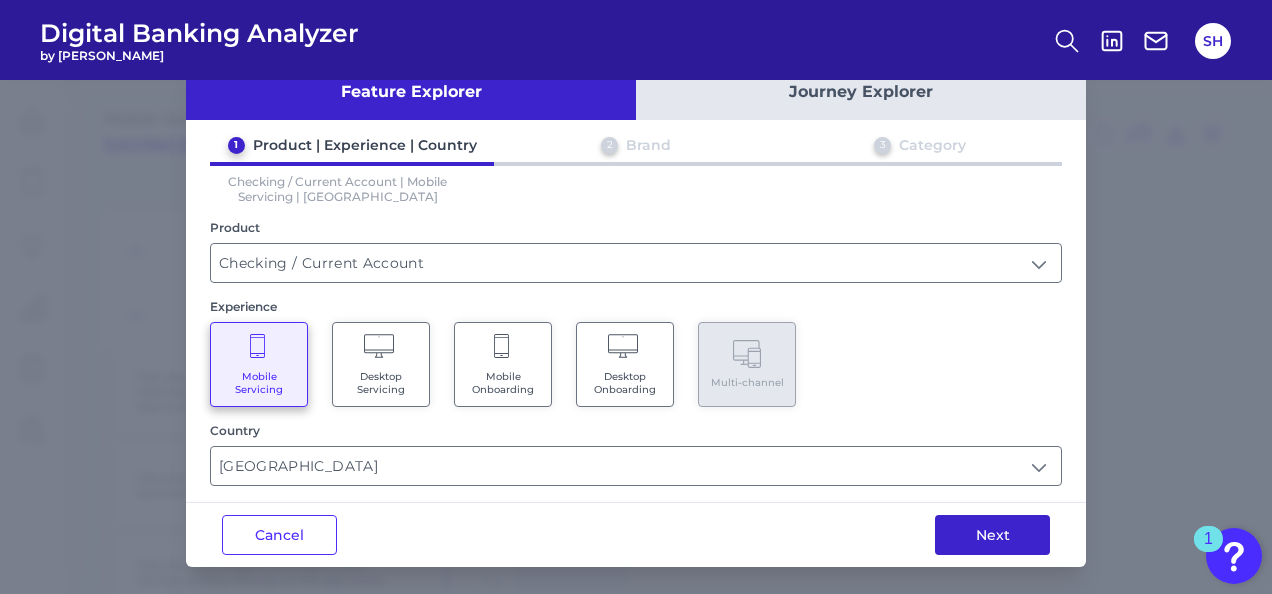 click on "Next" at bounding box center [992, 535] 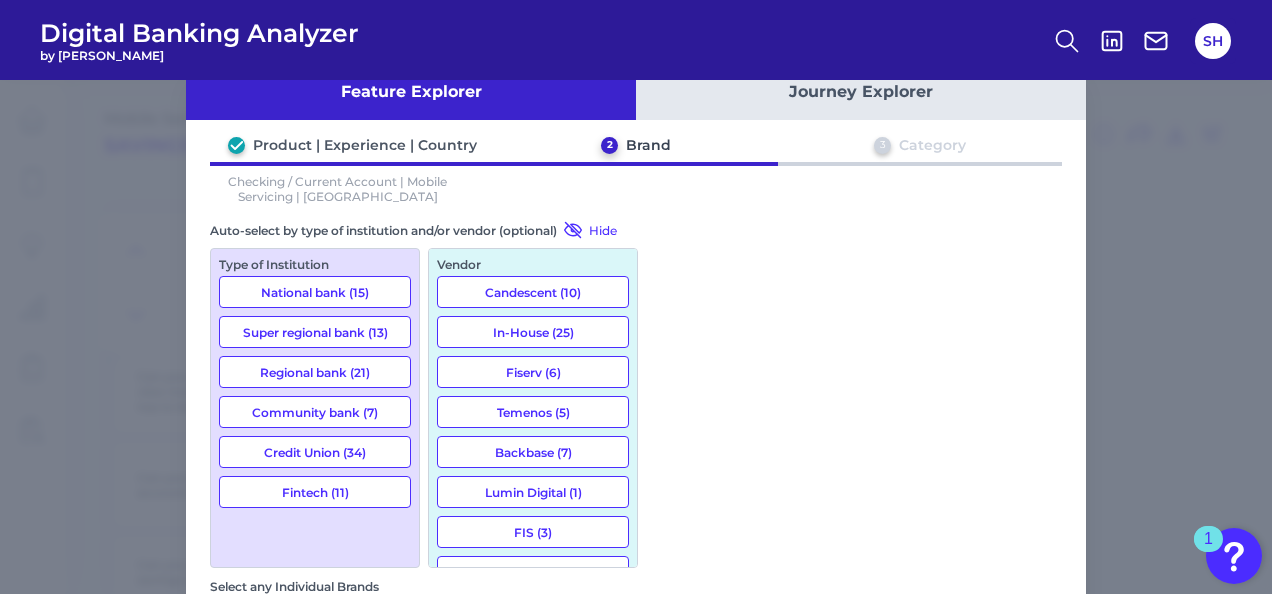 click on "Select any Individual Brands" at bounding box center [636, 622] 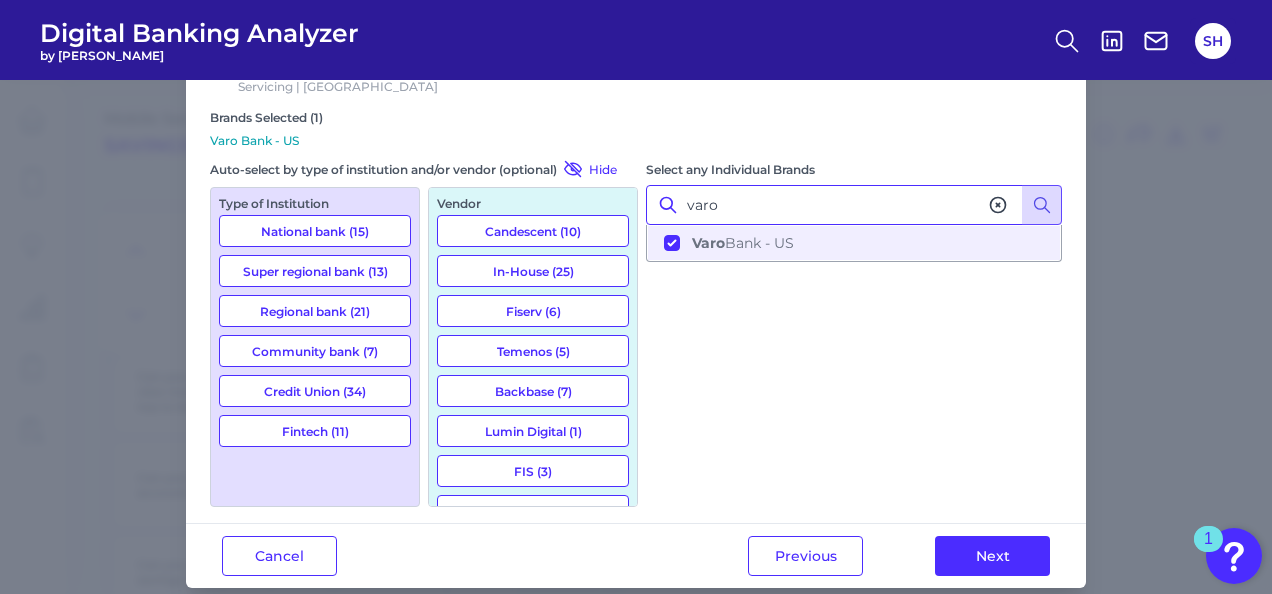 scroll, scrollTop: 179, scrollLeft: 0, axis: vertical 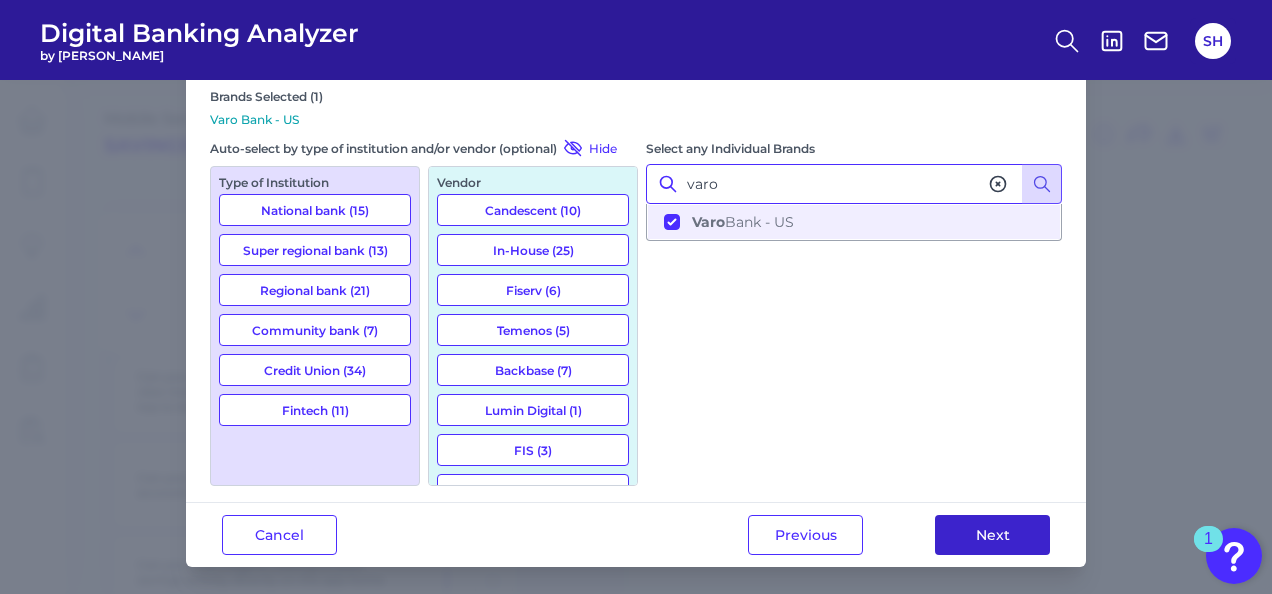 type on "varo" 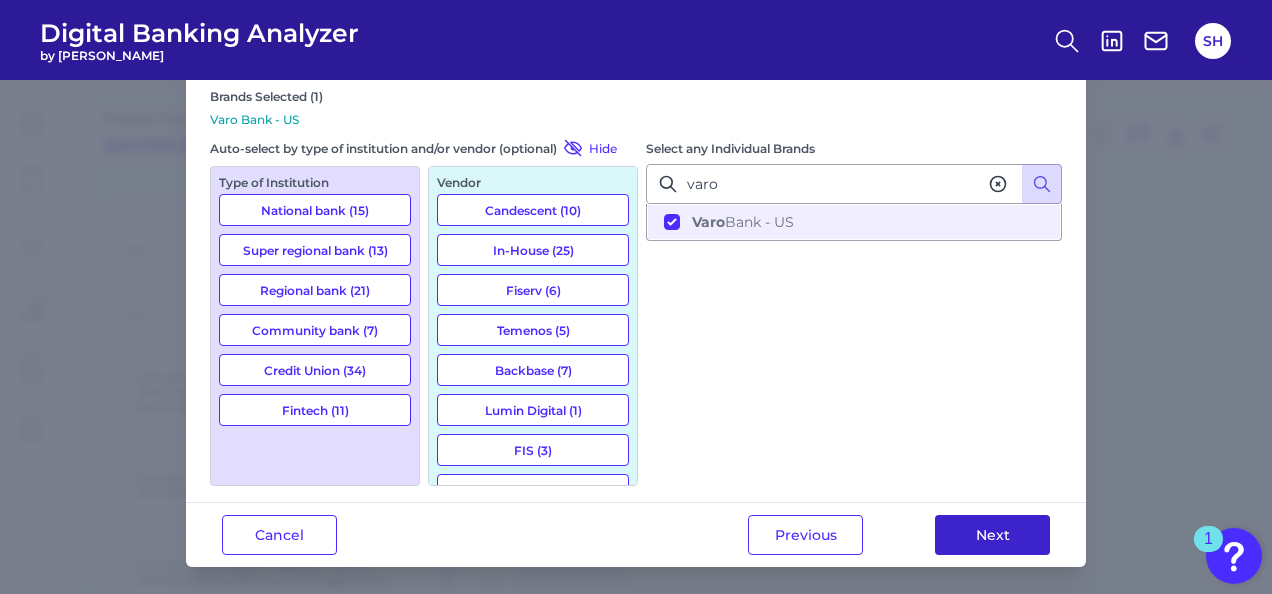 click on "Next" at bounding box center (992, 535) 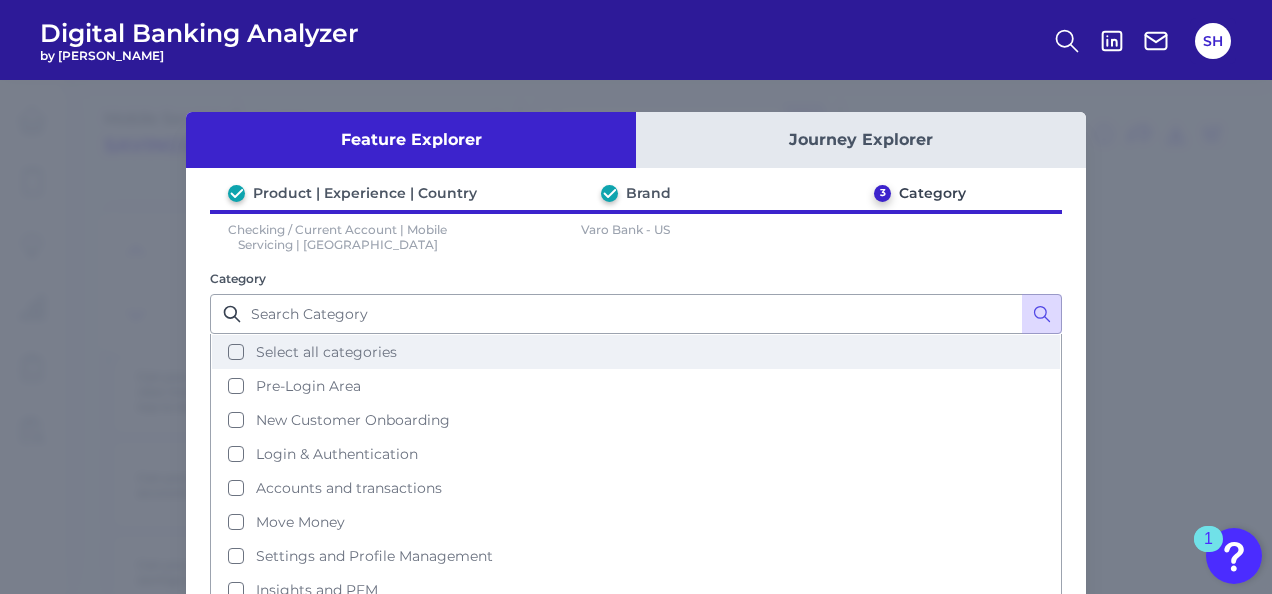 click on "Select all categories" at bounding box center (636, 352) 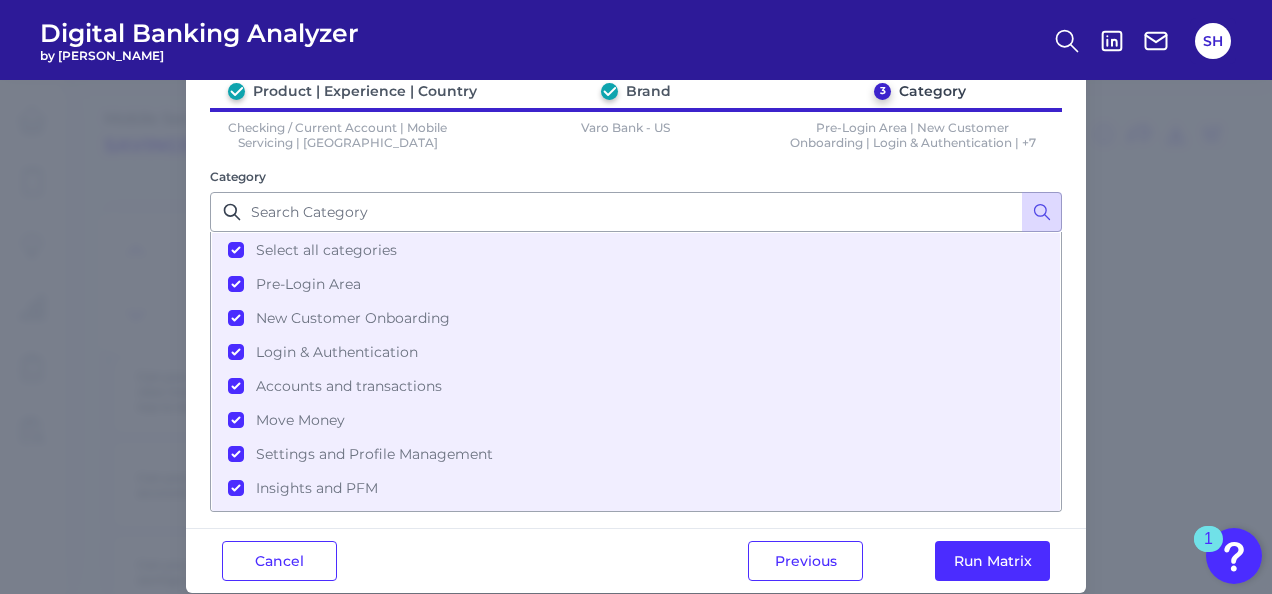 scroll, scrollTop: 130, scrollLeft: 0, axis: vertical 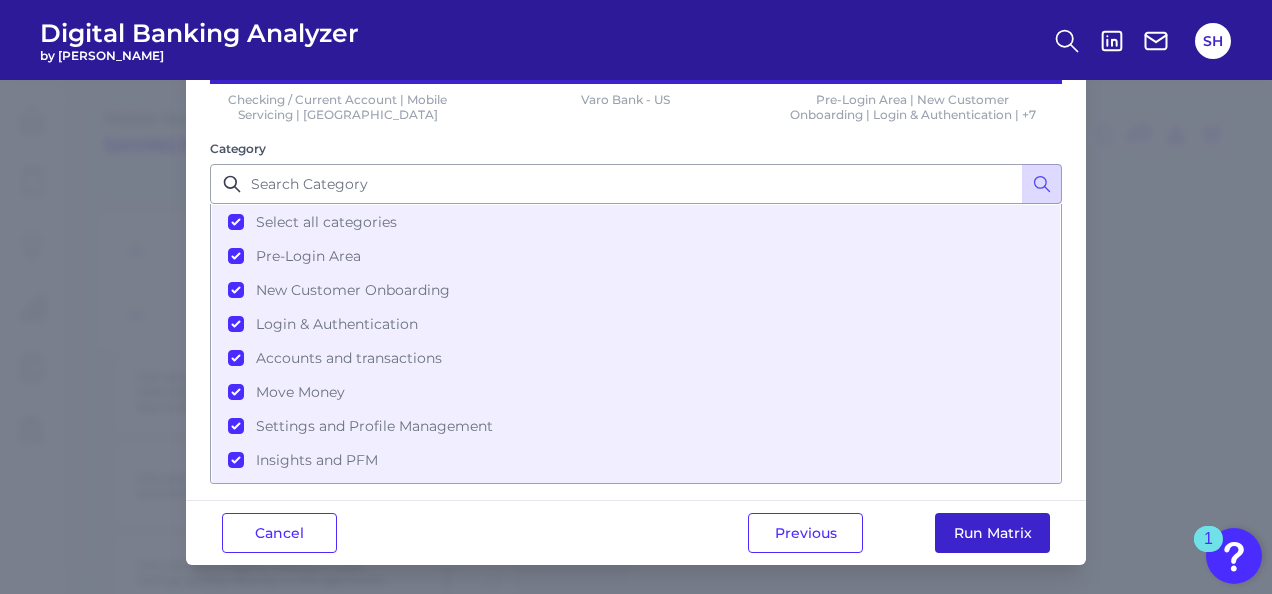click on "Run Matrix" at bounding box center (992, 533) 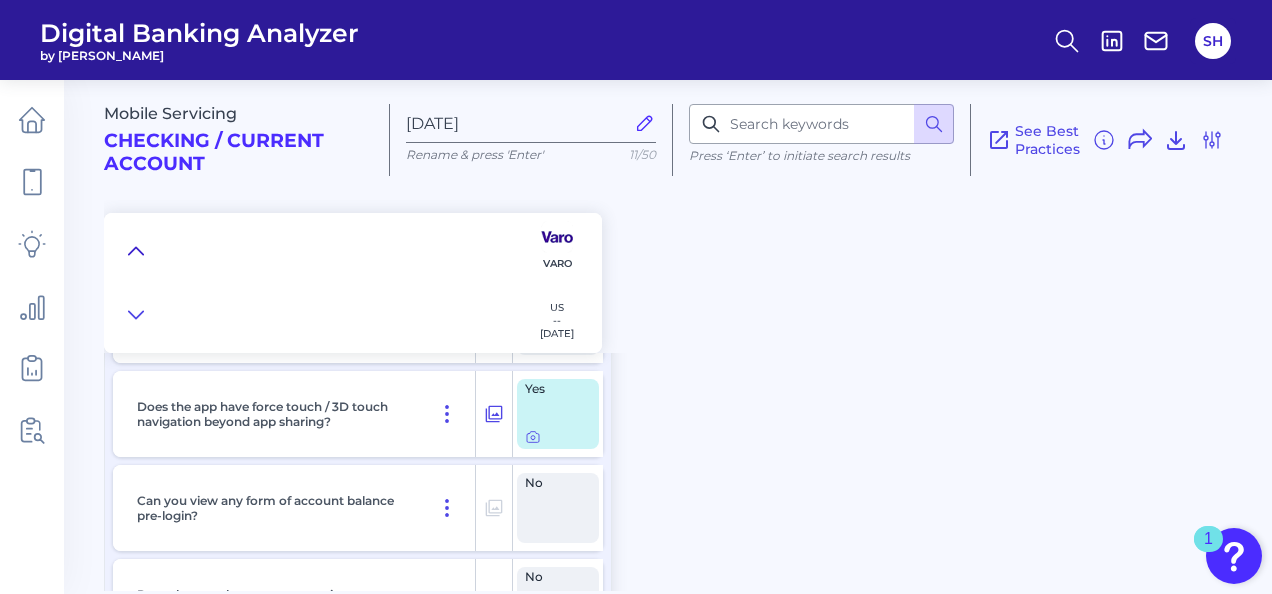 click 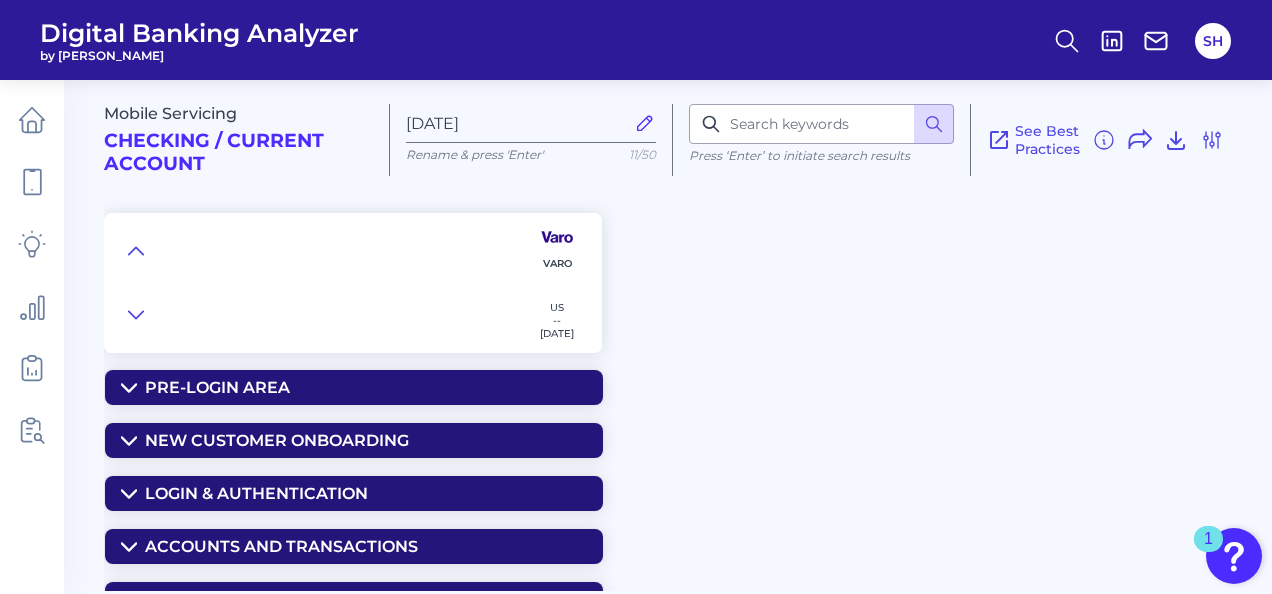 scroll, scrollTop: 100, scrollLeft: 0, axis: vertical 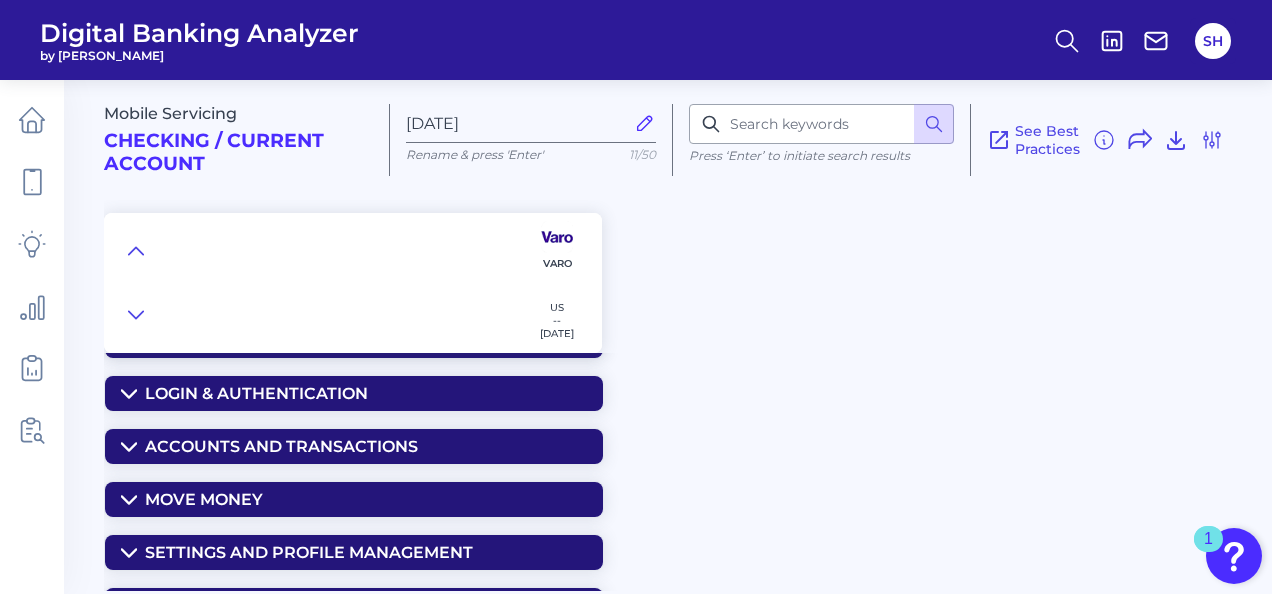click on "Accounts and transactions" at bounding box center [281, 446] 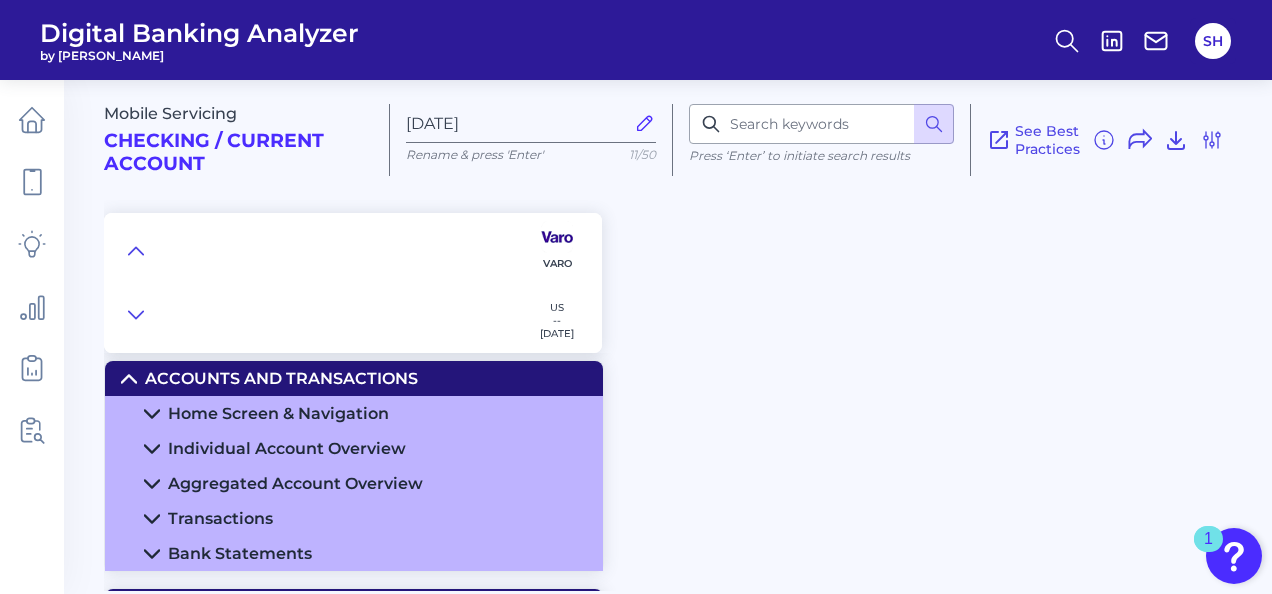 scroll, scrollTop: 200, scrollLeft: 0, axis: vertical 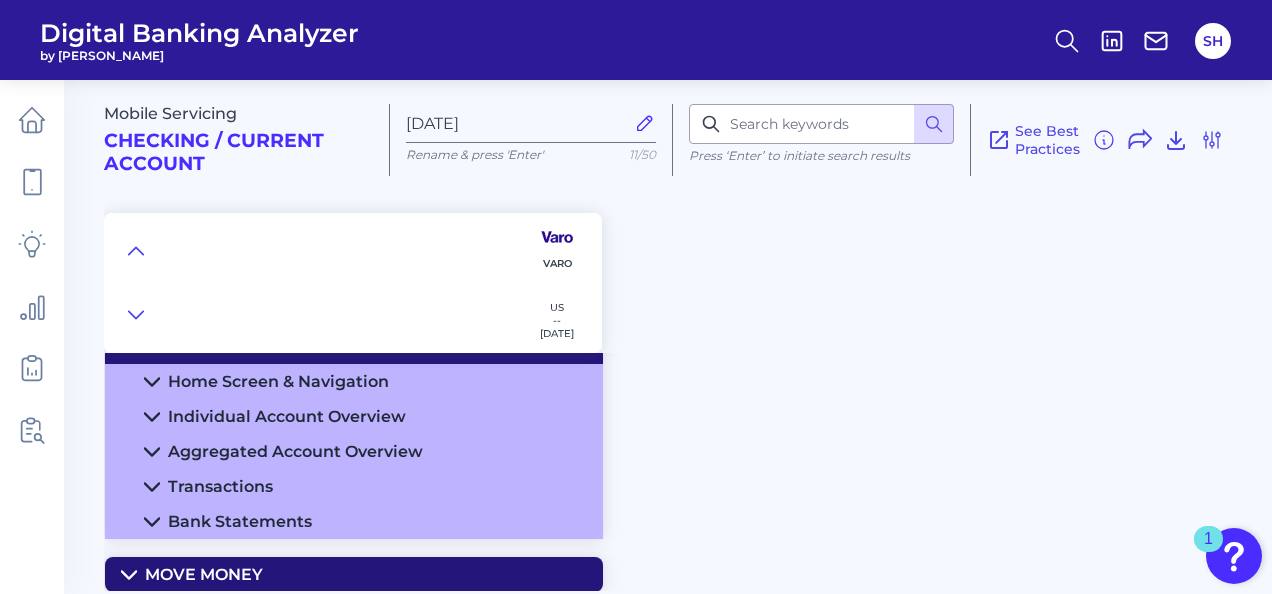 click on "Home Screen & Navigation" at bounding box center [278, 381] 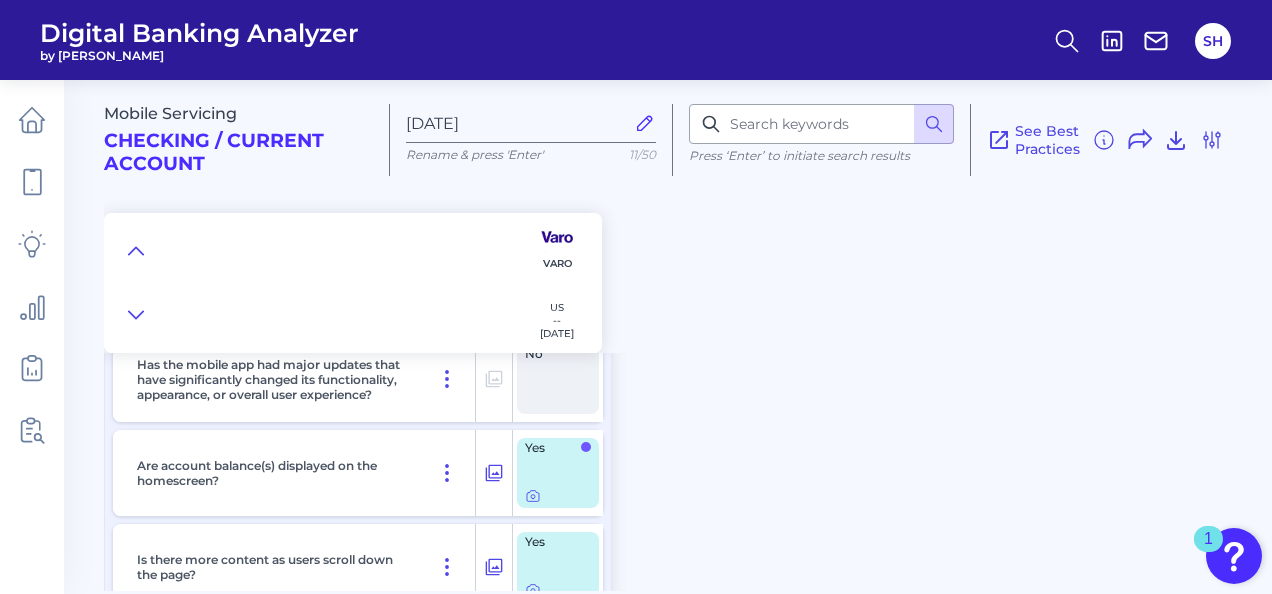 scroll, scrollTop: 300, scrollLeft: 0, axis: vertical 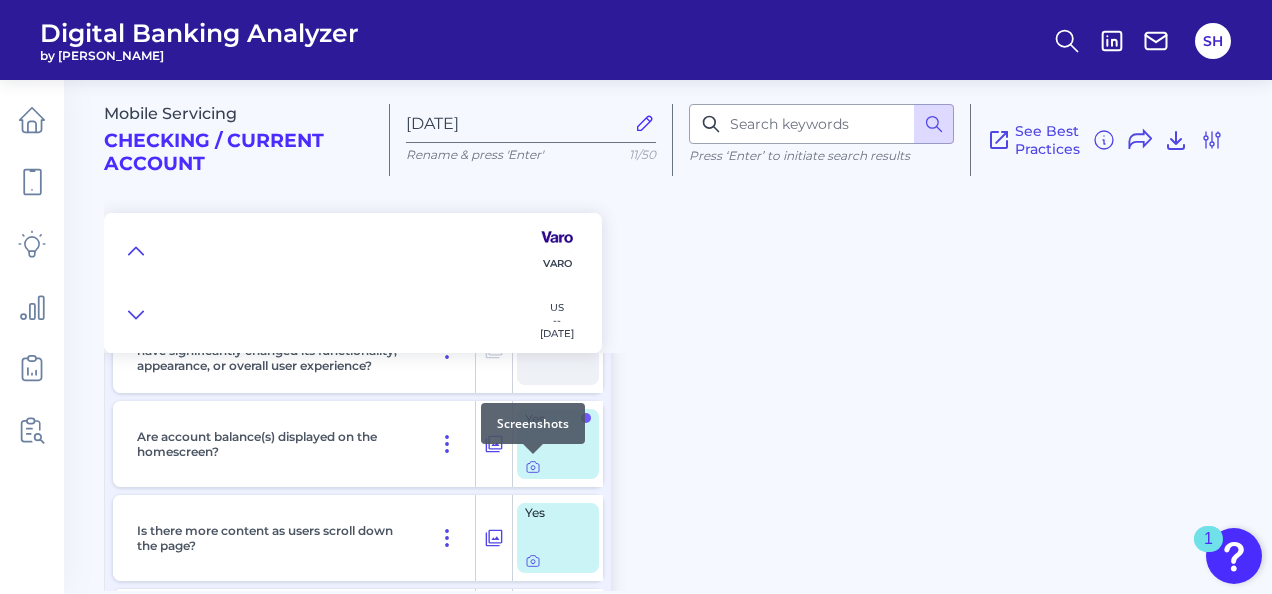 click at bounding box center [533, 454] 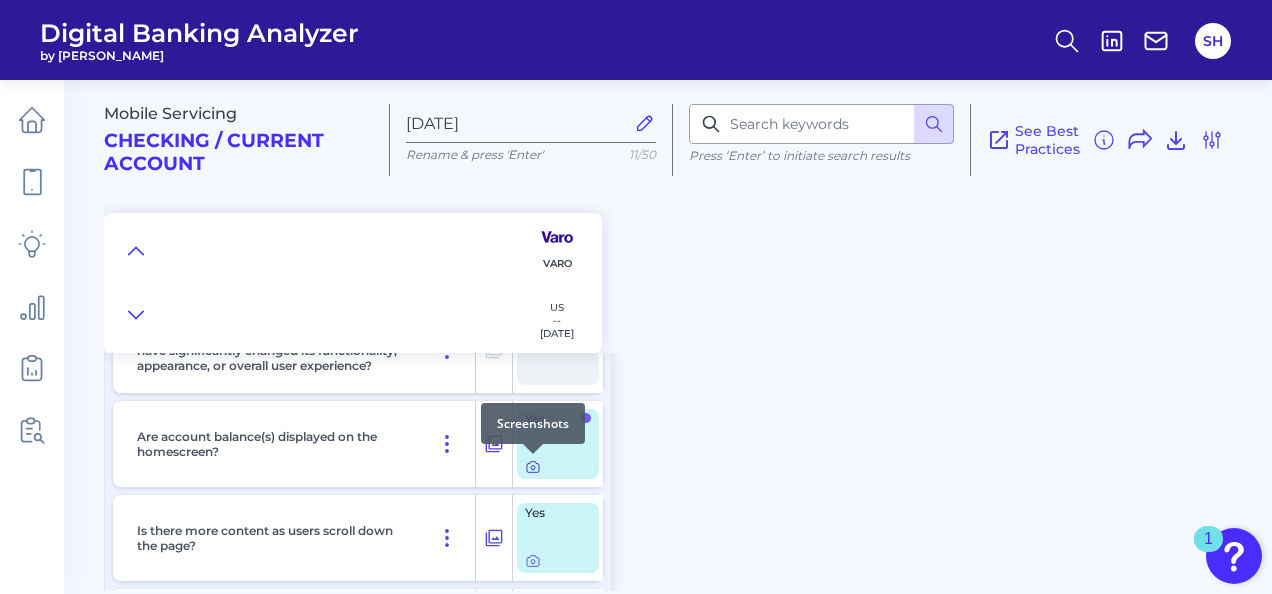 click 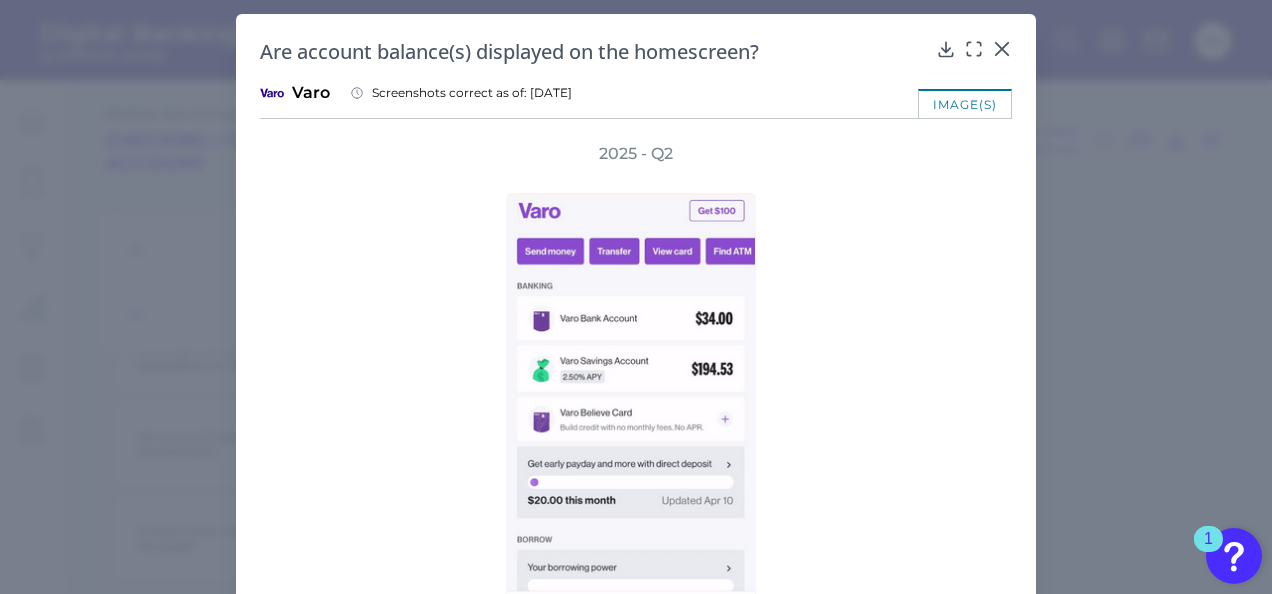scroll, scrollTop: 0, scrollLeft: 0, axis: both 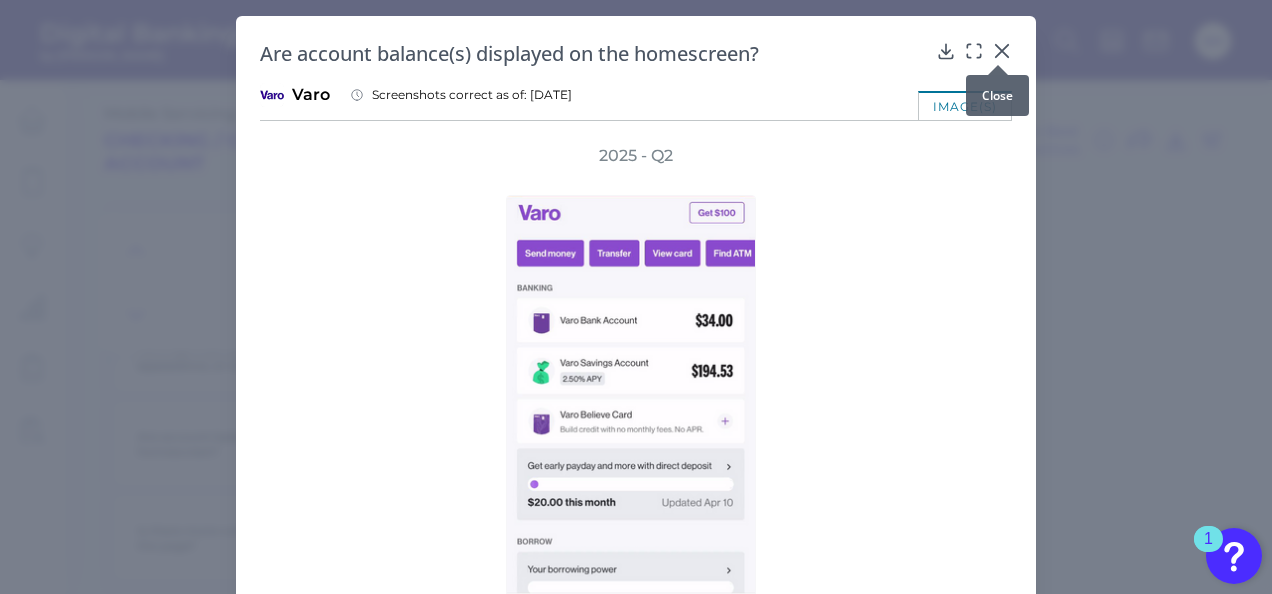 click 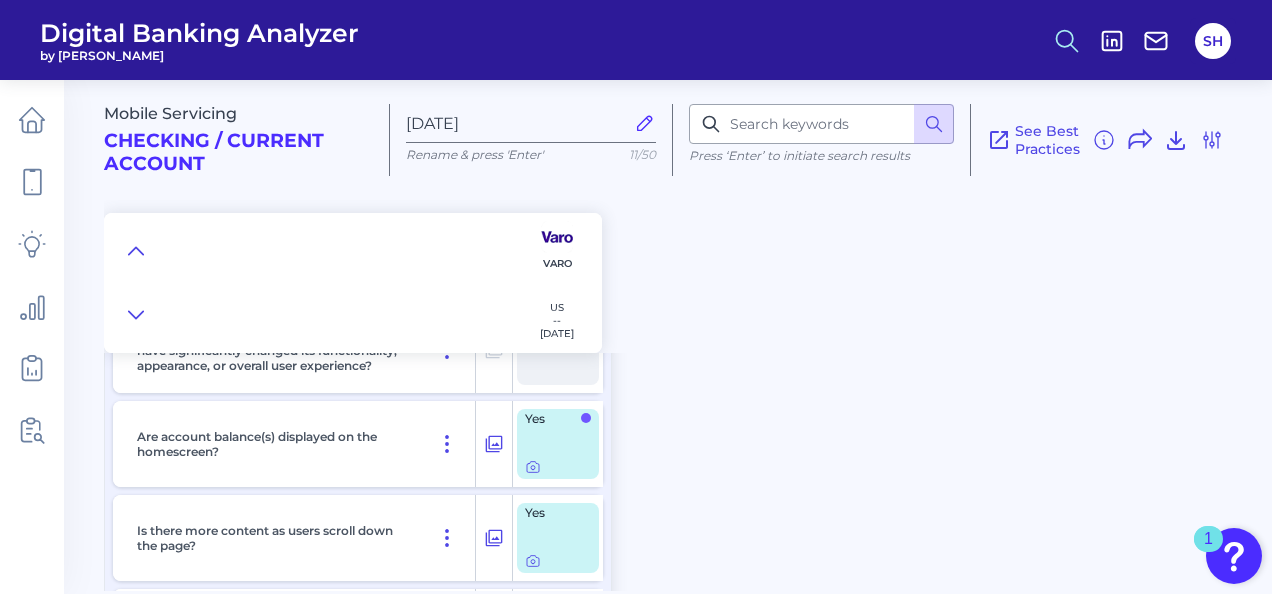 click 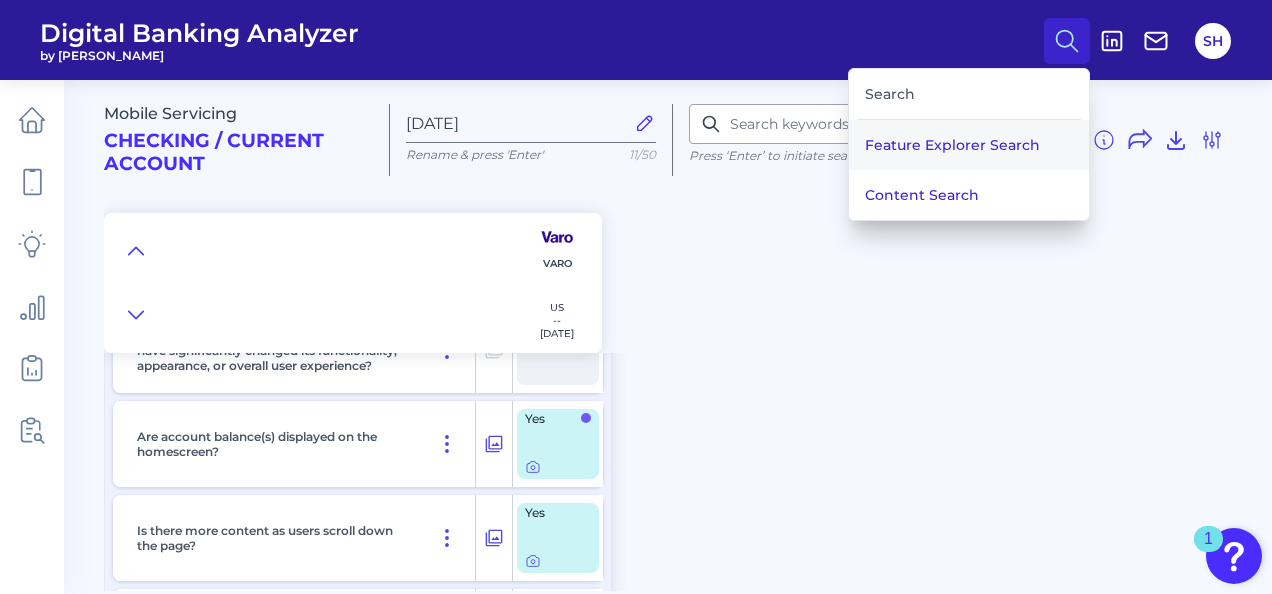 click on "Feature Explorer Search" at bounding box center [969, 145] 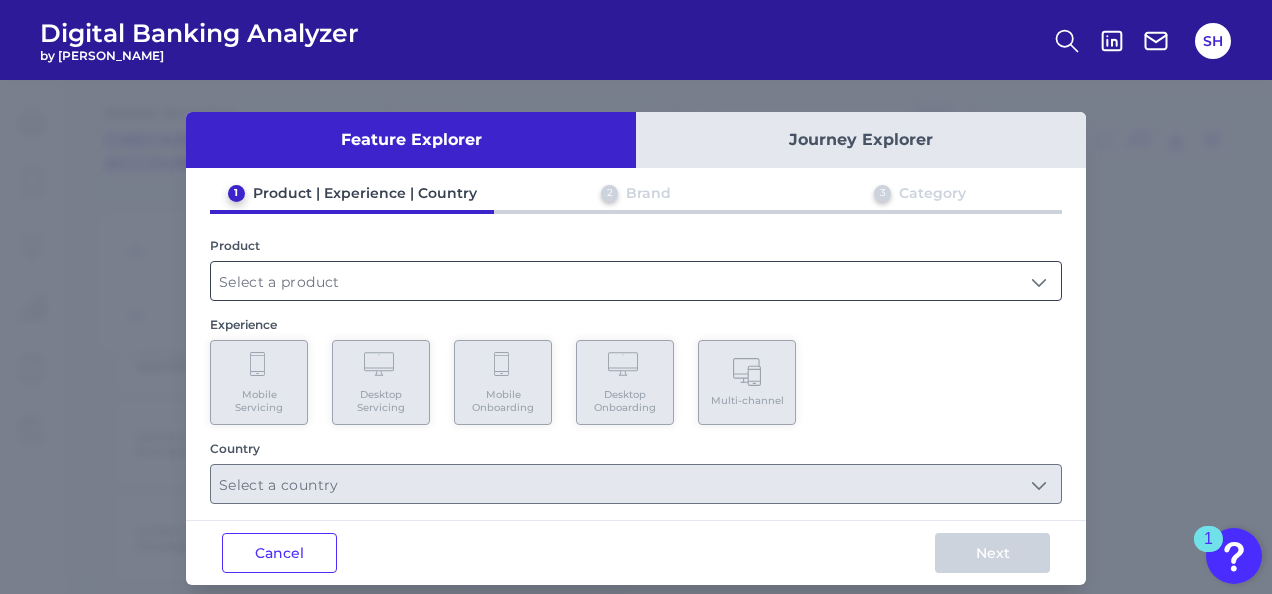 click at bounding box center [636, 281] 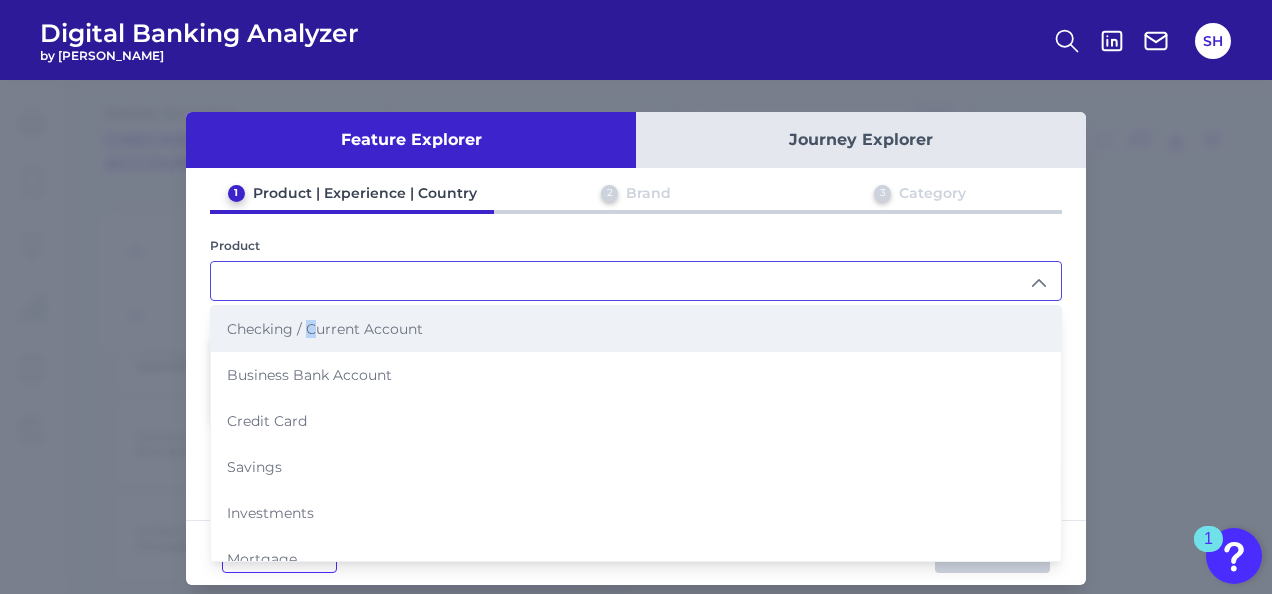 click on "Checking / Current Account" at bounding box center [636, 329] 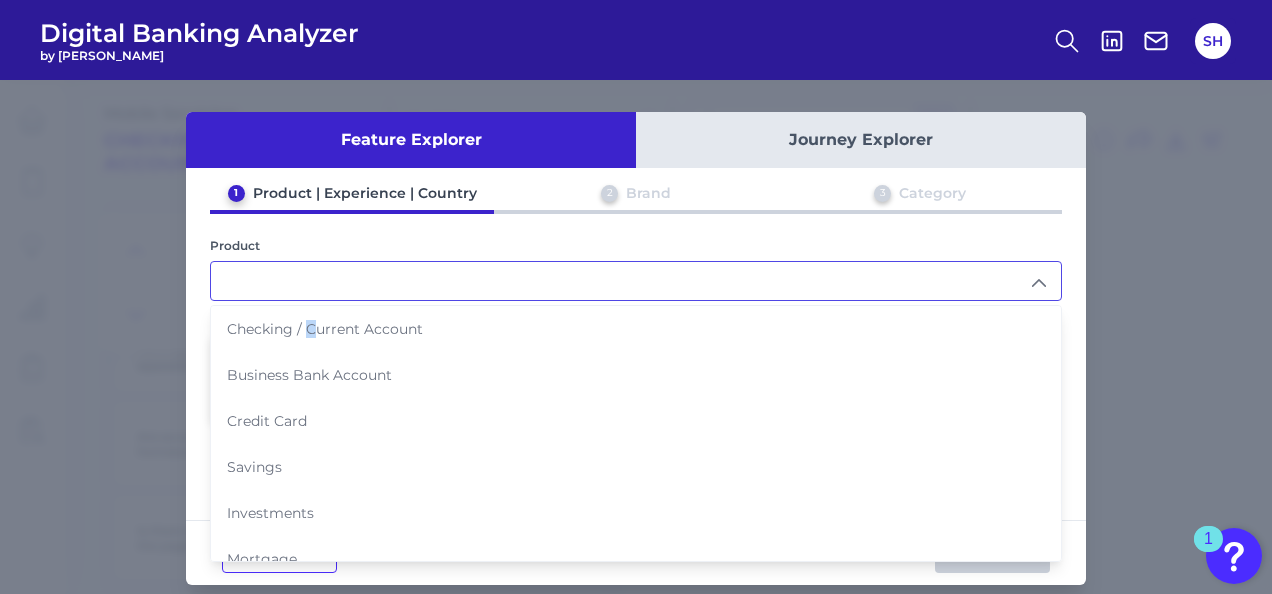 type on "Checking / Current Account" 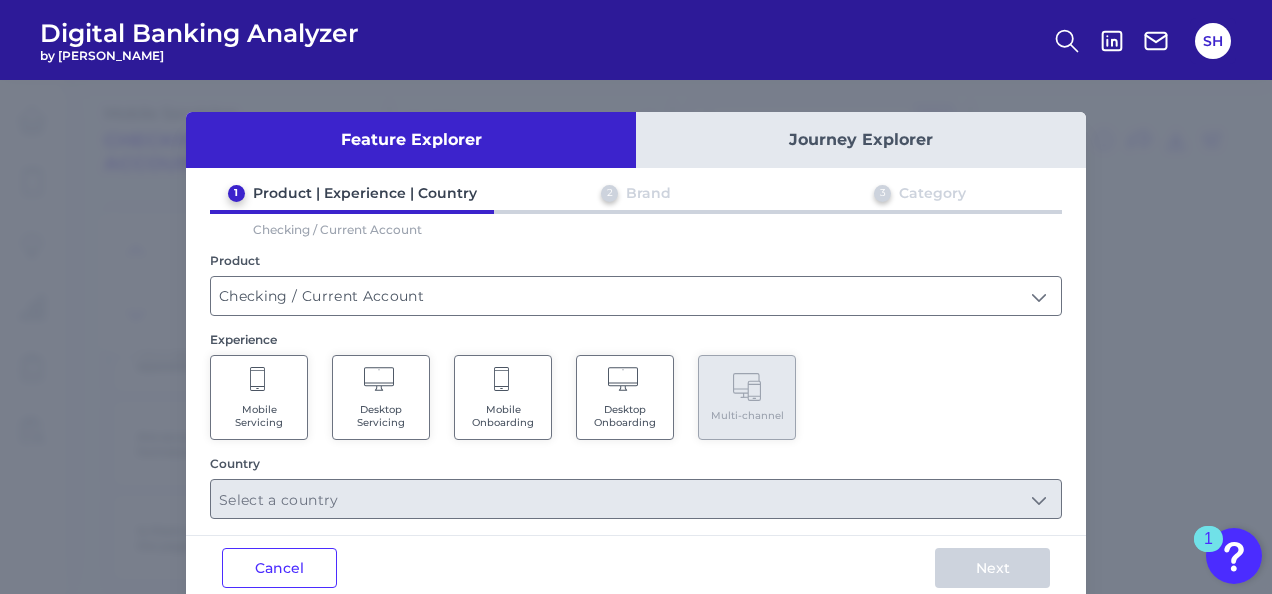 click on "Mobile Servicing" at bounding box center (259, 397) 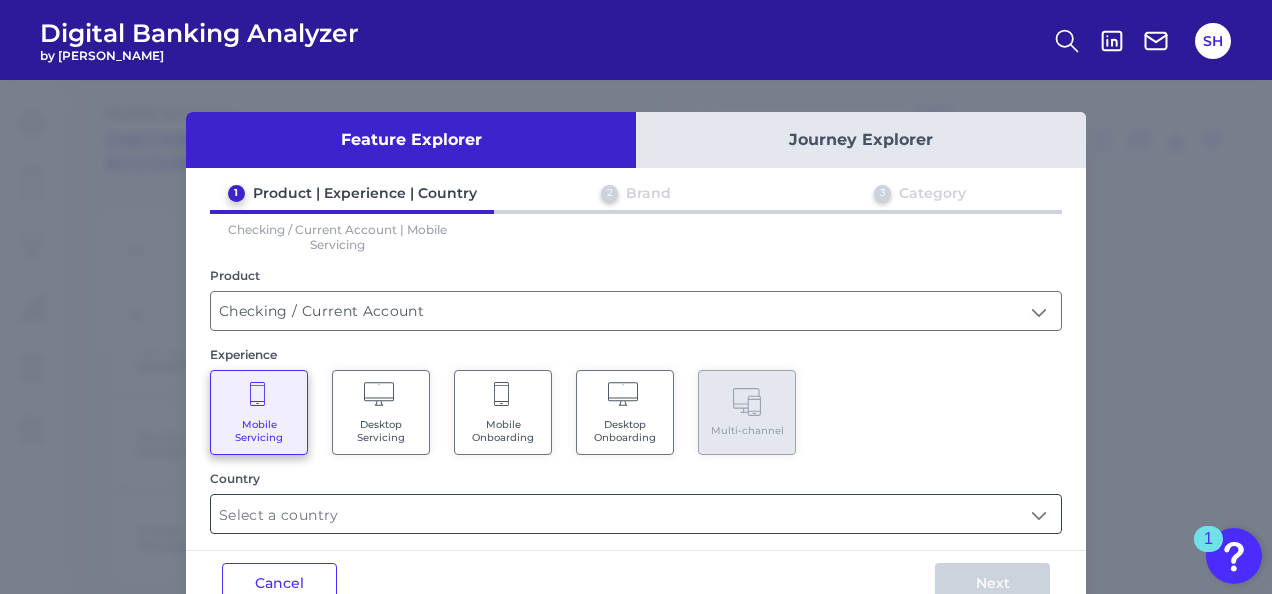 scroll, scrollTop: 48, scrollLeft: 0, axis: vertical 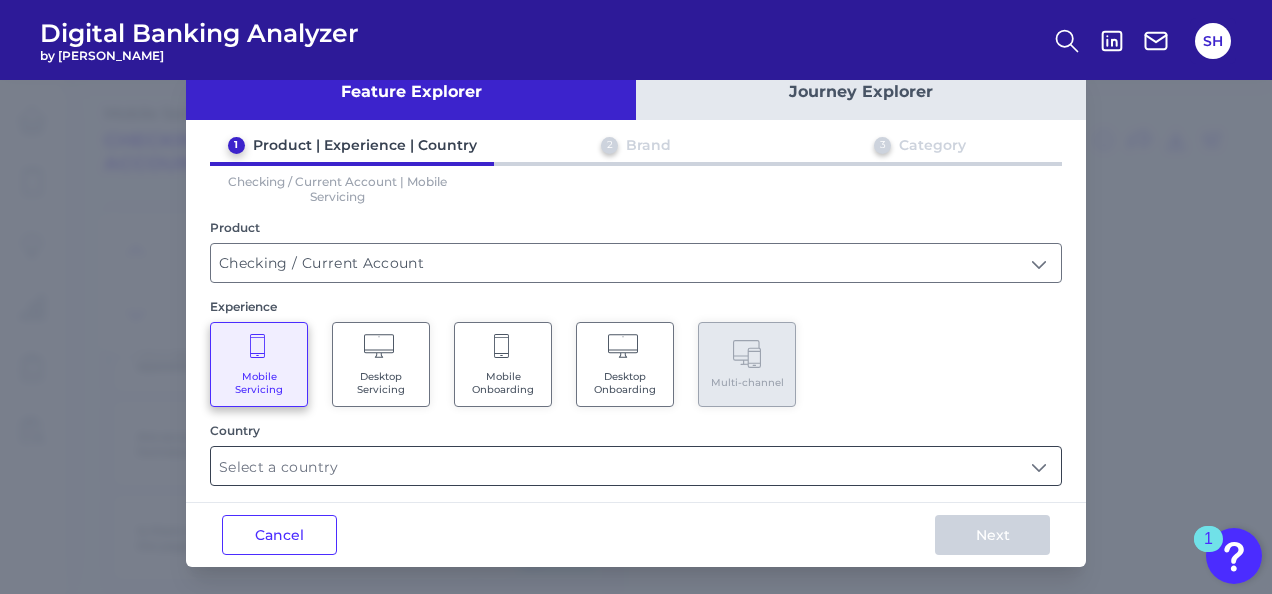 click at bounding box center (636, 466) 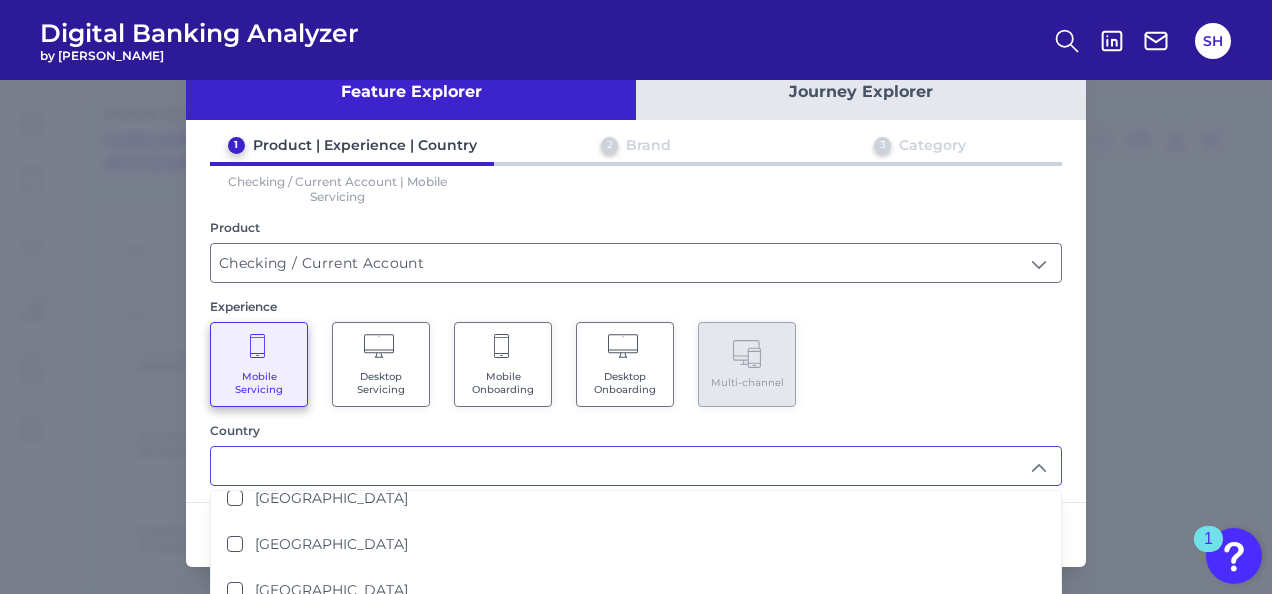 scroll, scrollTop: 100, scrollLeft: 0, axis: vertical 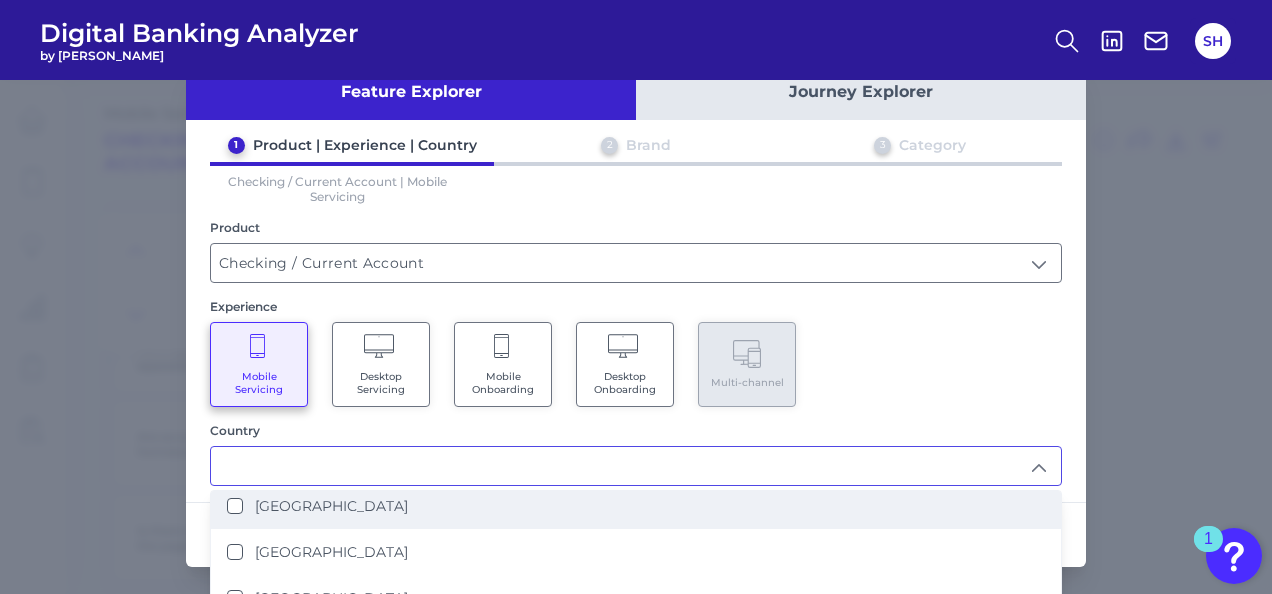 click on "[GEOGRAPHIC_DATA]" at bounding box center [235, 506] 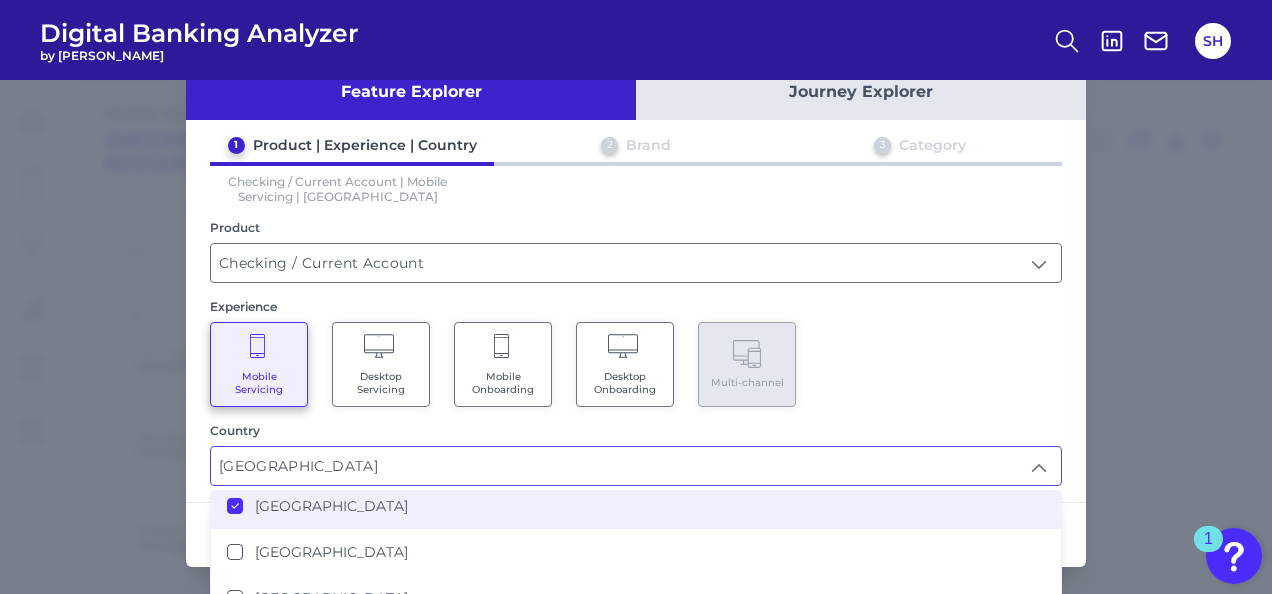 type on "[GEOGRAPHIC_DATA]" 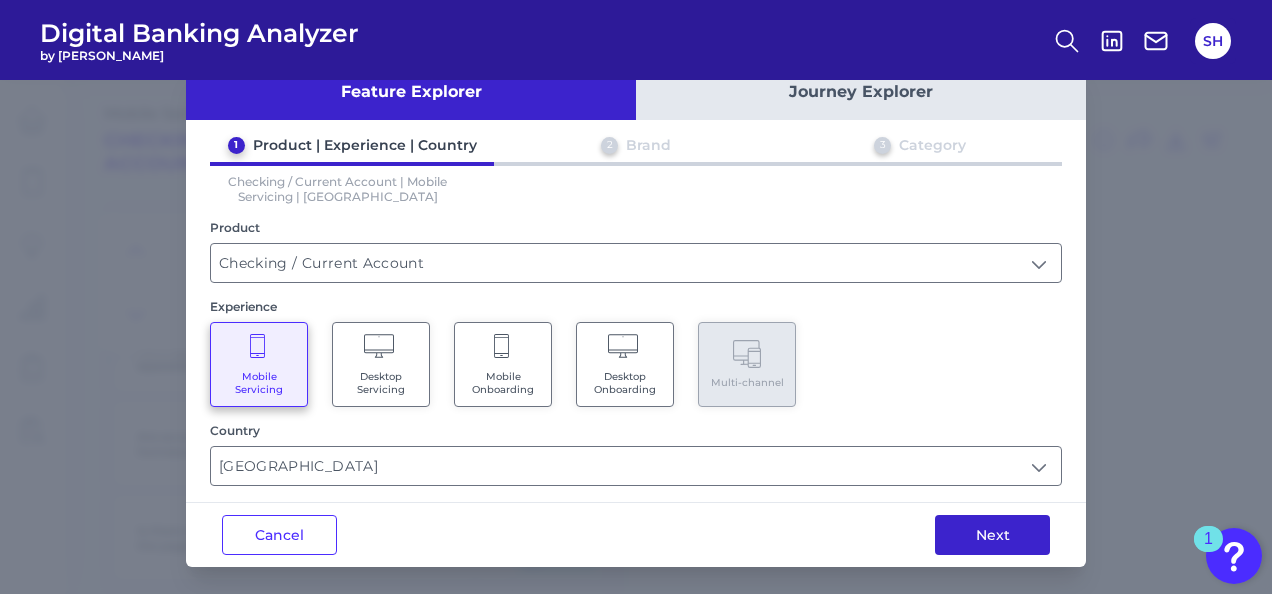 click on "Next" at bounding box center (992, 535) 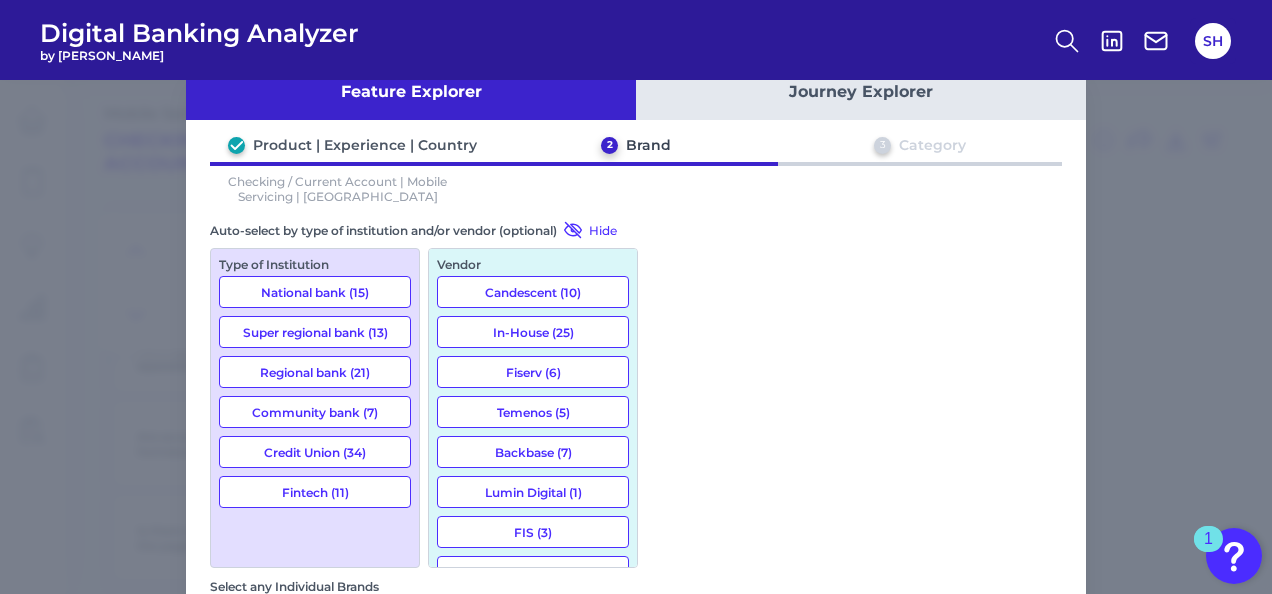 click on "Select any Individual Brands" at bounding box center [636, 622] 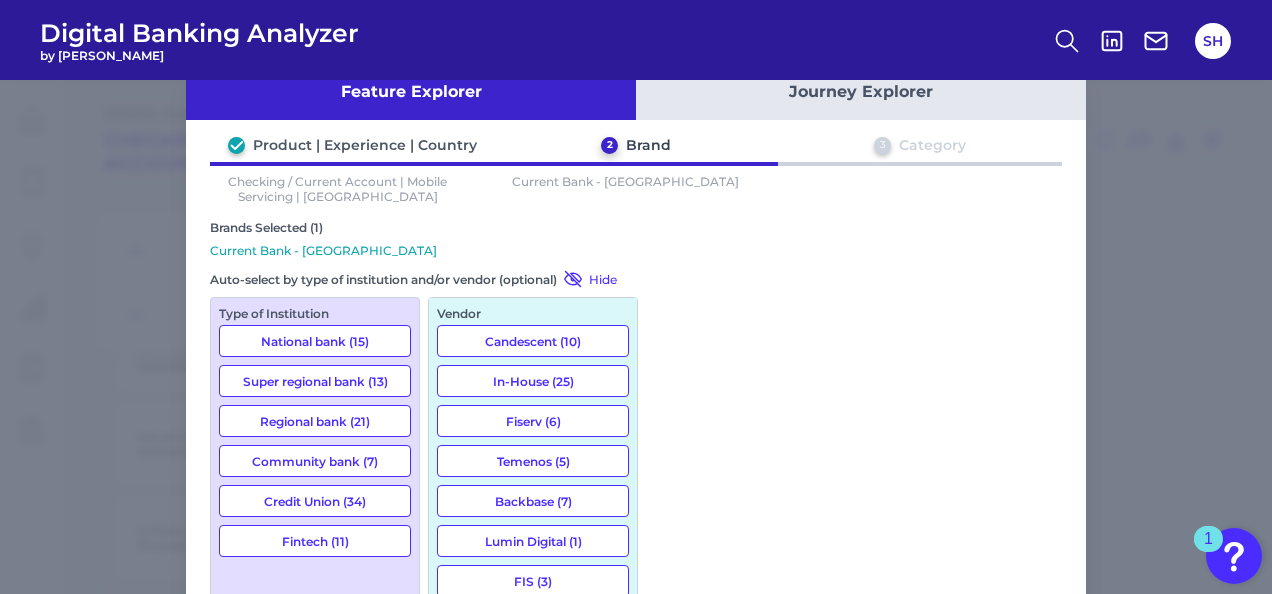 type on "current" 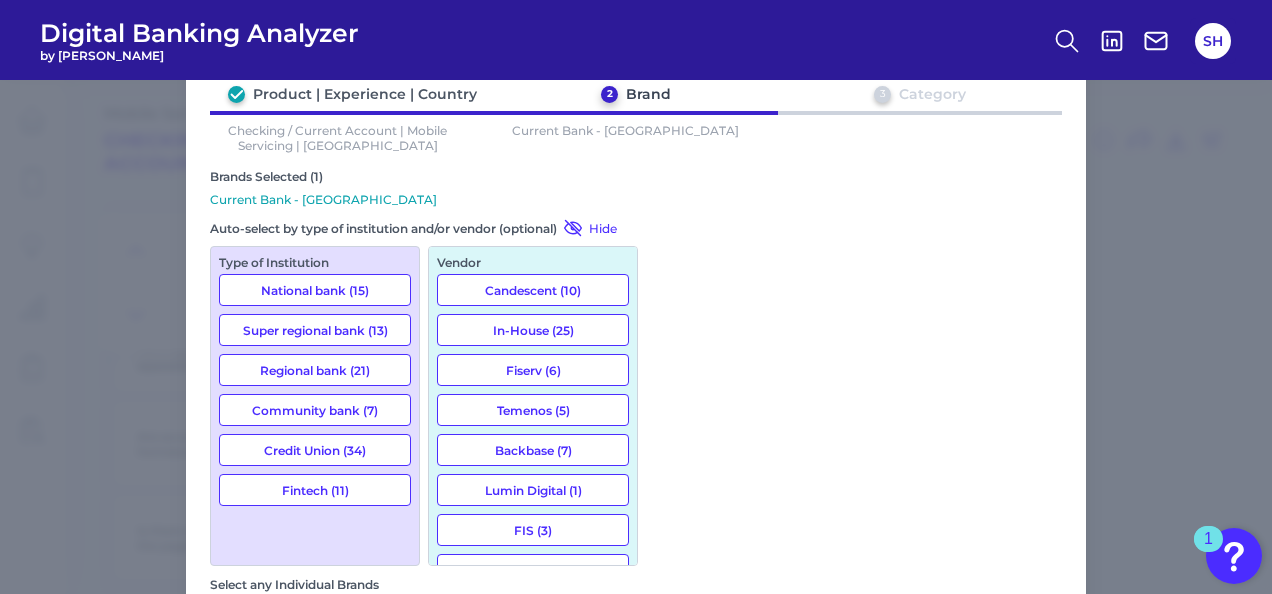 scroll, scrollTop: 179, scrollLeft: 0, axis: vertical 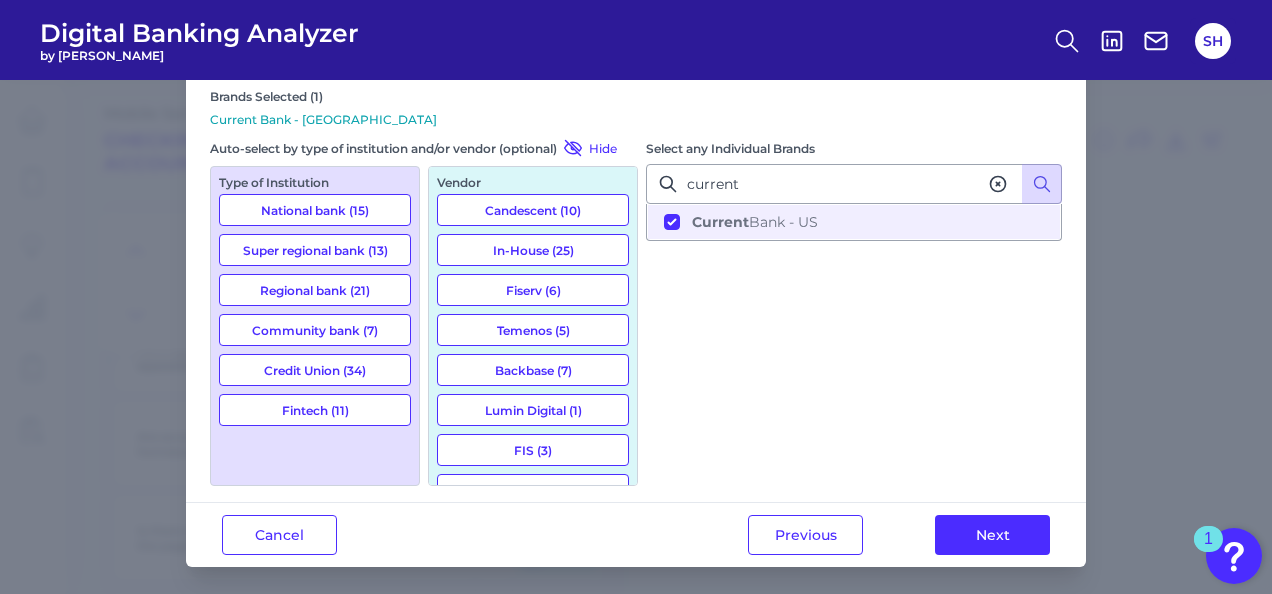 click on "Next" at bounding box center [992, 535] 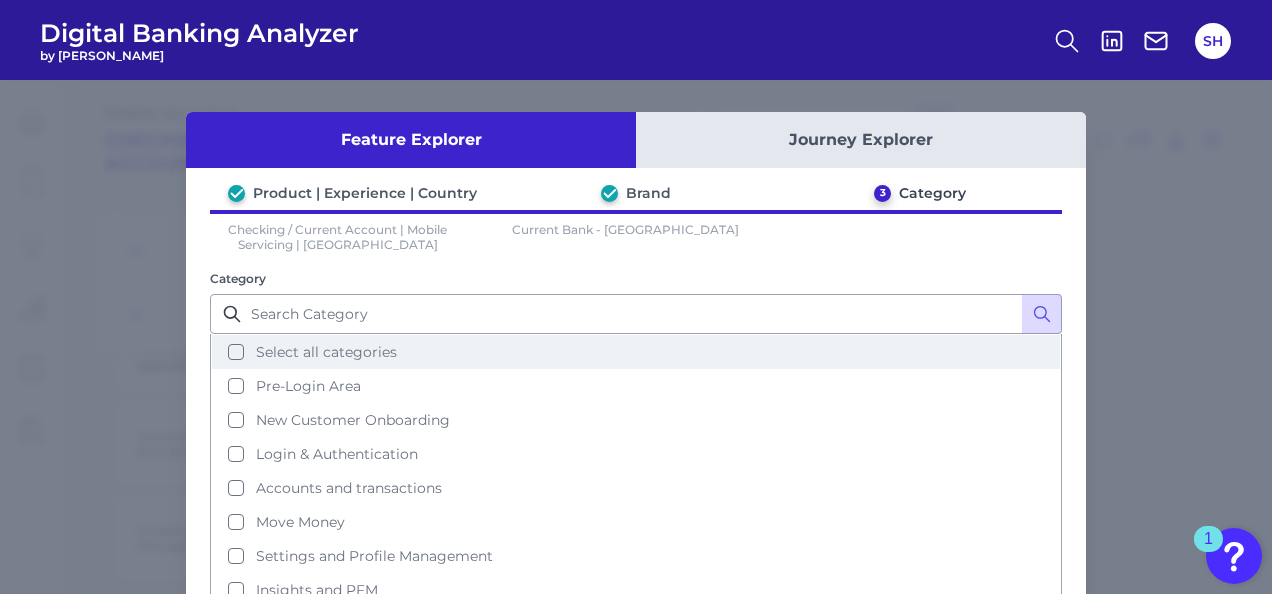 click on "Select all categories" at bounding box center [636, 352] 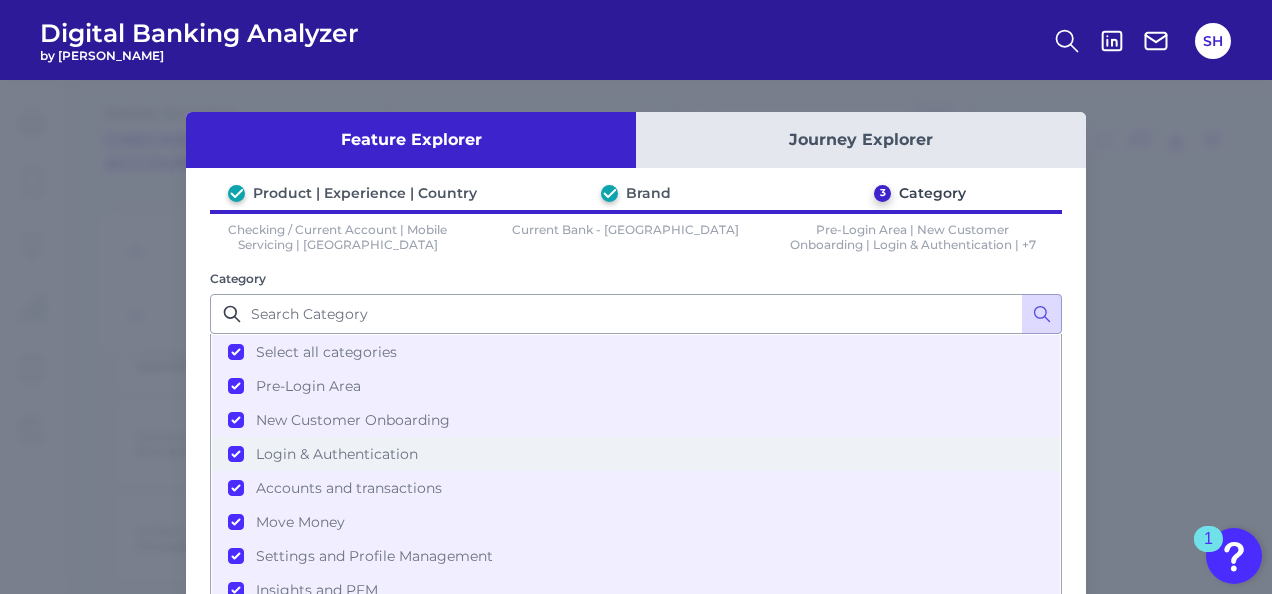 scroll, scrollTop: 82, scrollLeft: 0, axis: vertical 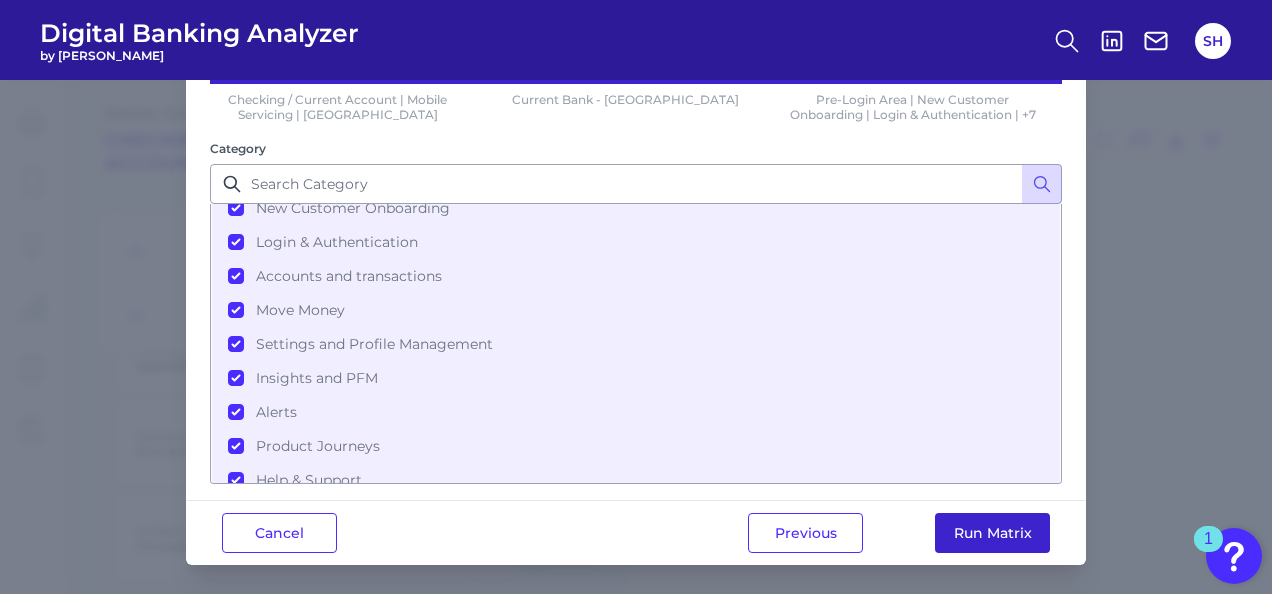 click on "Run Matrix" at bounding box center [992, 533] 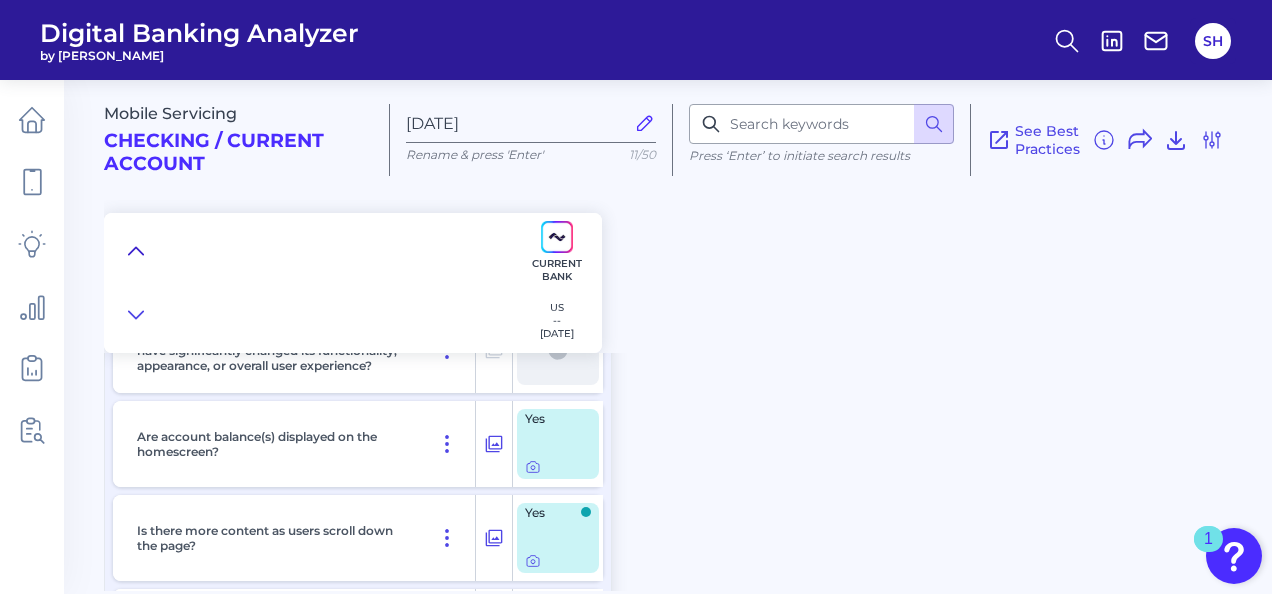 click 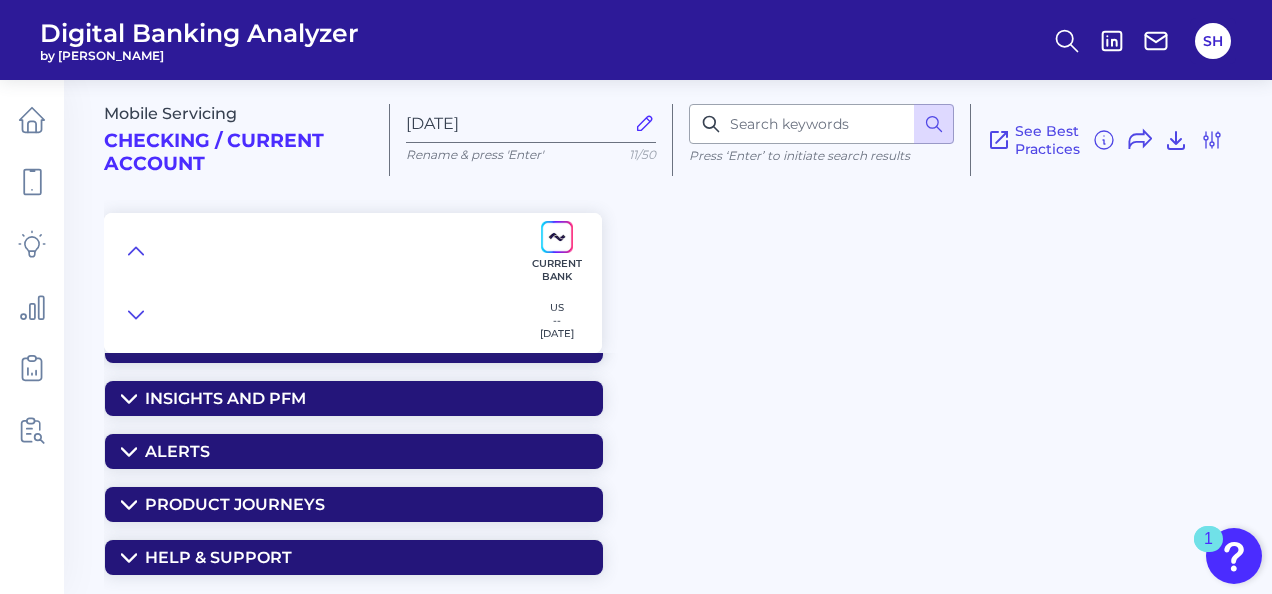 scroll, scrollTop: 329, scrollLeft: 0, axis: vertical 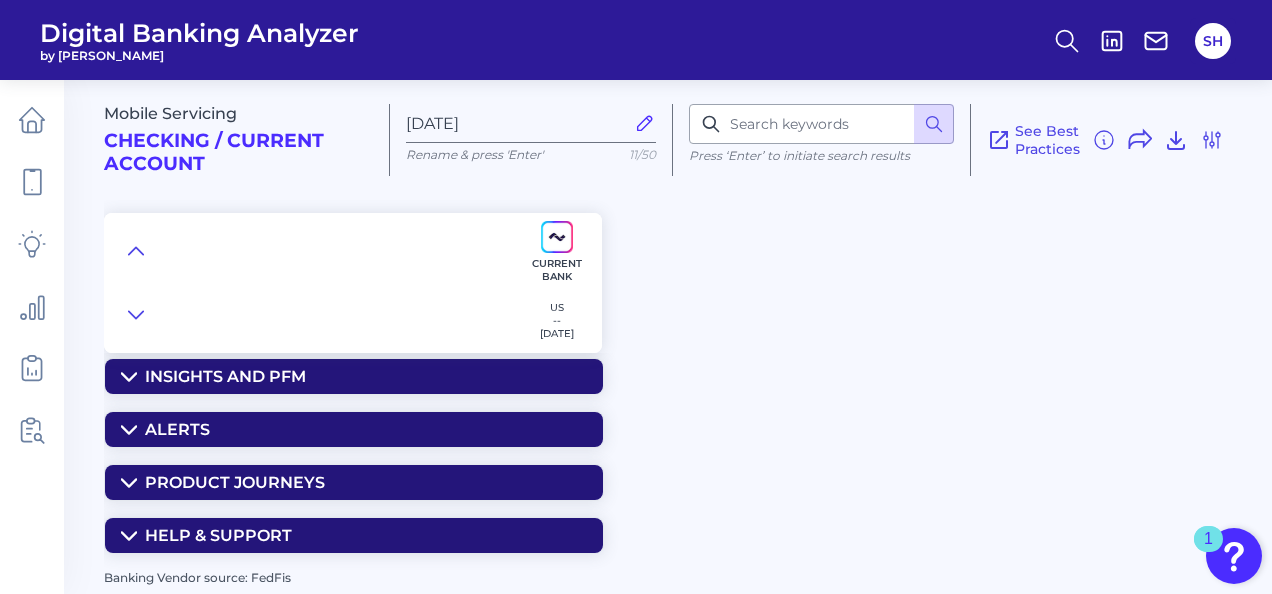 click on "Insights and PFM" at bounding box center (225, 376) 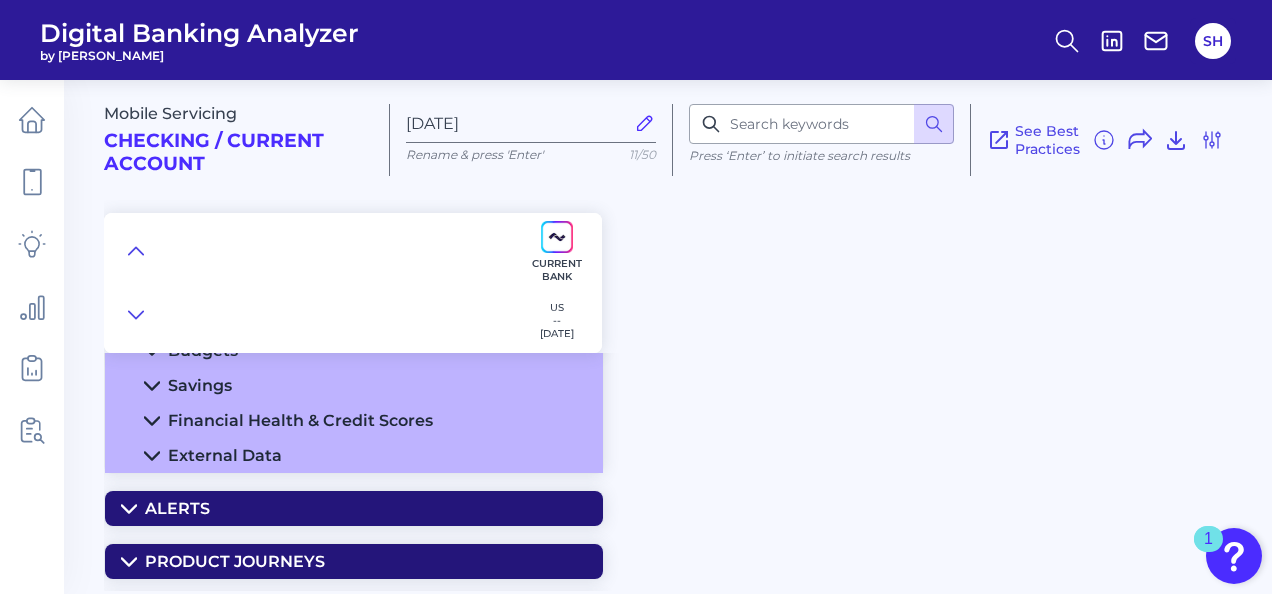 scroll, scrollTop: 429, scrollLeft: 0, axis: vertical 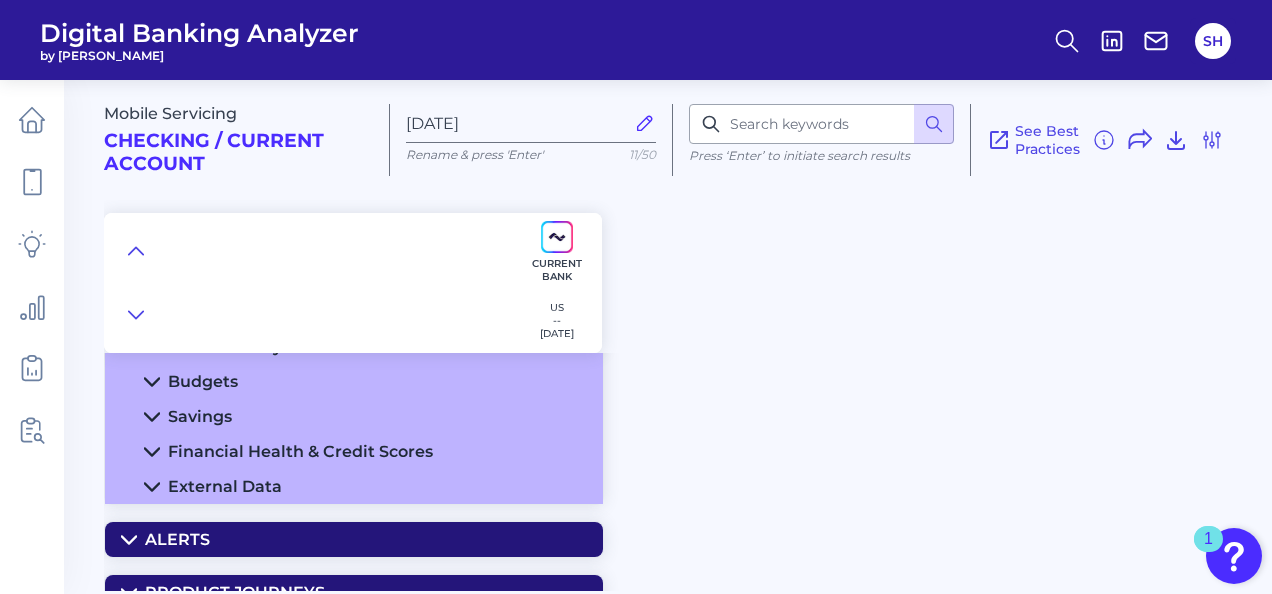 click on "Savings" at bounding box center (200, 416) 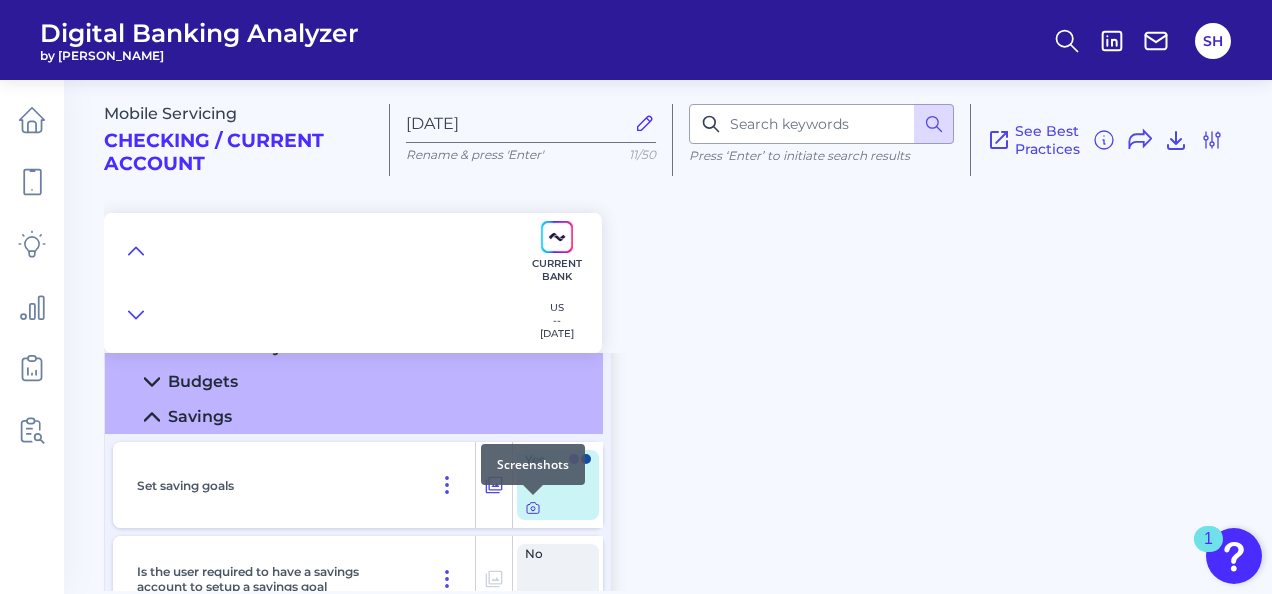 click 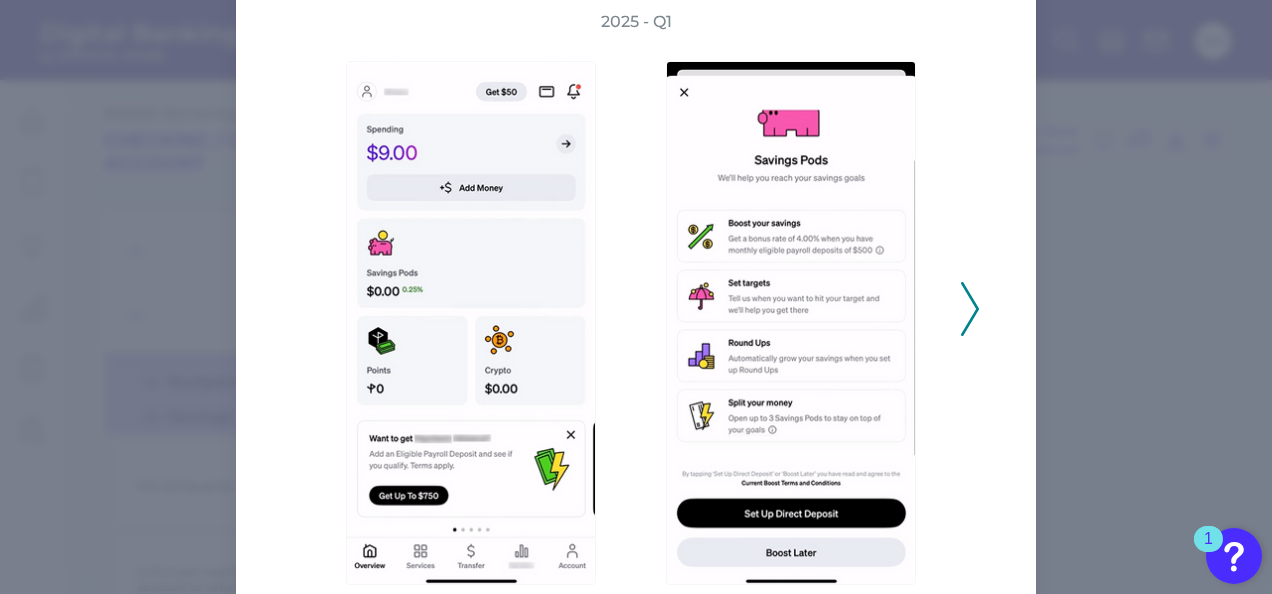 scroll, scrollTop: 18, scrollLeft: 0, axis: vertical 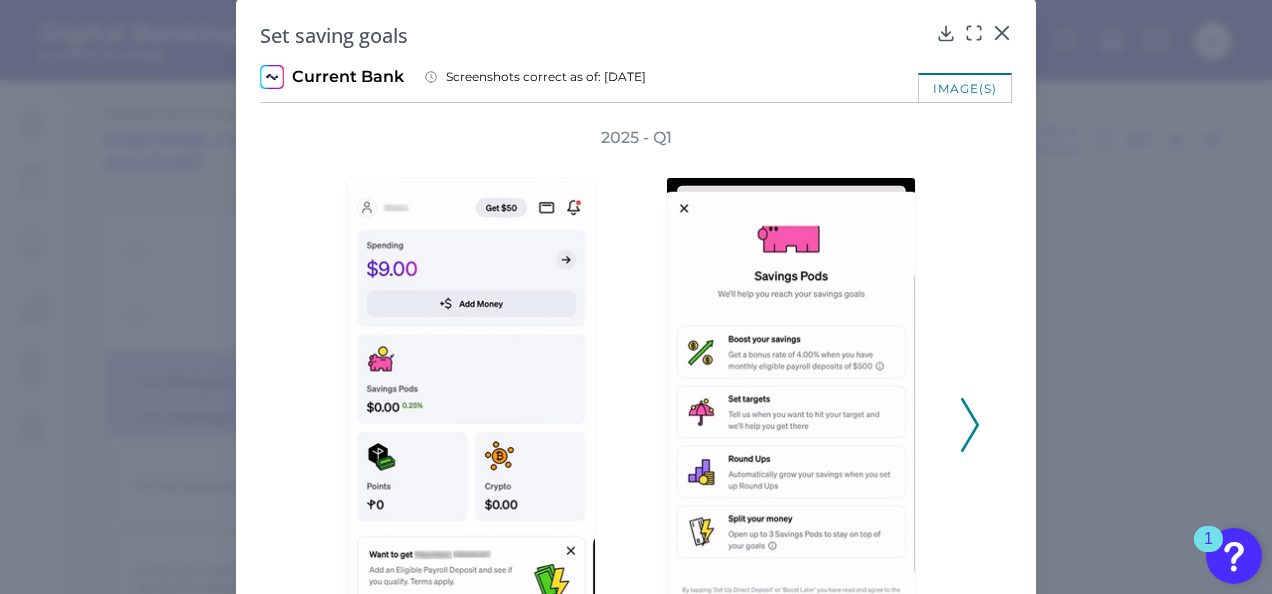 click 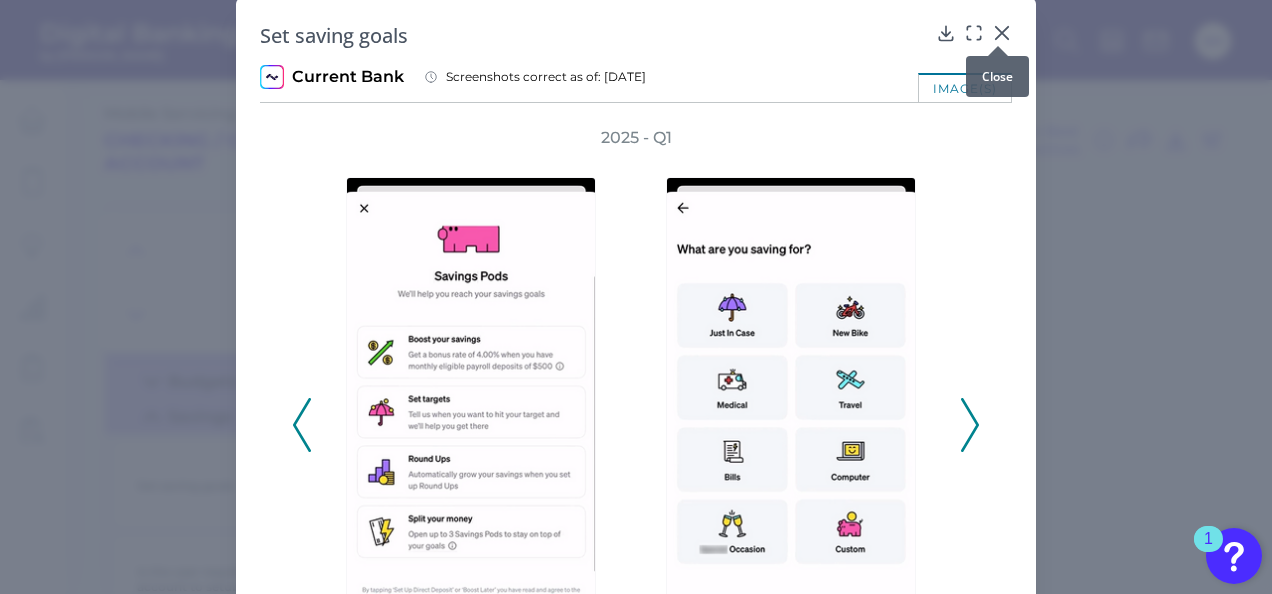 click 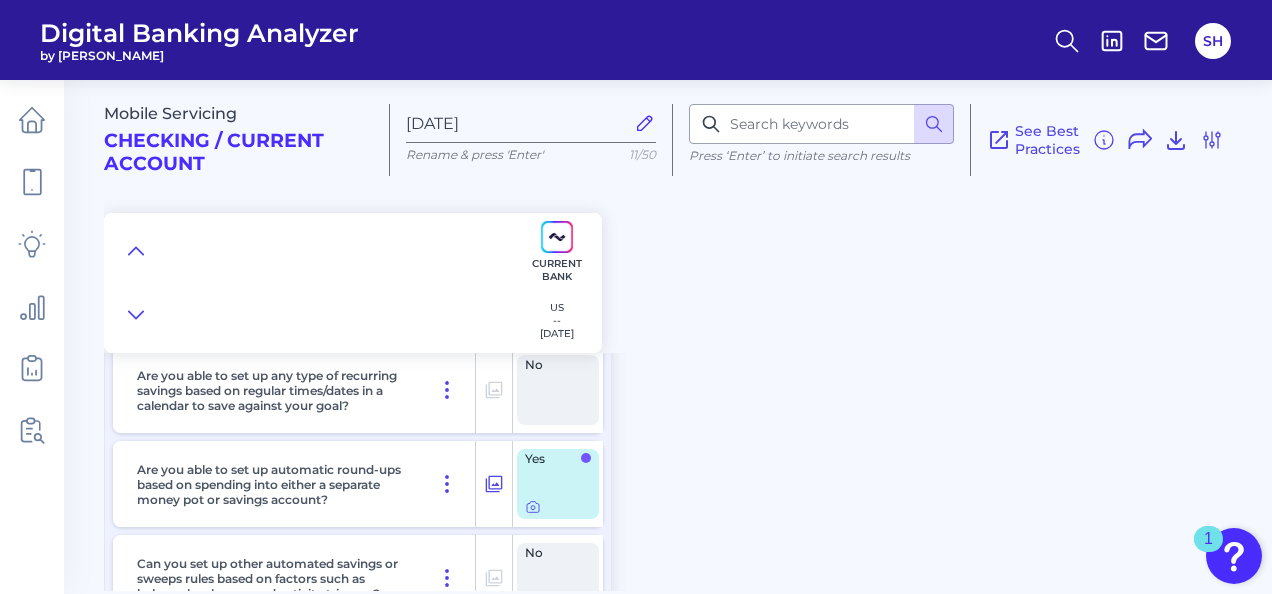 scroll, scrollTop: 929, scrollLeft: 0, axis: vertical 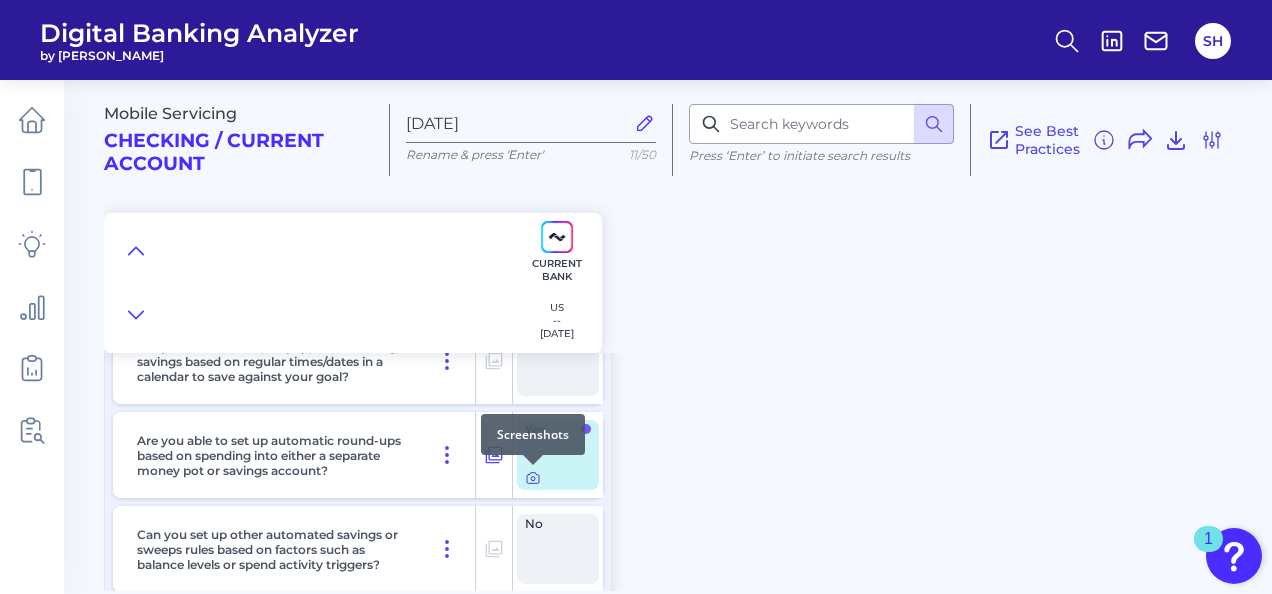 click 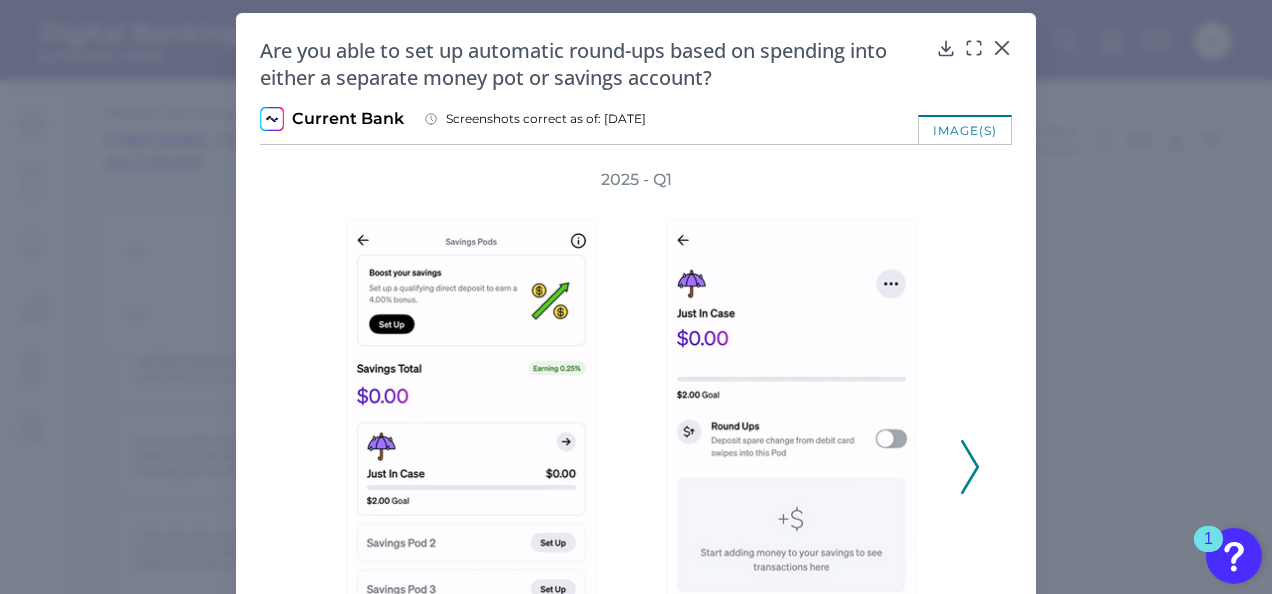 scroll, scrollTop: 0, scrollLeft: 0, axis: both 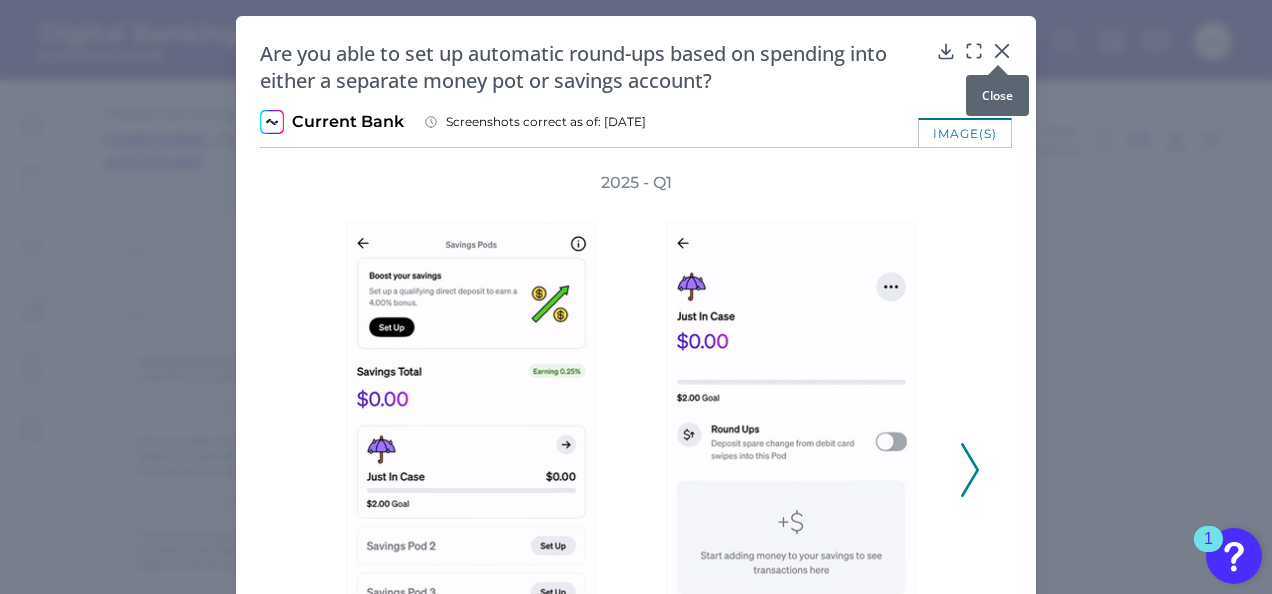 click 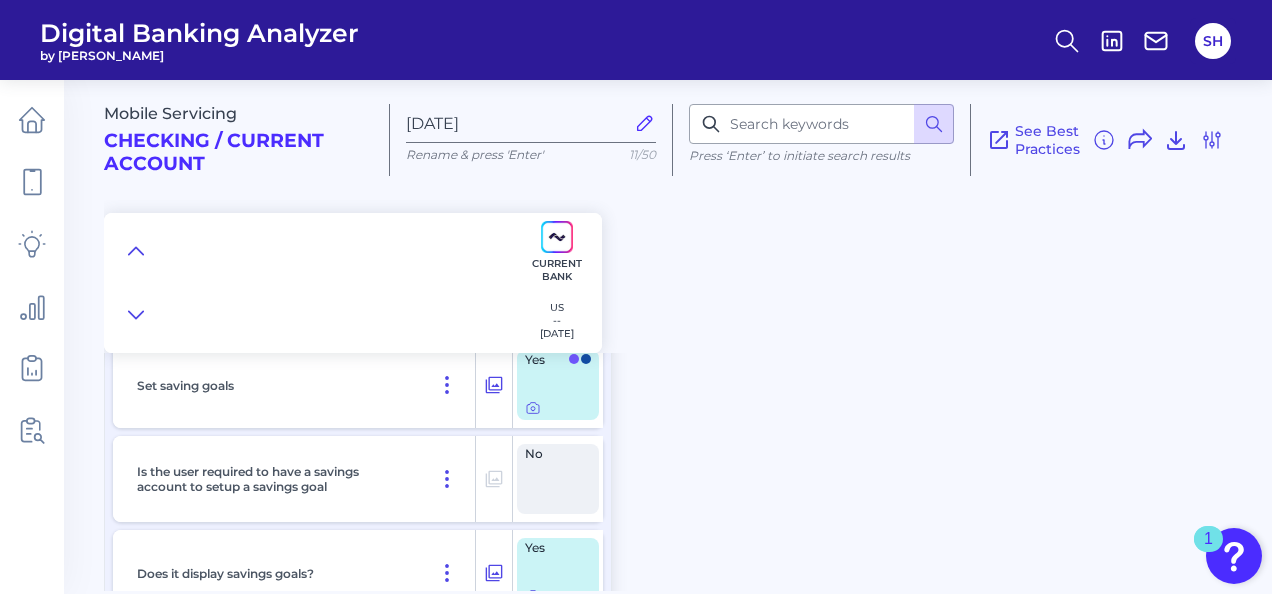 scroll, scrollTop: 429, scrollLeft: 0, axis: vertical 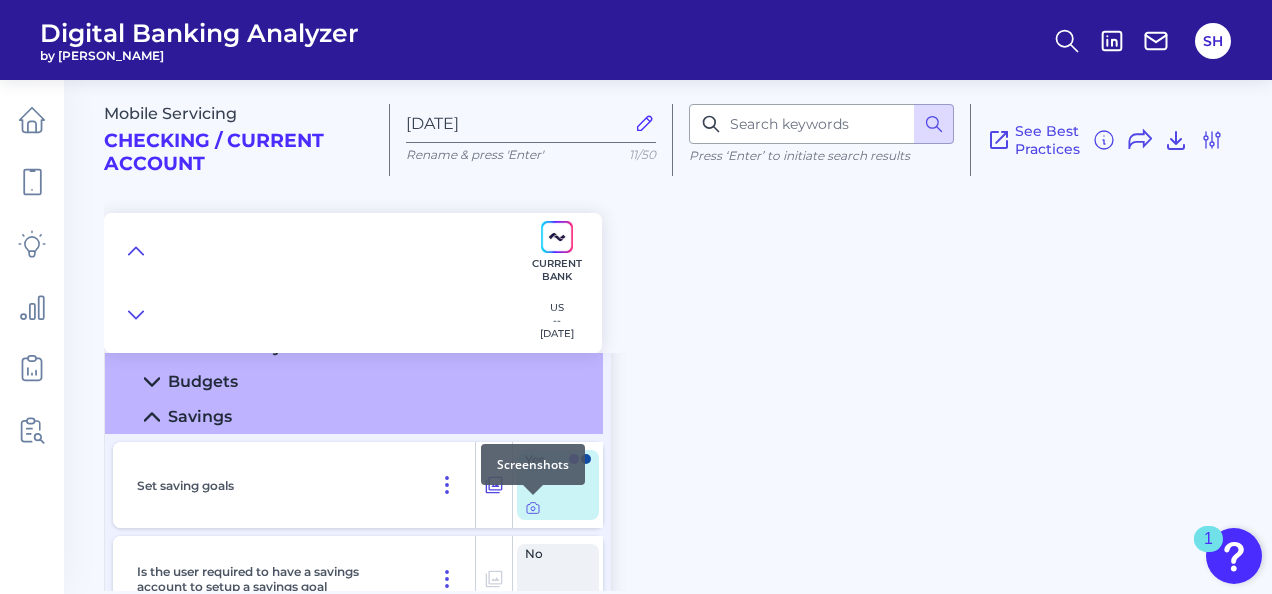 drag, startPoint x: 527, startPoint y: 504, endPoint x: 914, endPoint y: 498, distance: 387.0465 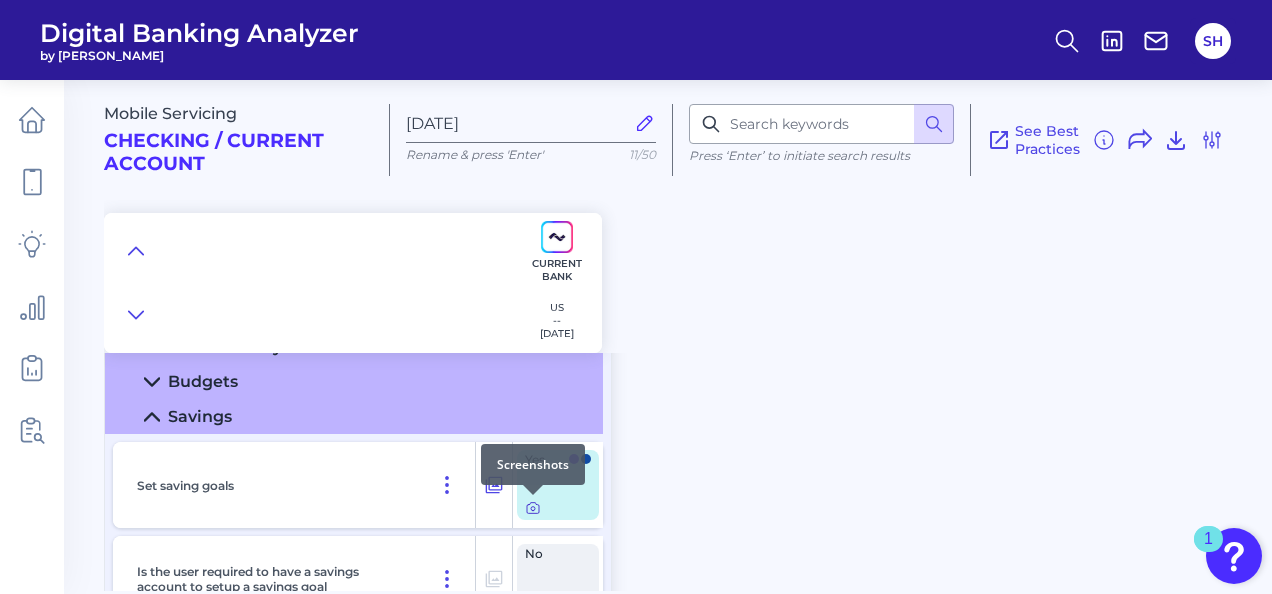 click 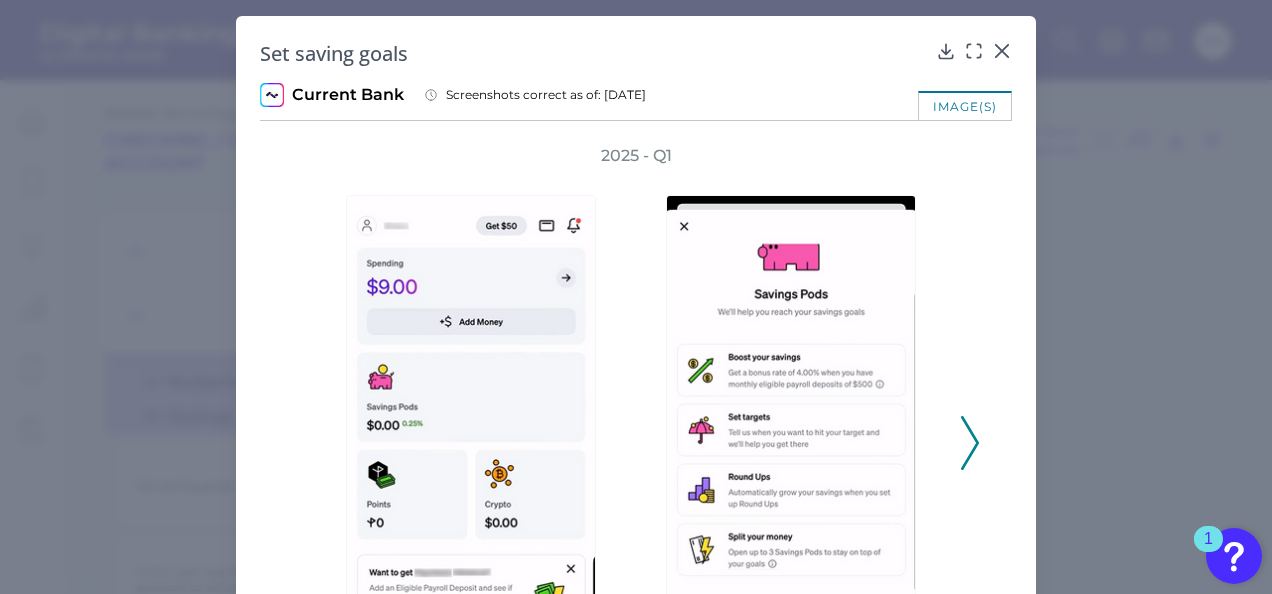 click 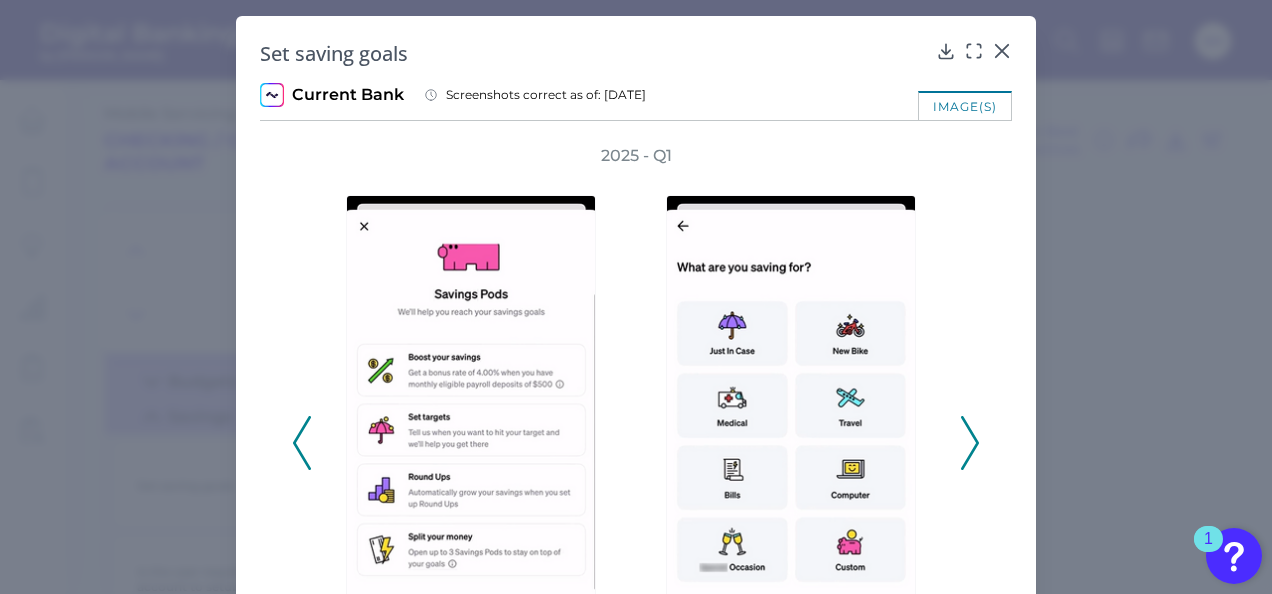 scroll, scrollTop: 200, scrollLeft: 0, axis: vertical 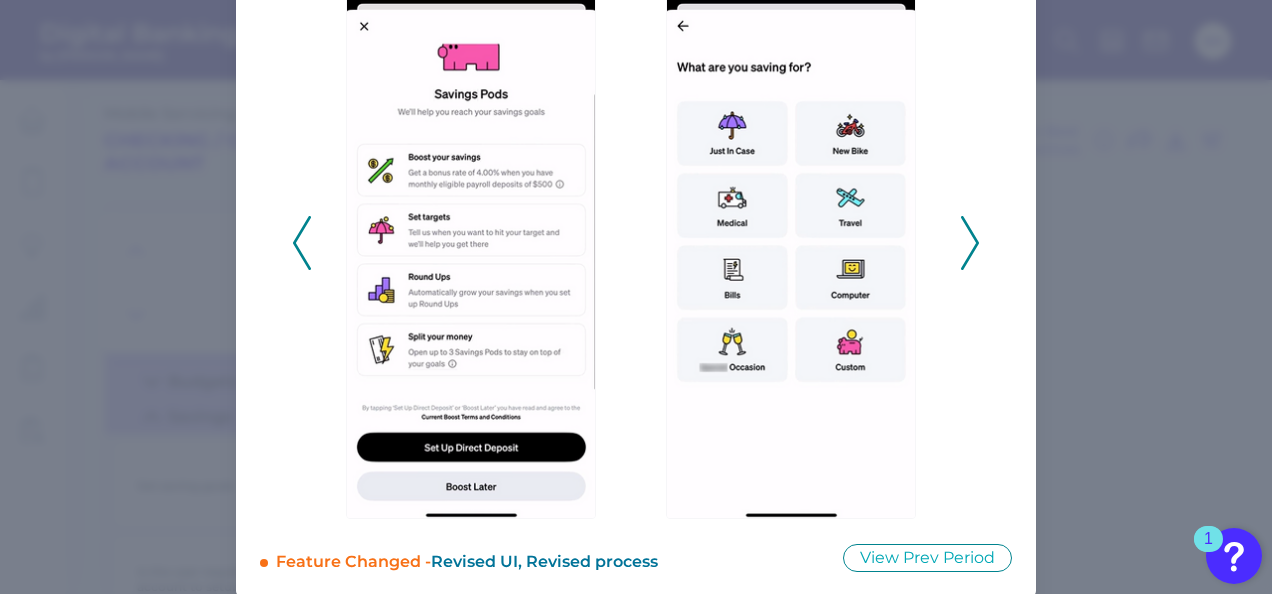 click 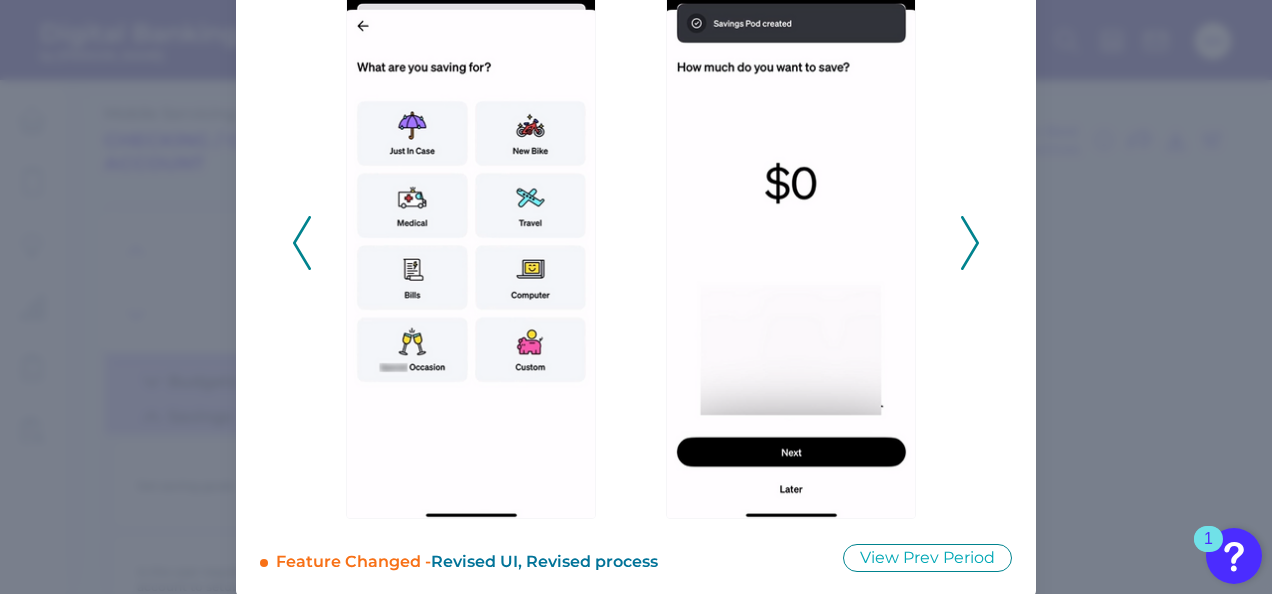 click 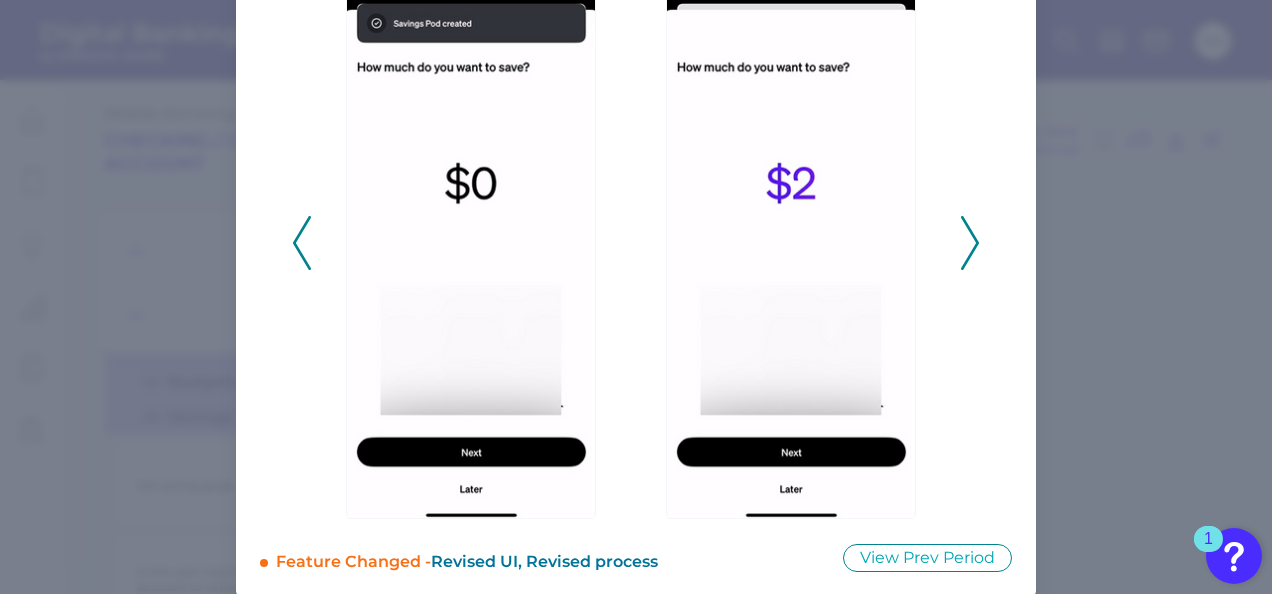 click 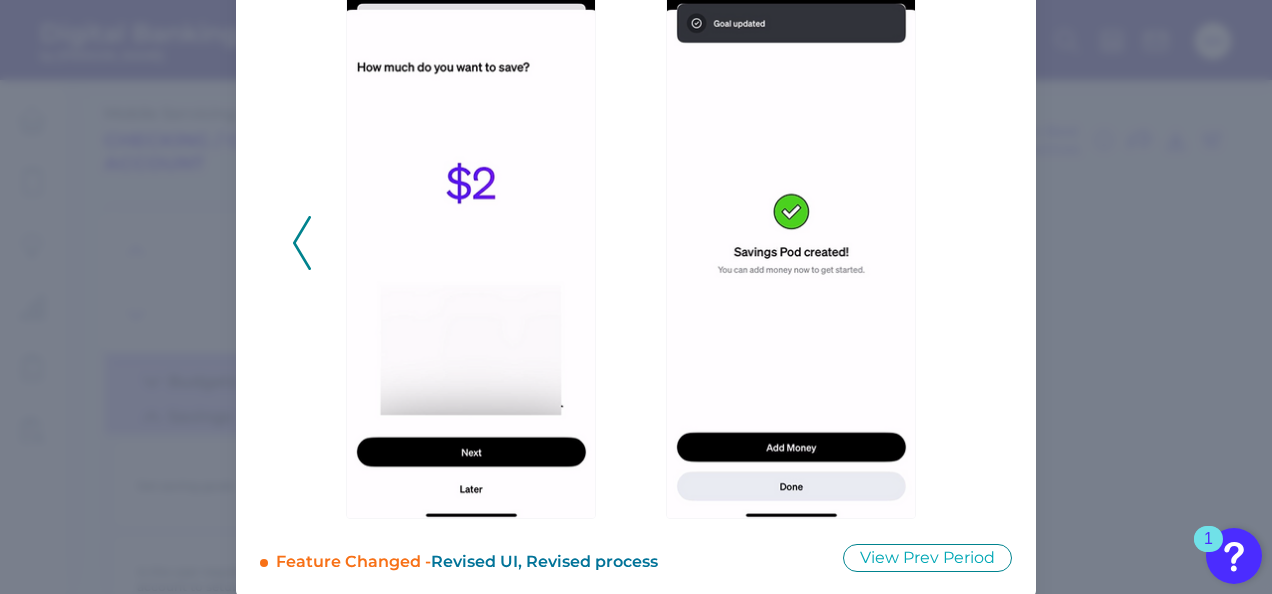 click on "2025 - Q1" at bounding box center (636, 232) 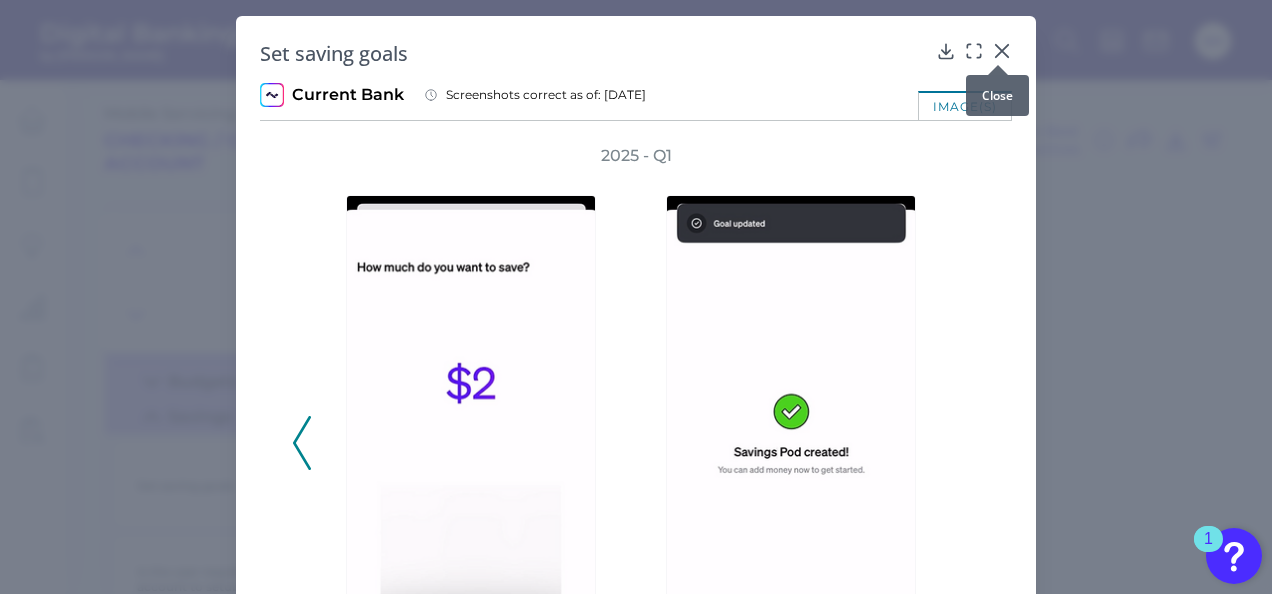 click 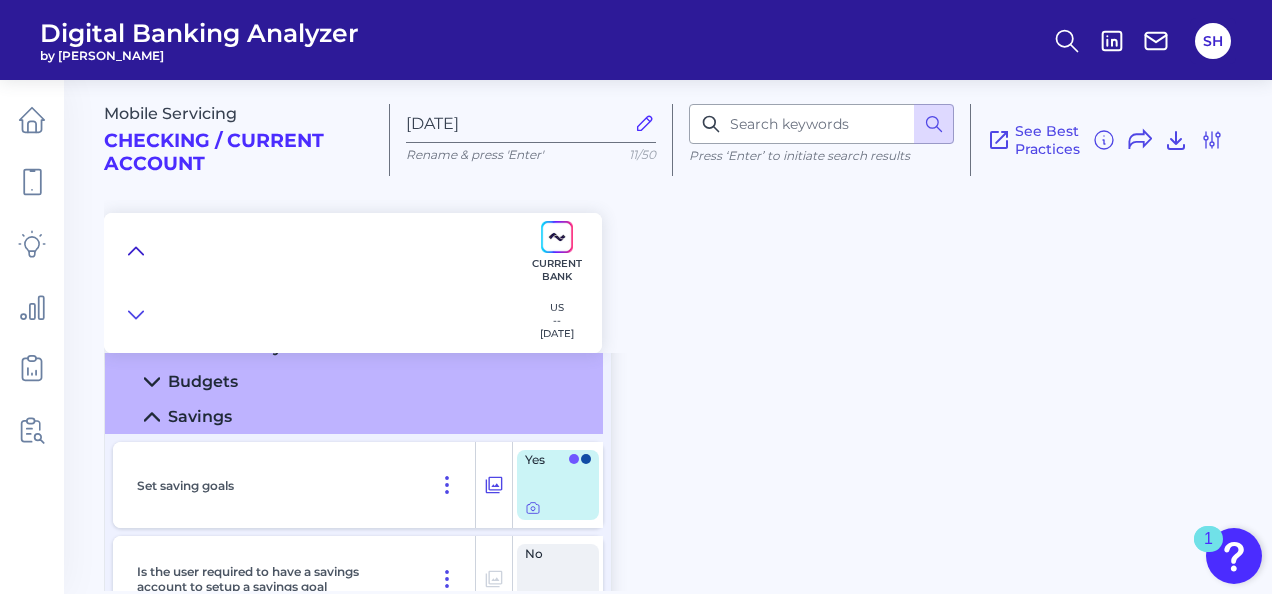 click 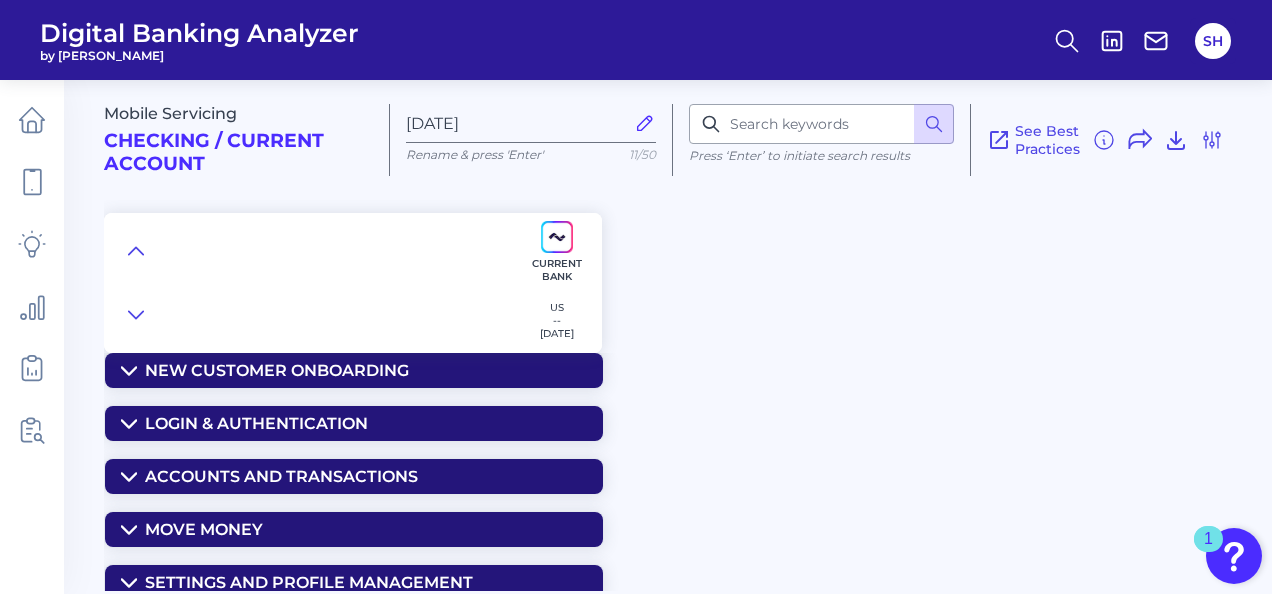 scroll, scrollTop: 100, scrollLeft: 0, axis: vertical 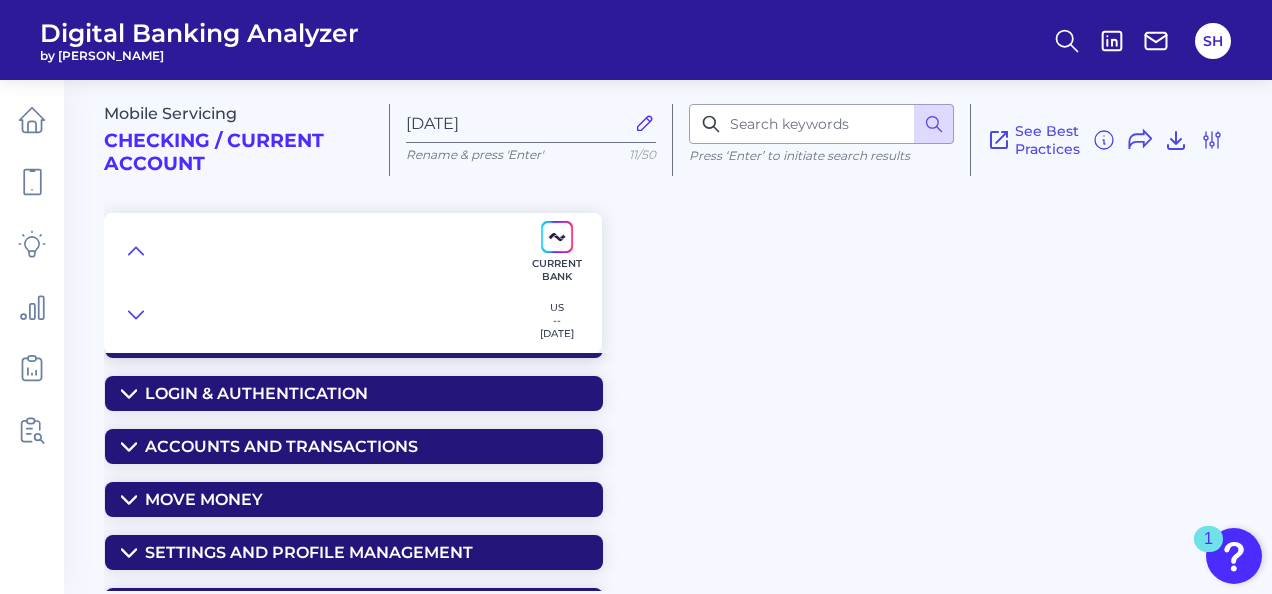 click on "Accounts and transactions" at bounding box center (281, 446) 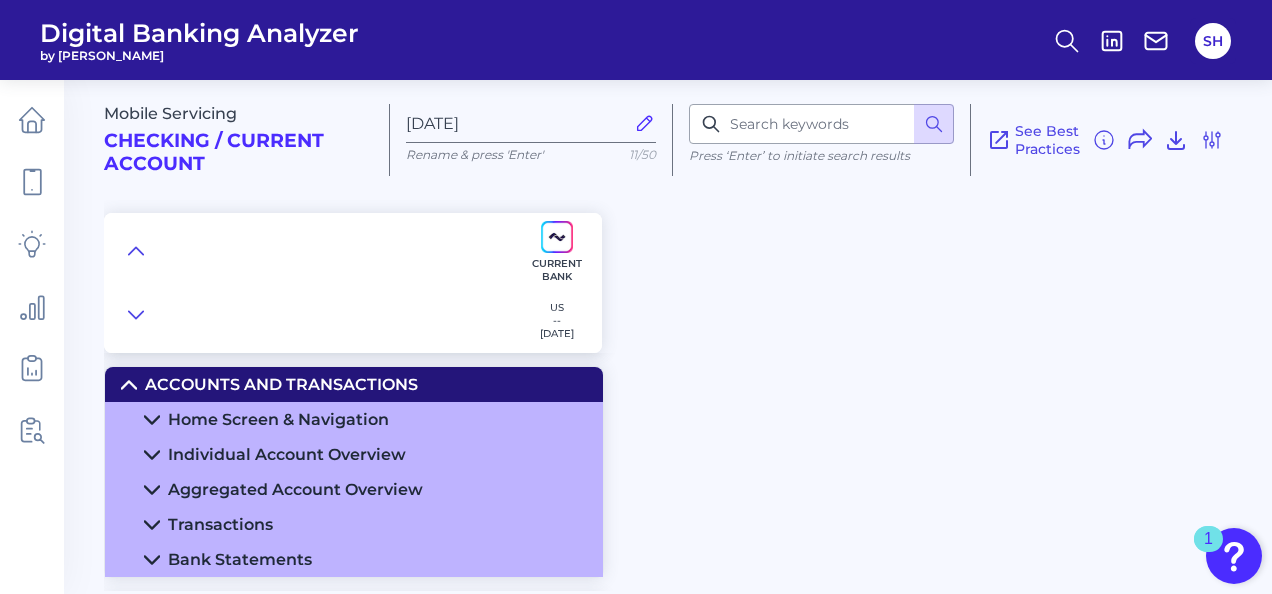scroll, scrollTop: 200, scrollLeft: 0, axis: vertical 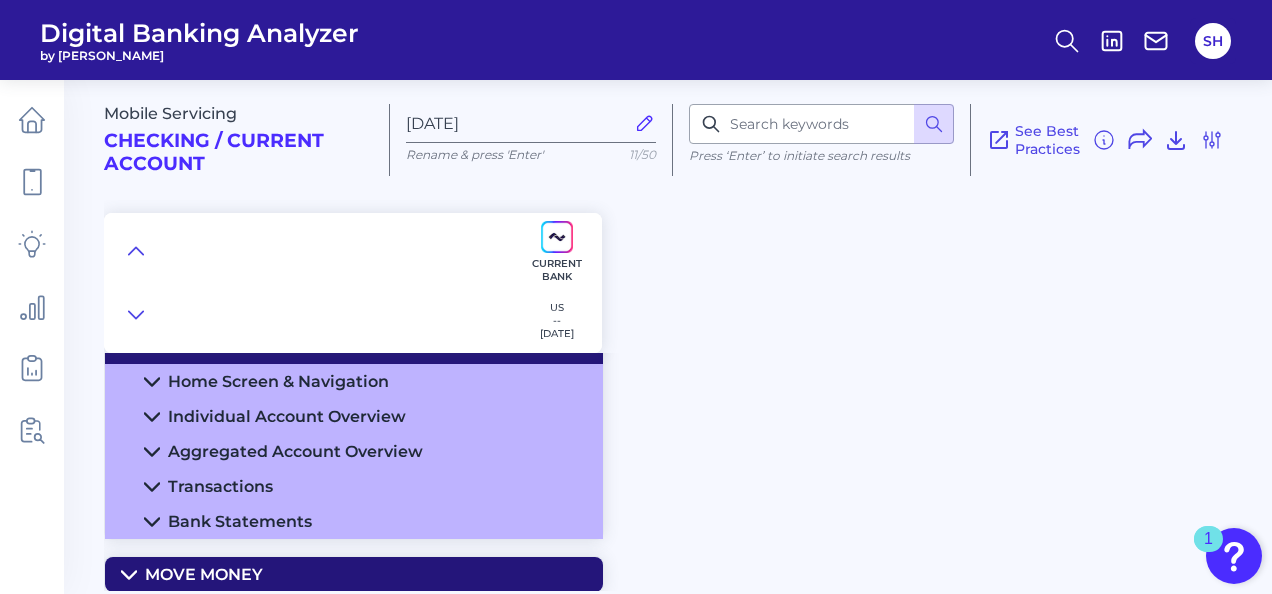 click on "Home Screen & Navigation" at bounding box center (278, 381) 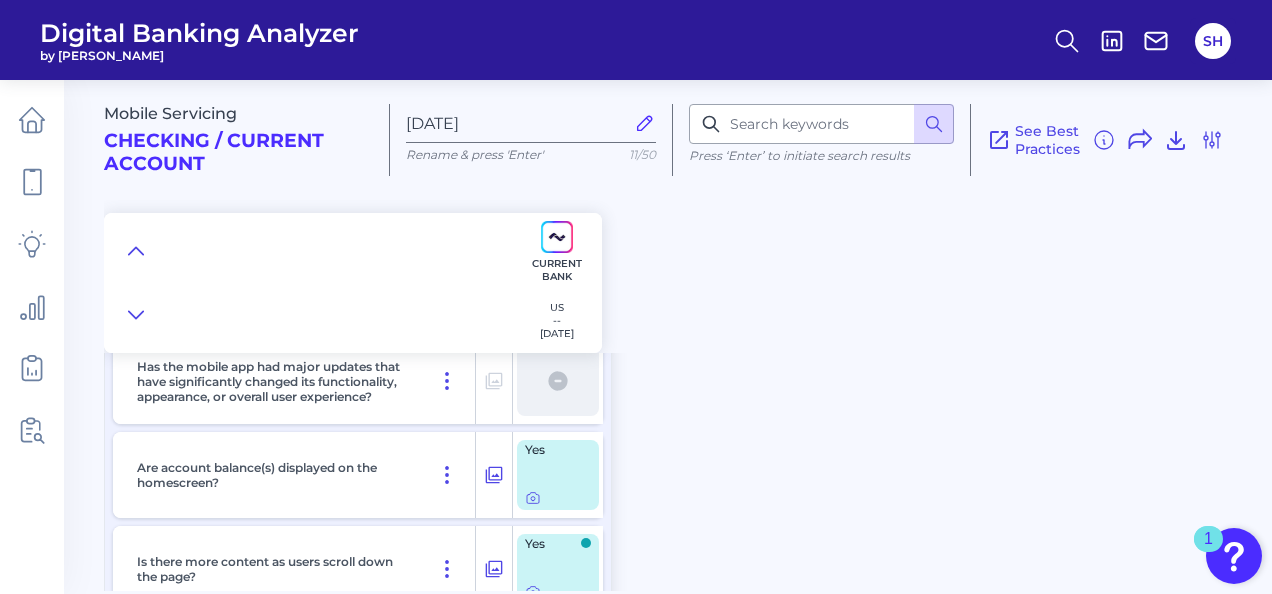 scroll, scrollTop: 300, scrollLeft: 0, axis: vertical 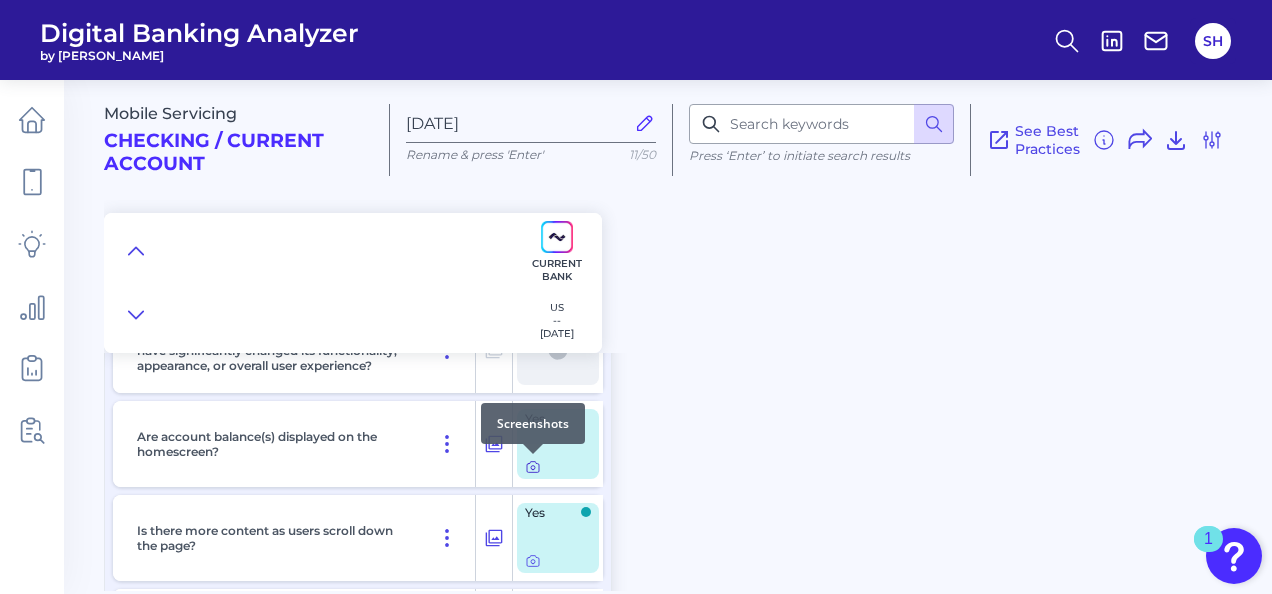 click 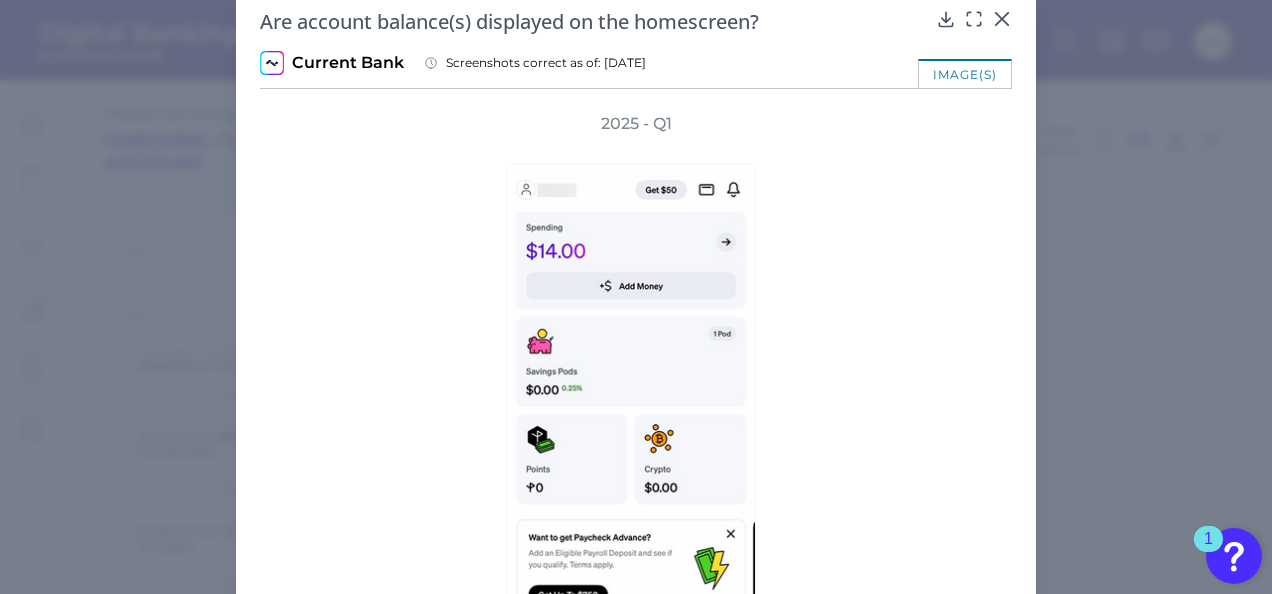 scroll, scrollTop: 0, scrollLeft: 0, axis: both 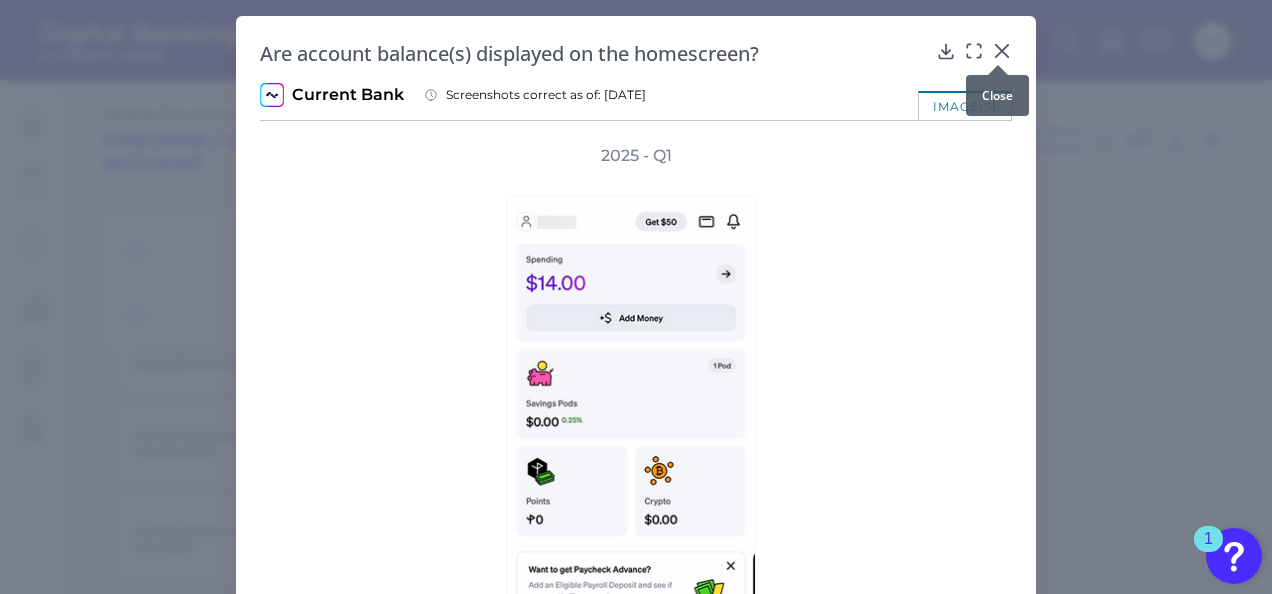 click 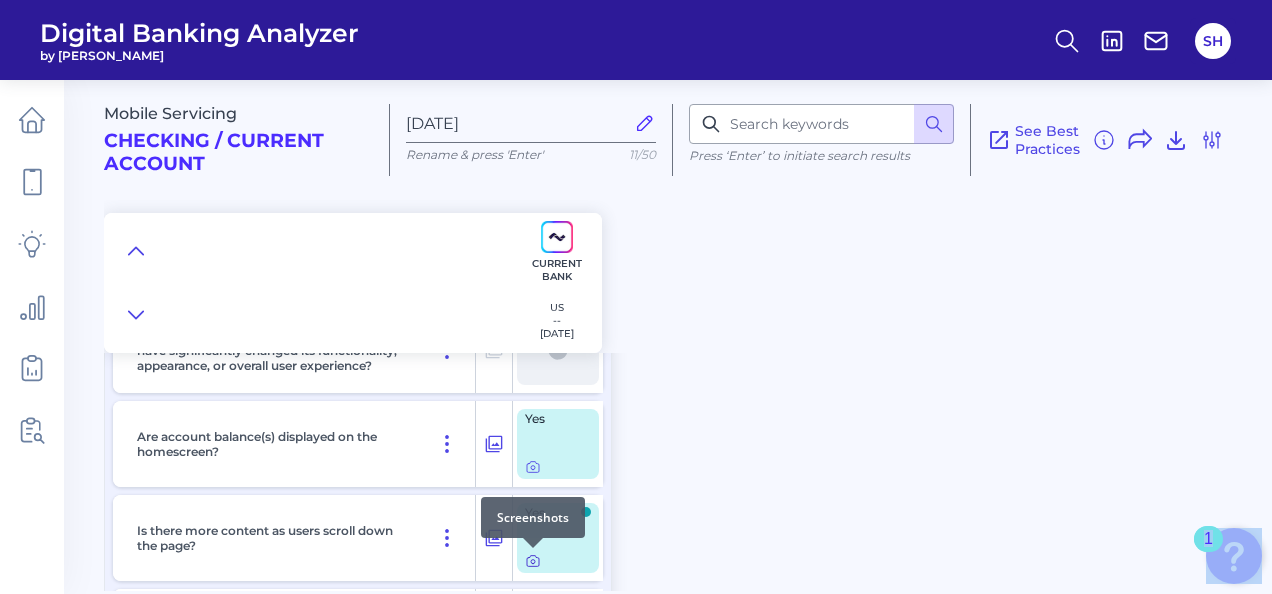 click on "Digital Banking Analyzer by Curinos SH Mobile Servicing Checking / Current Account [DATE] Rename & press 'Enter' 11/50 Press ‘Enter’ to initiate search results See Best Practices Filters Clear all filters Experience Reset Mobile Servicing Desktop Servicing Mobile Onboarding Desktop Onboarding Categories Clear Press ‘Enter’ to initiate search results Select all categories Pre-Login Area Pre-login Features New Customer Onboarding New Customer Onboarding Login & Authentication Login & Authentication Accounts and transactions Home Screen & Navigation Individual Account Overview Aggregated Account Overview Transactions Bank Statements Move Money Pay a Bill, Company or Person using an Account Number P2P - Payments without using a bank account number Internal Transfers External Transfers/Payments Via Linked Accounts/Direct Deposits Wire & International Remote Deposit Capture Direct Debits Cardless Cash Card Management Settings and Profile Management Contact Details Overdraft Management Clear" at bounding box center [636, 297] 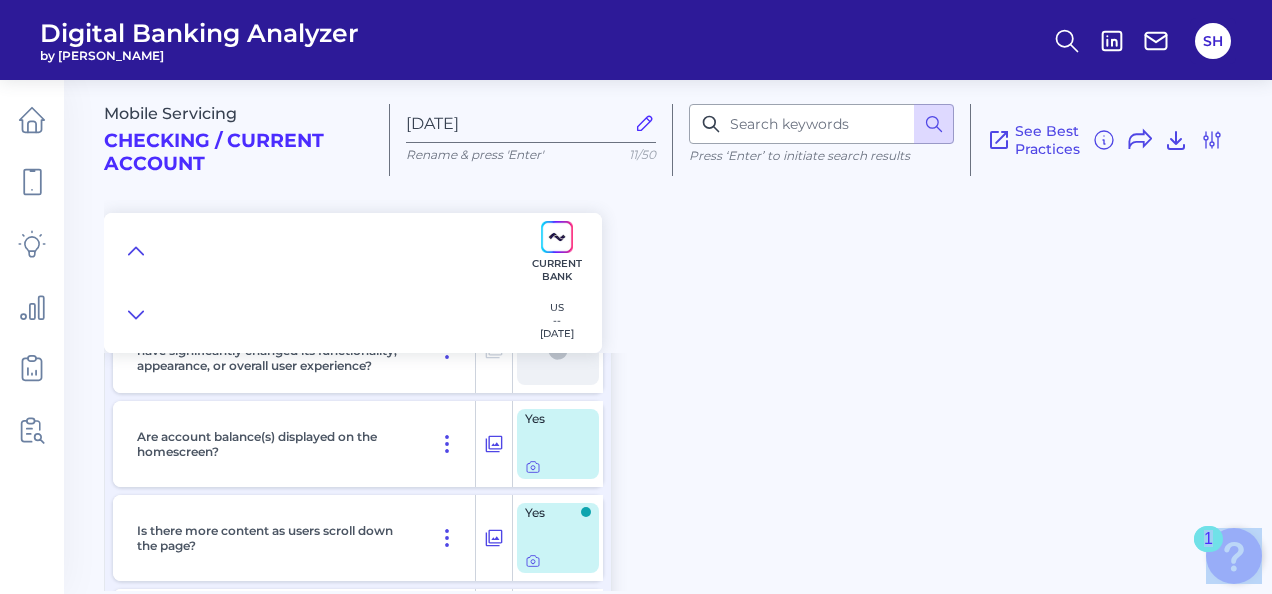 scroll, scrollTop: 400, scrollLeft: 0, axis: vertical 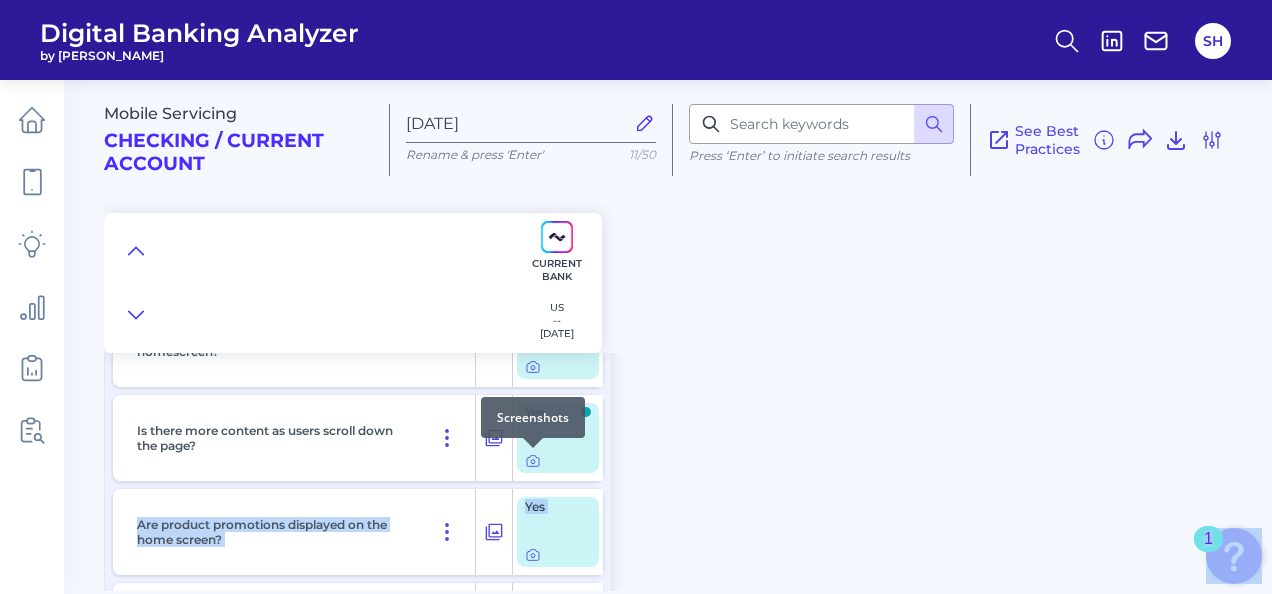 click at bounding box center [533, 448] 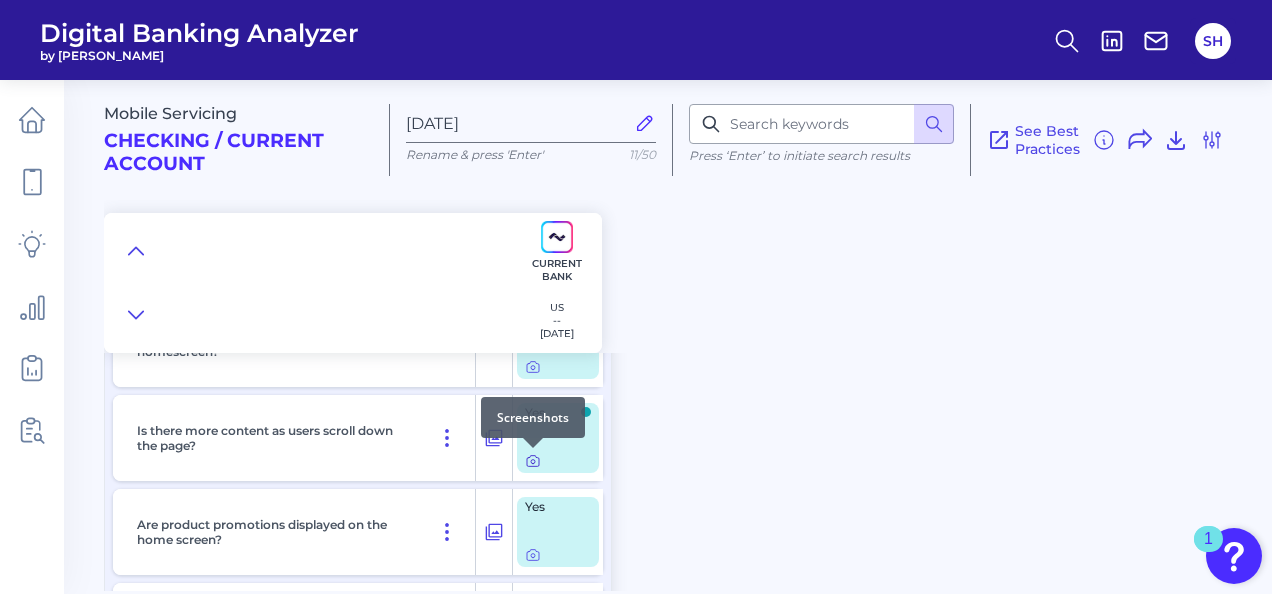 click 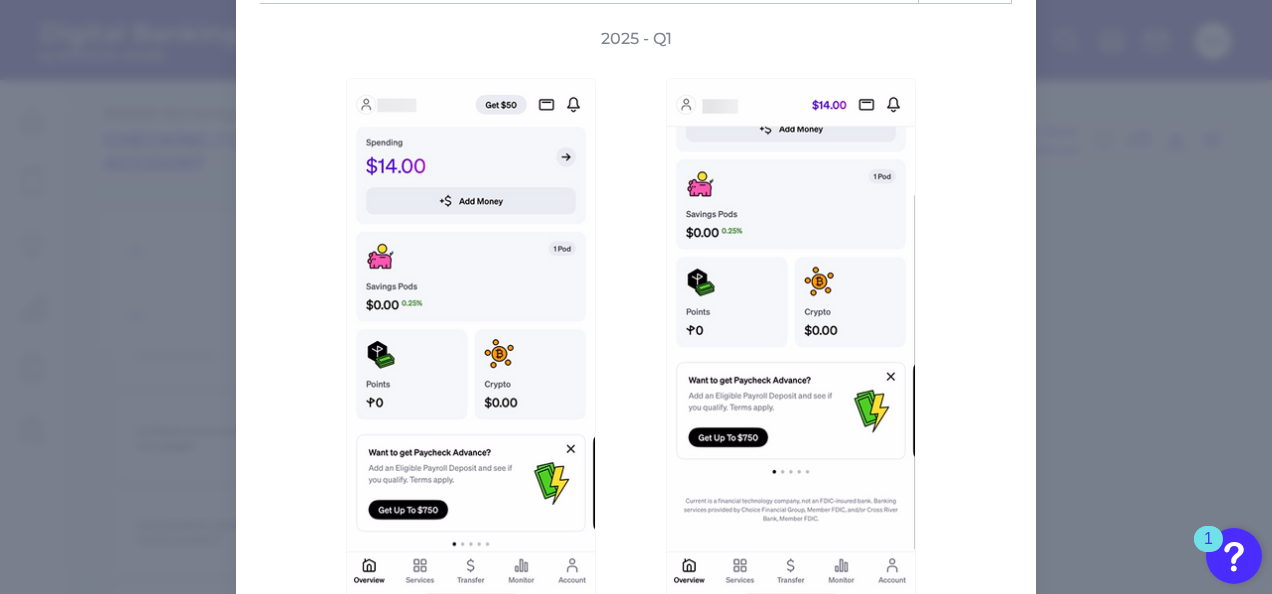 scroll, scrollTop: 0, scrollLeft: 0, axis: both 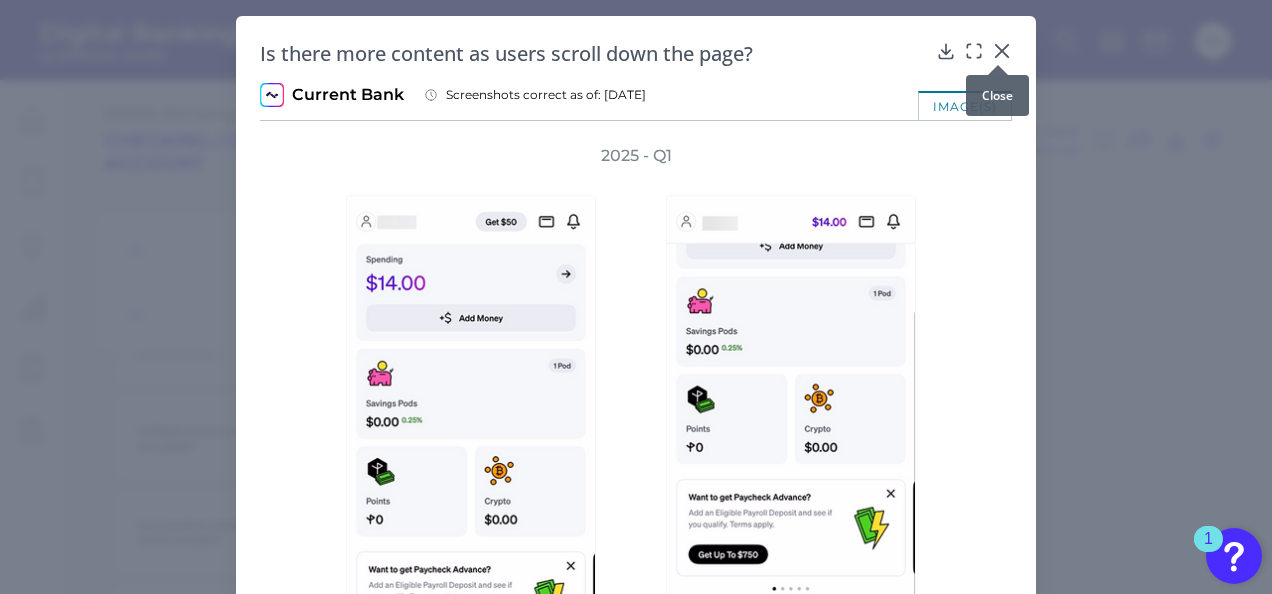 click 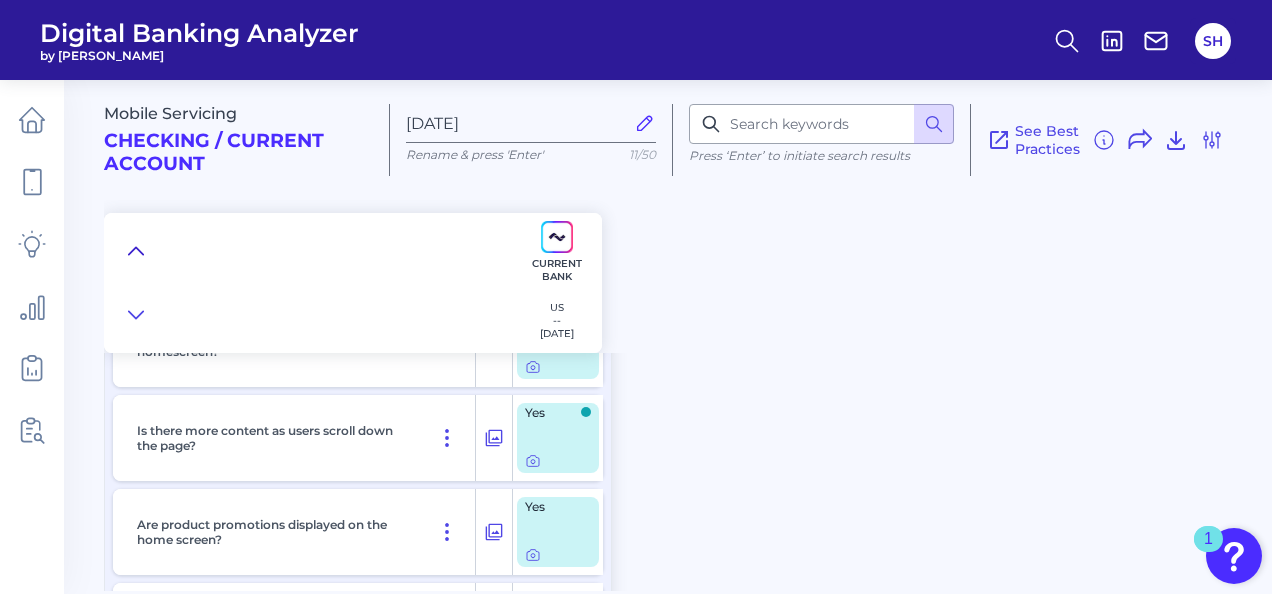 drag, startPoint x: 138, startPoint y: 240, endPoint x: 259, endPoint y: 338, distance: 155.70805 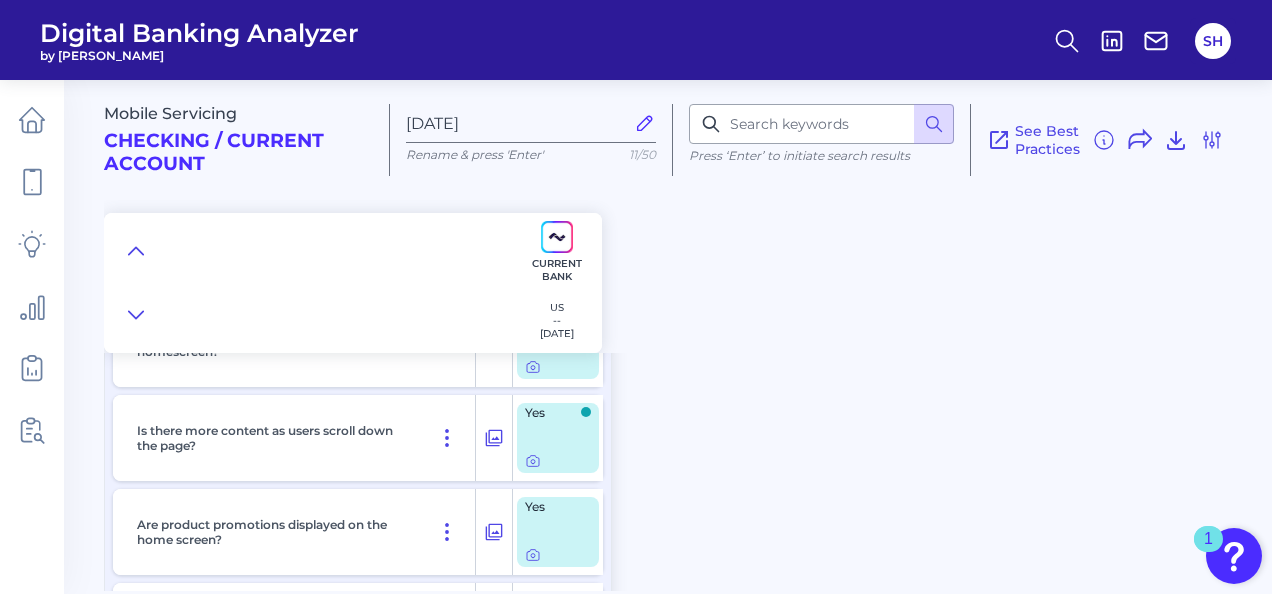 click at bounding box center (136, 251) 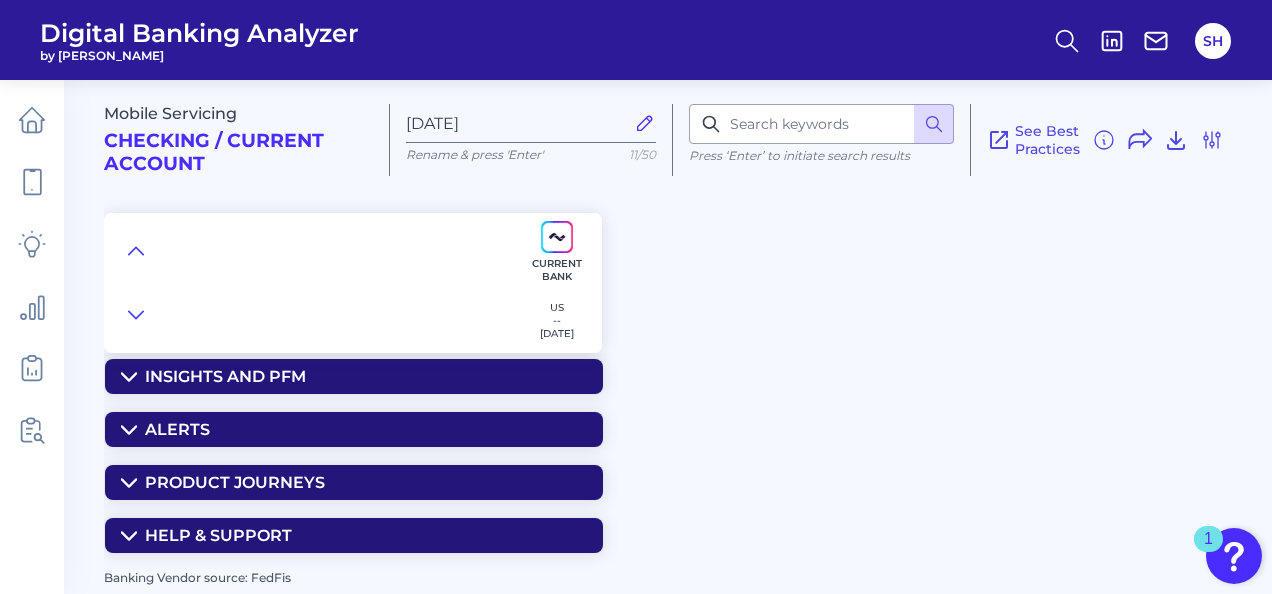 click on "Insights and PFM" at bounding box center [225, 376] 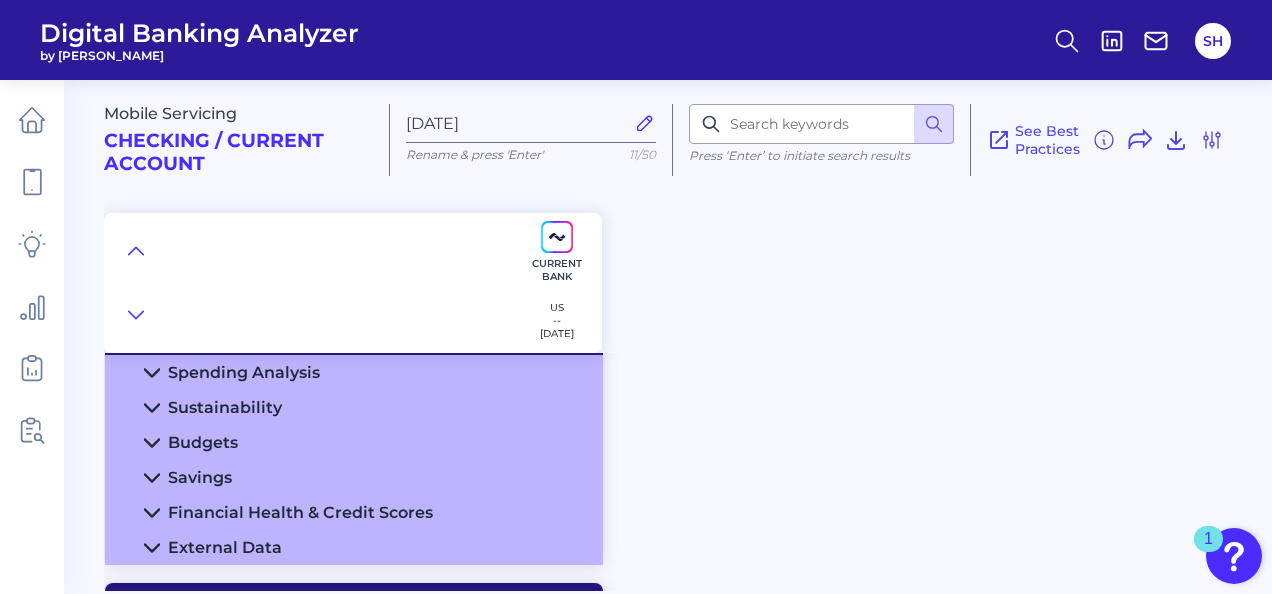 scroll, scrollTop: 429, scrollLeft: 0, axis: vertical 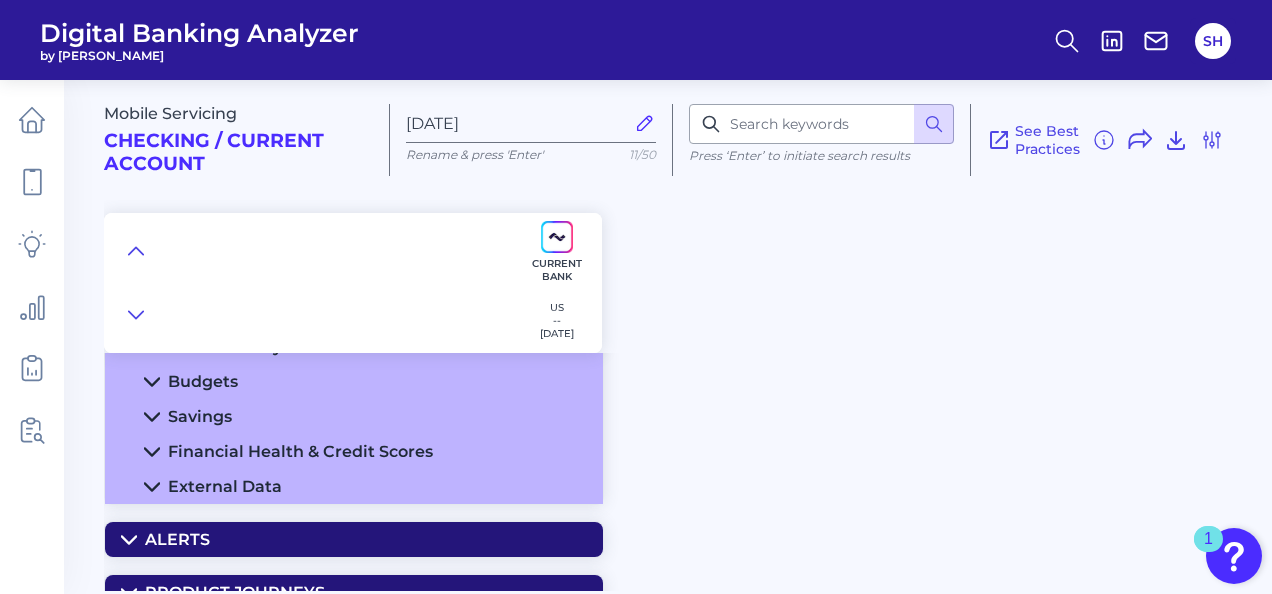 click on "Savings" at bounding box center (200, 416) 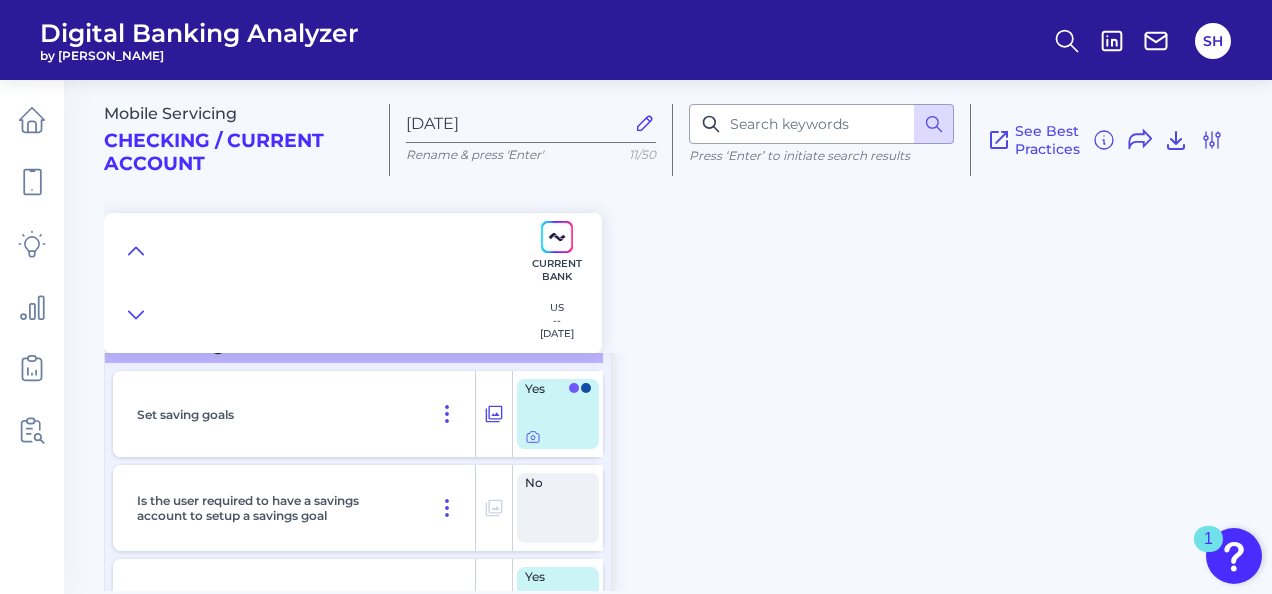 scroll, scrollTop: 529, scrollLeft: 0, axis: vertical 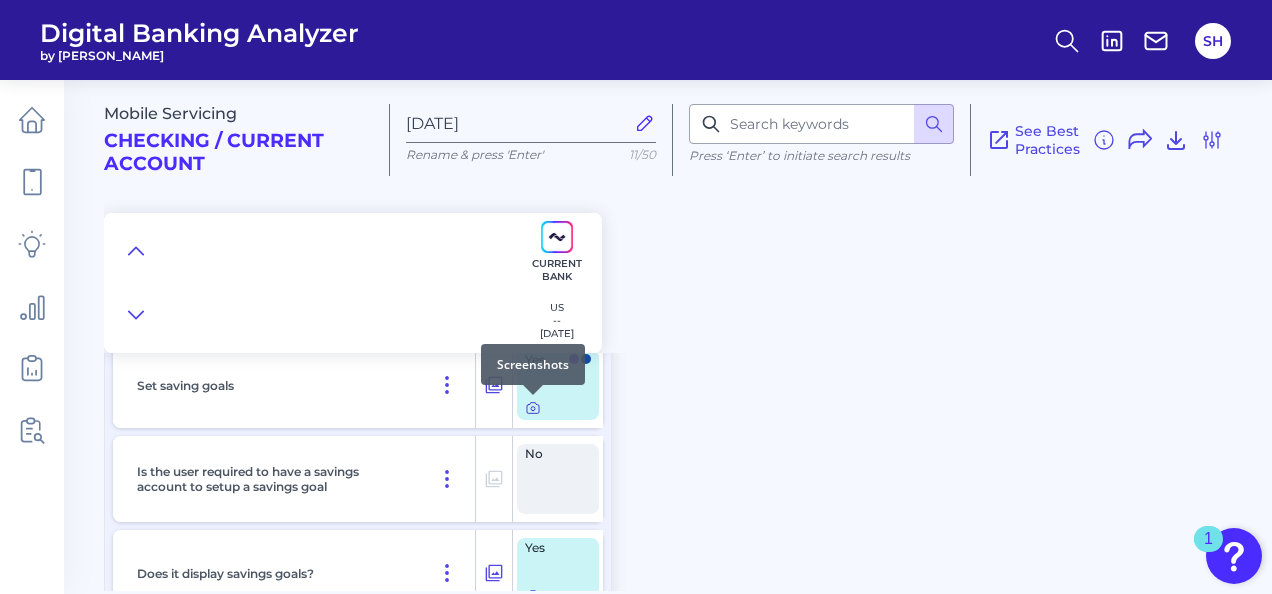 click 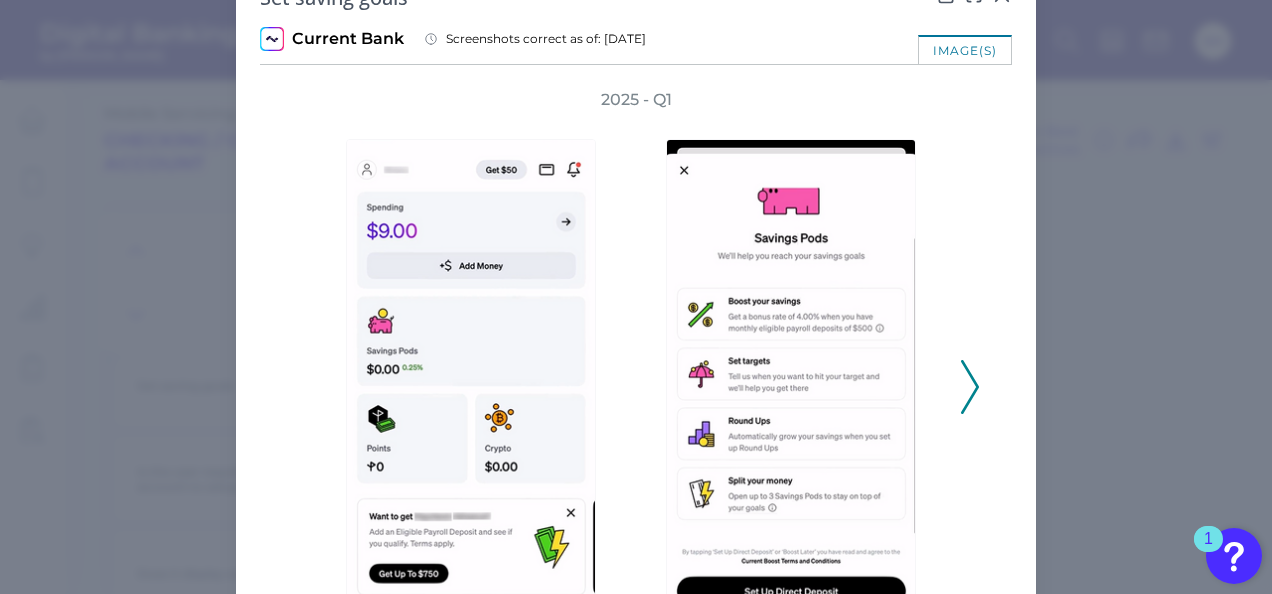 scroll, scrollTop: 0, scrollLeft: 0, axis: both 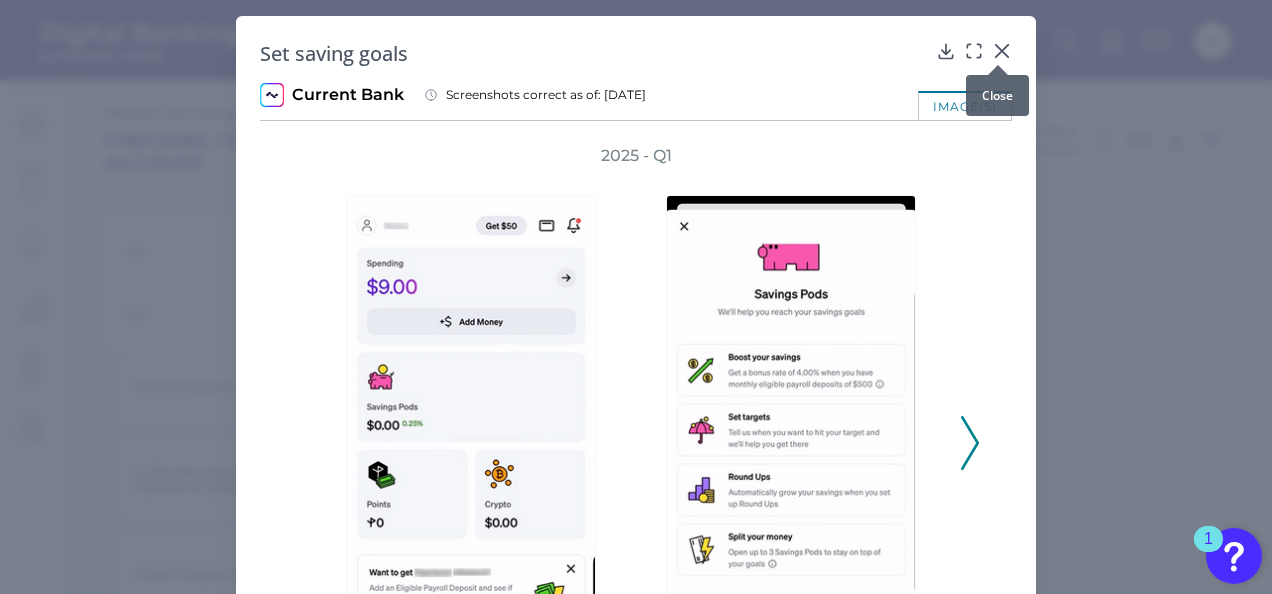click 